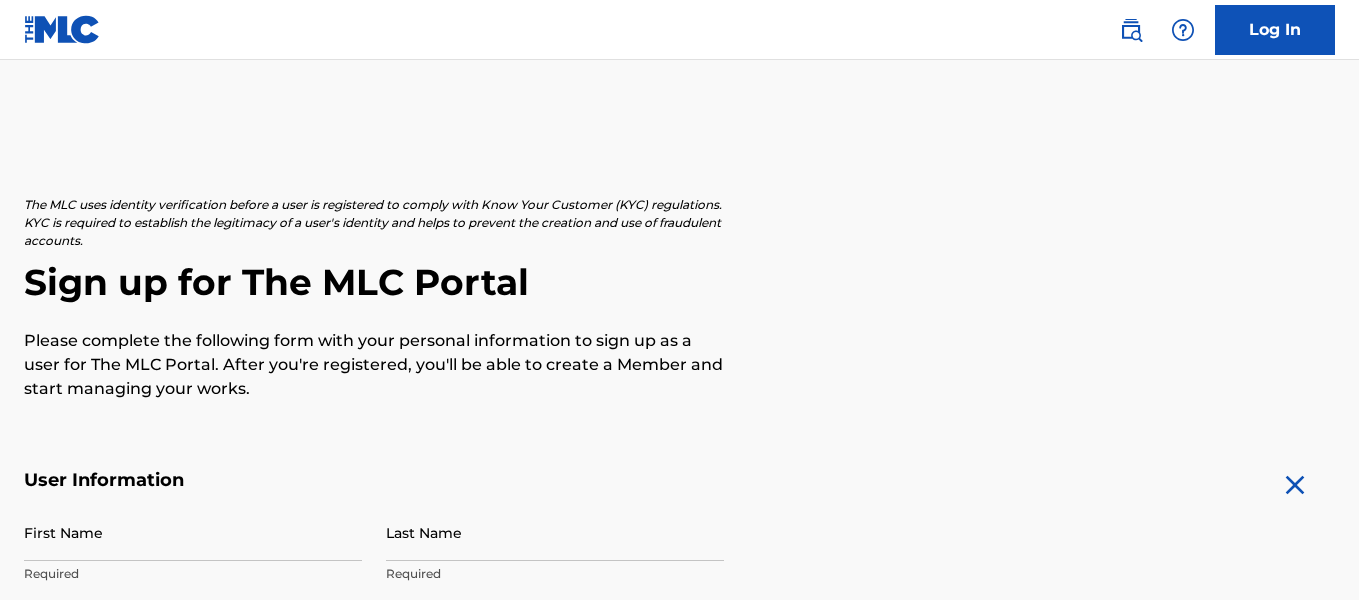 scroll, scrollTop: 0, scrollLeft: 0, axis: both 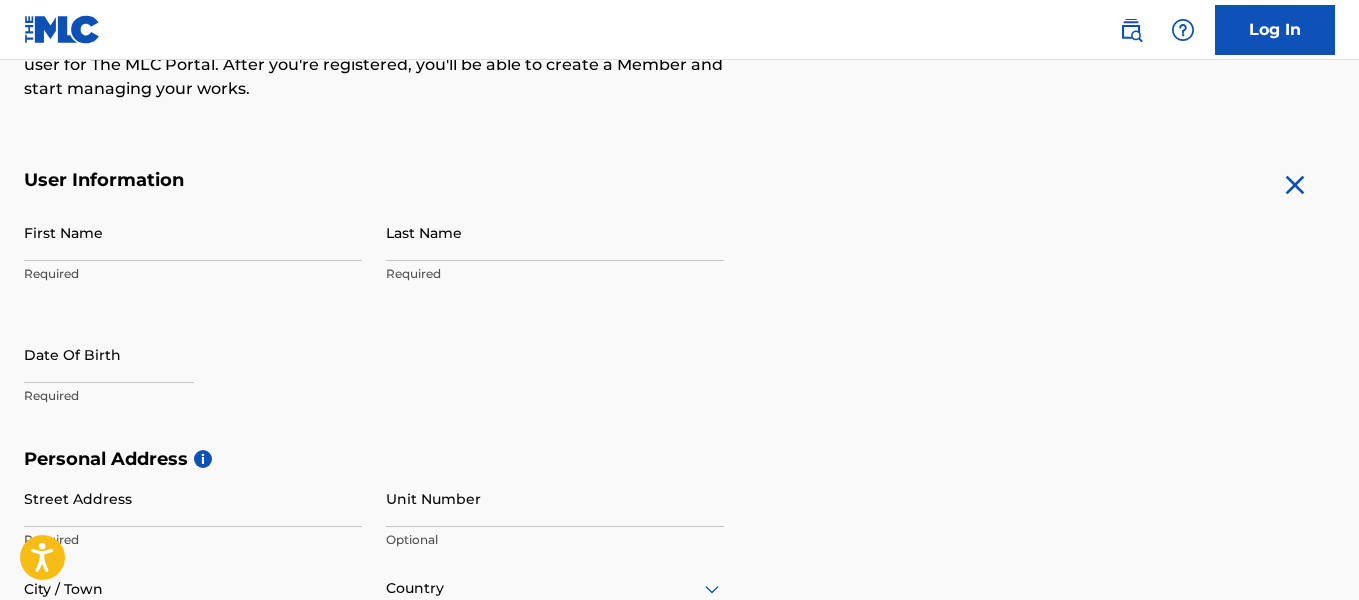 click on "Required" at bounding box center (193, 274) 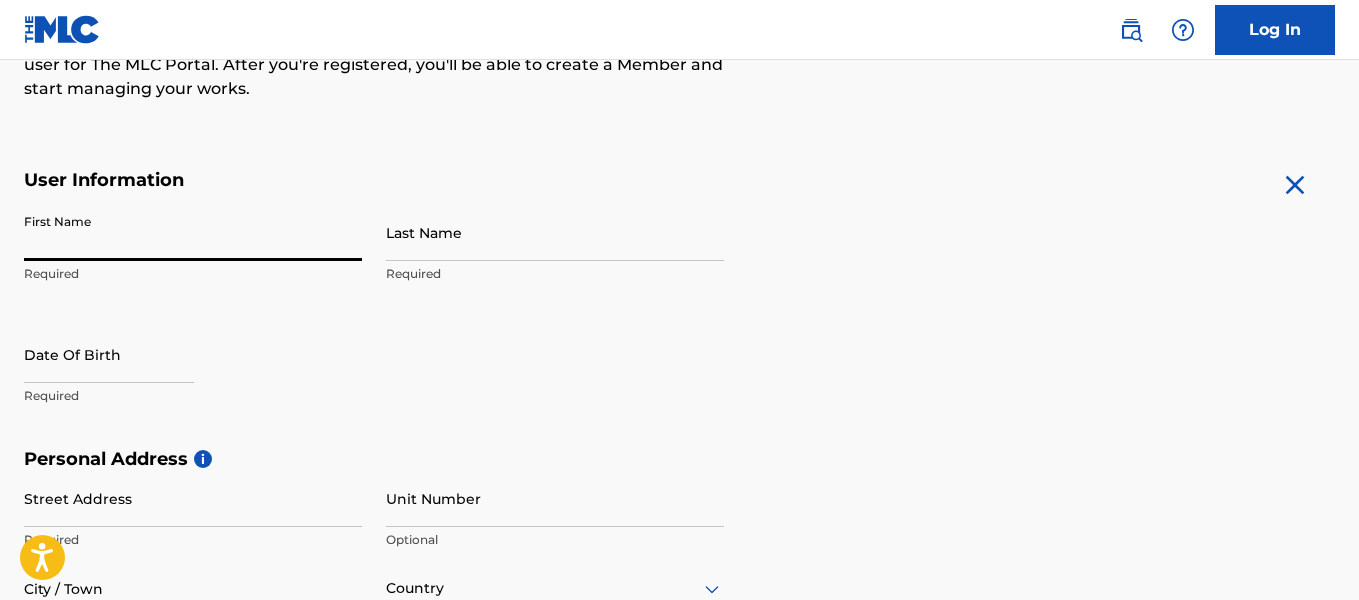 type on "[PERSON_NAME]" 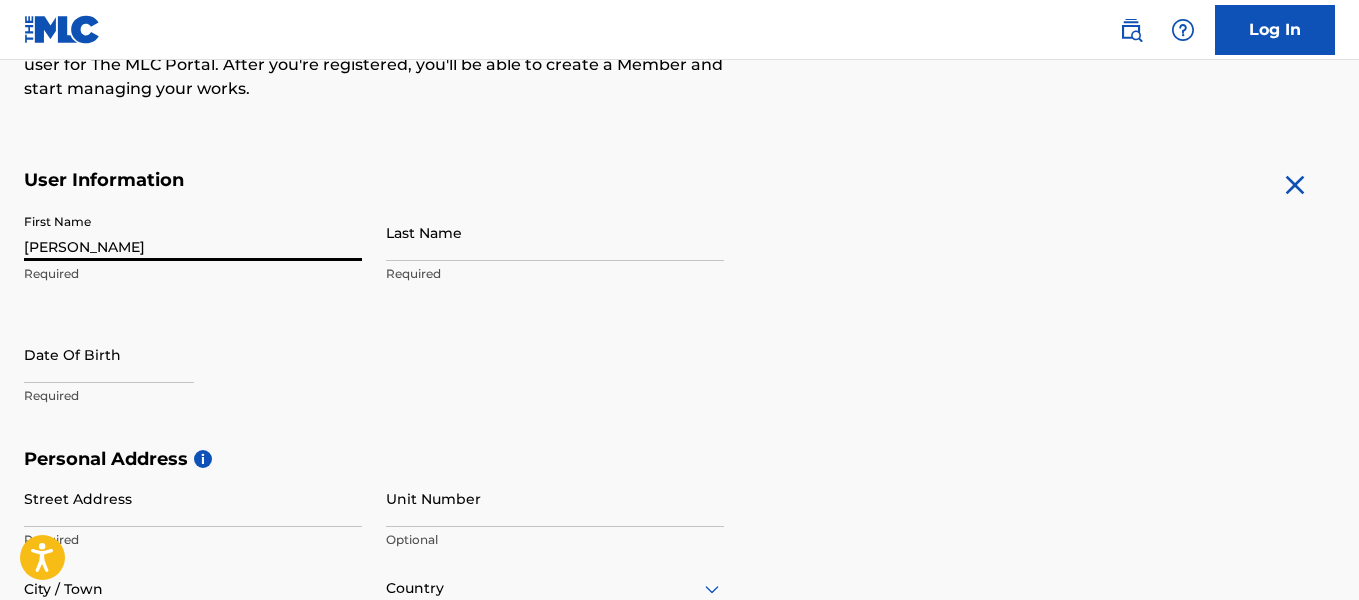 type on "E [PERSON_NAME]" 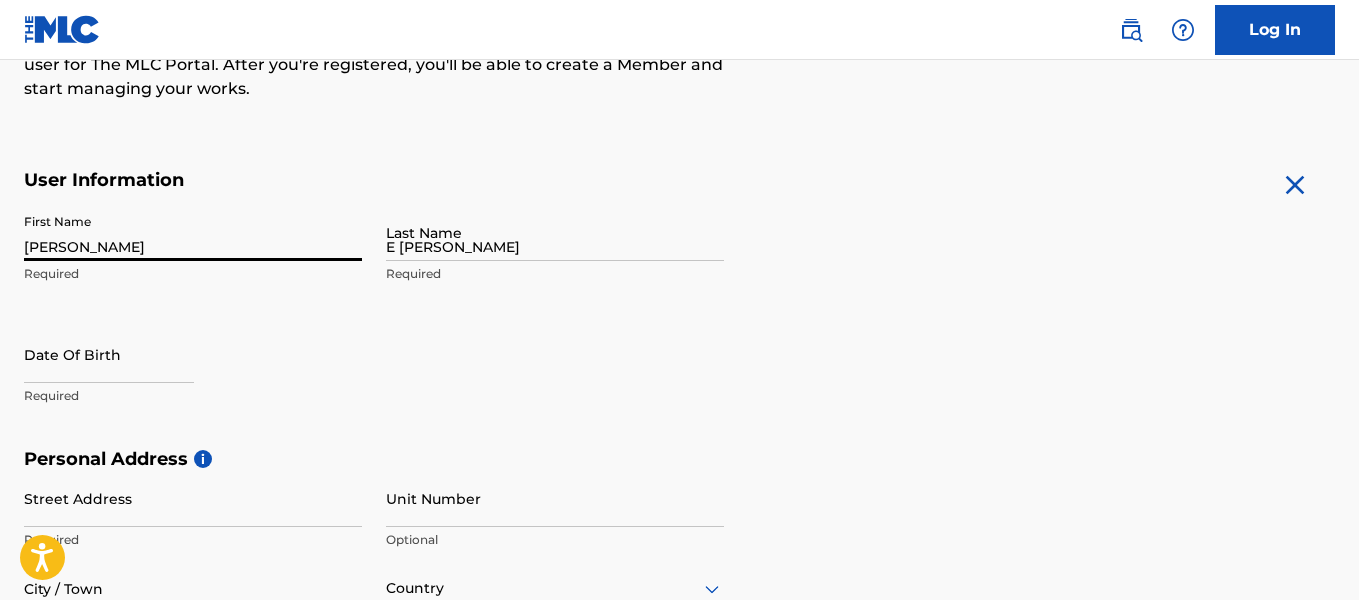 type on "[STREET_ADDRESS]" 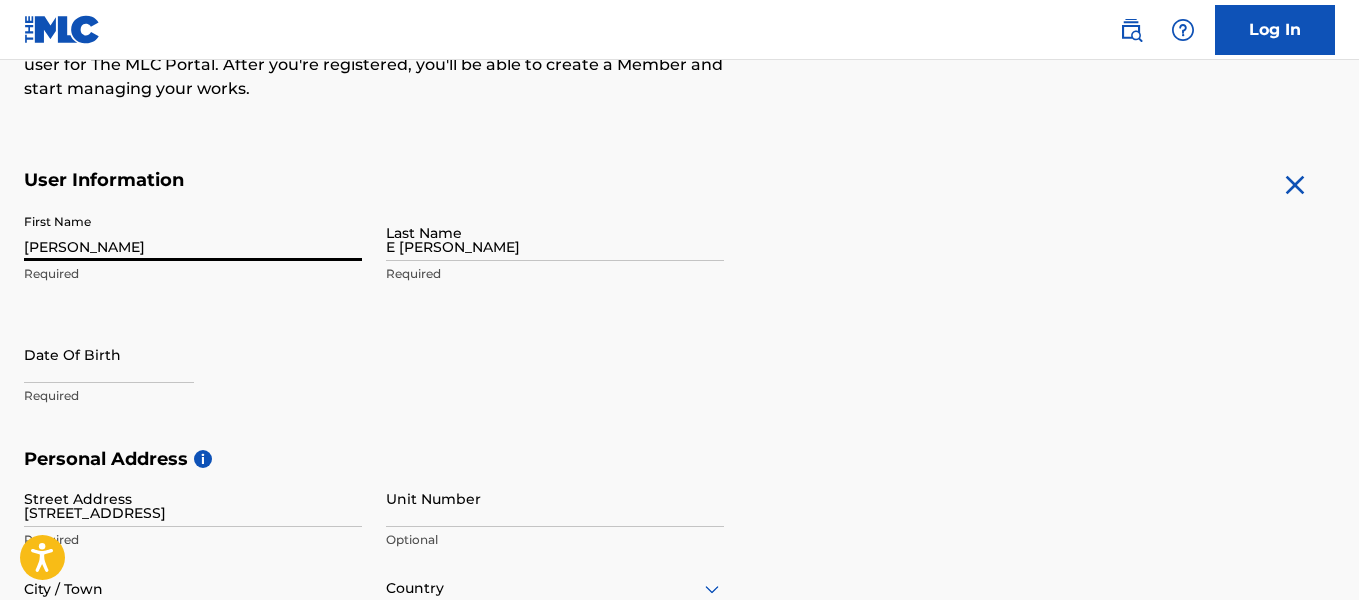 type on "3303" 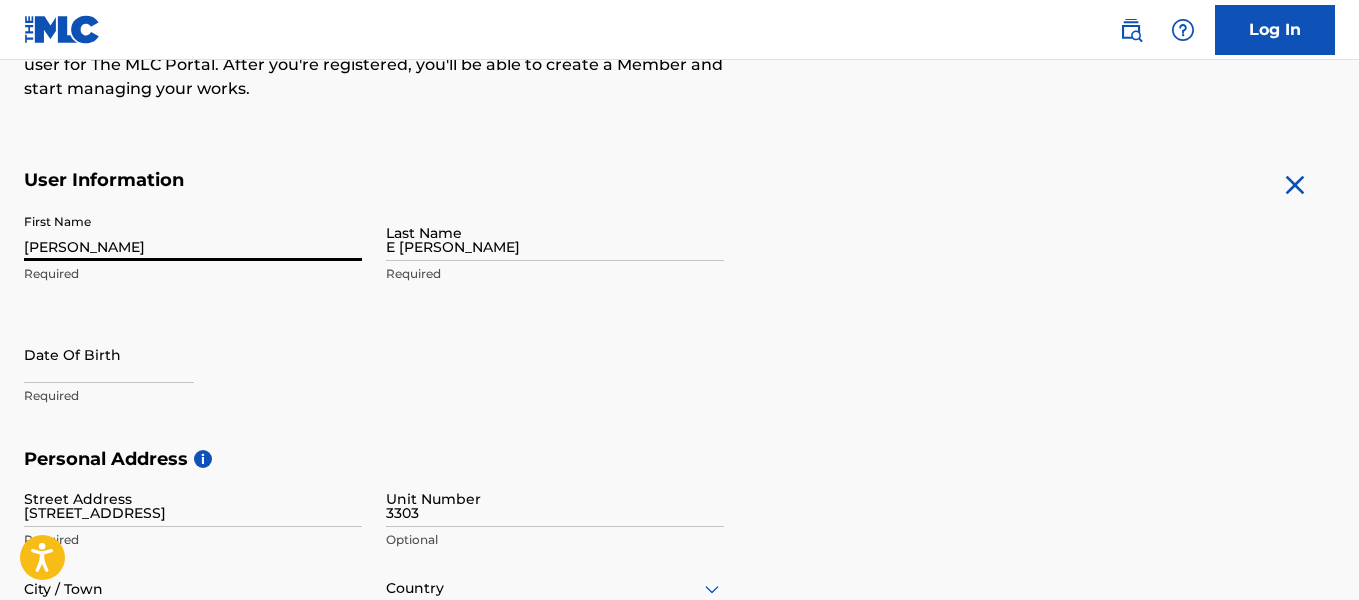 type on "[GEOGRAPHIC_DATA]" 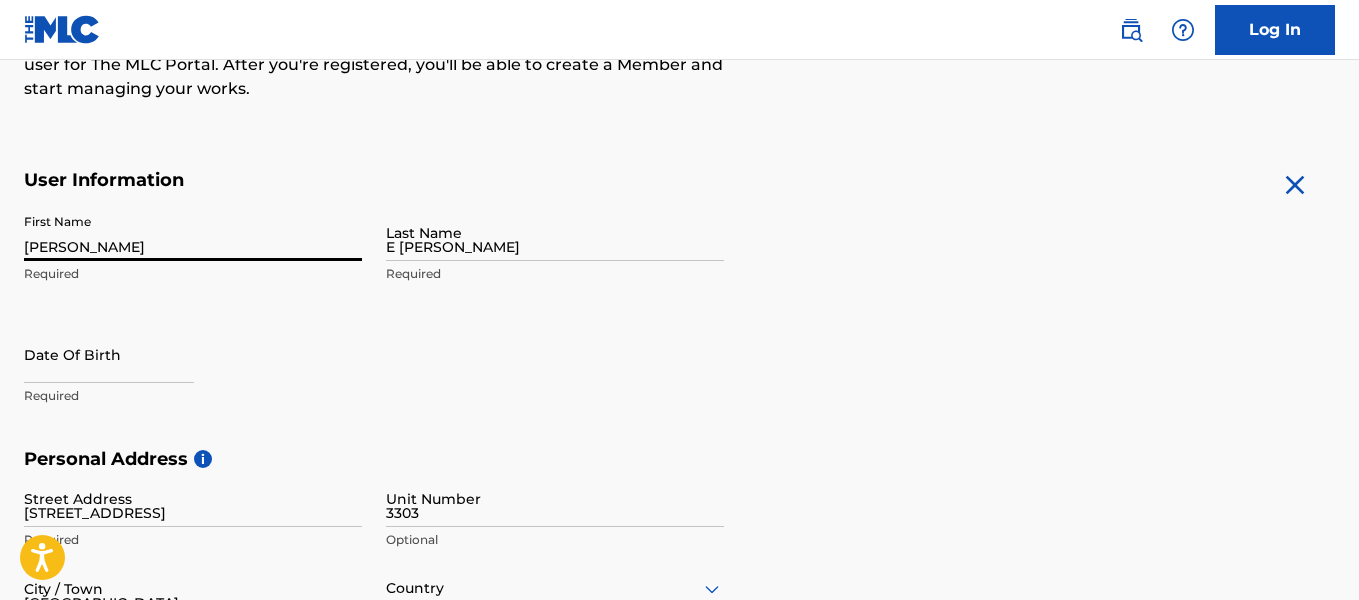 type on "[GEOGRAPHIC_DATA]" 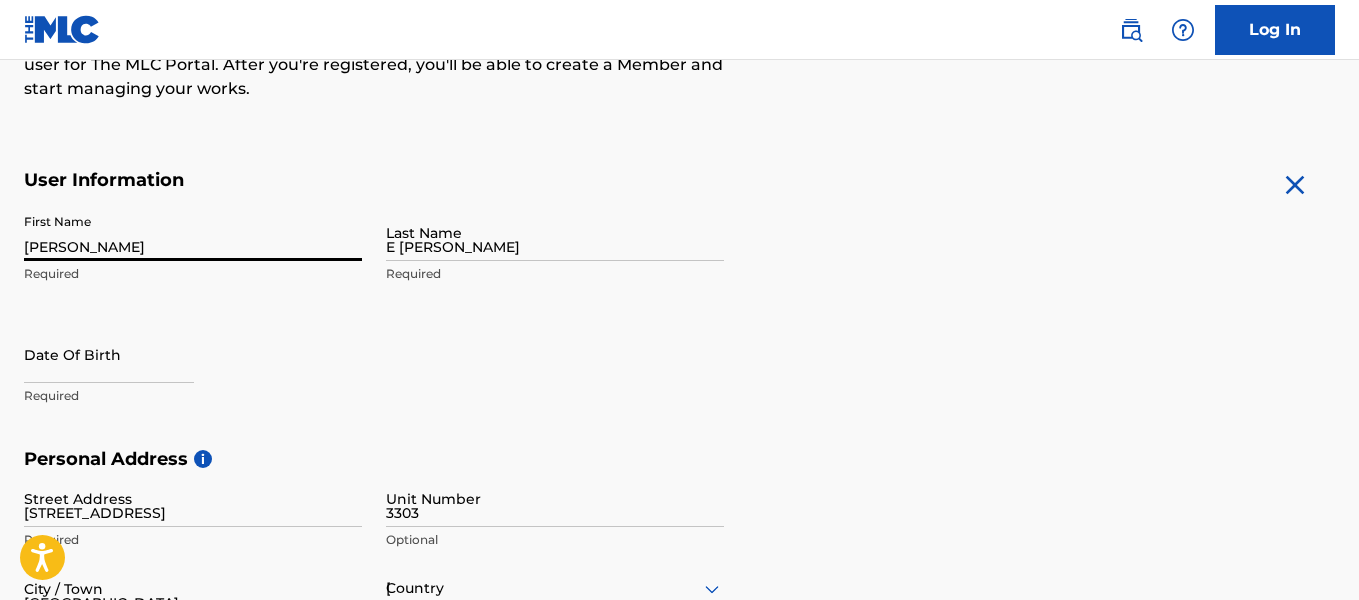 type on "GA" 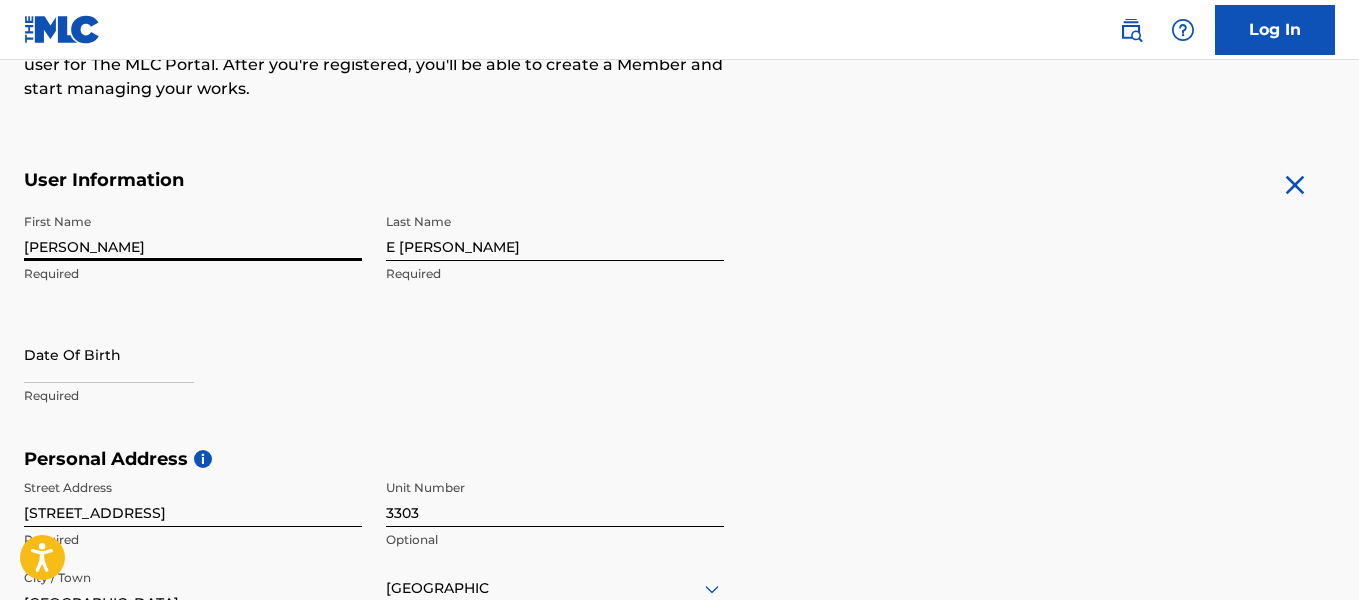 scroll, scrollTop: 363, scrollLeft: 0, axis: vertical 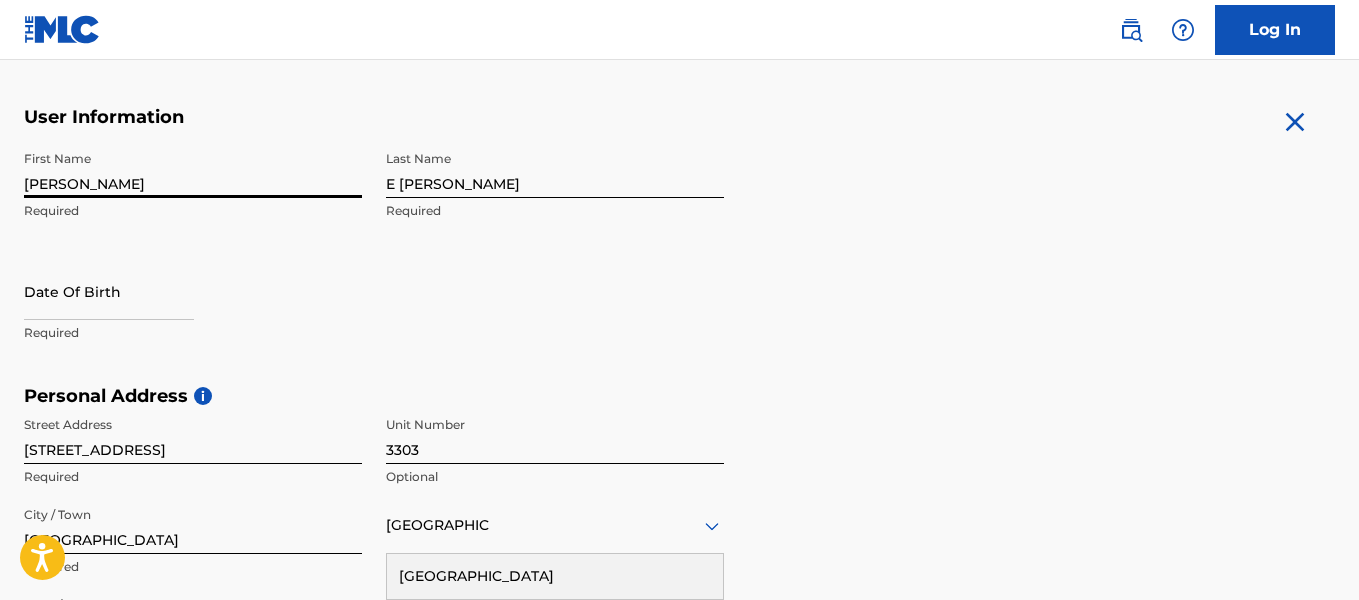 click on "Required" at bounding box center [193, 333] 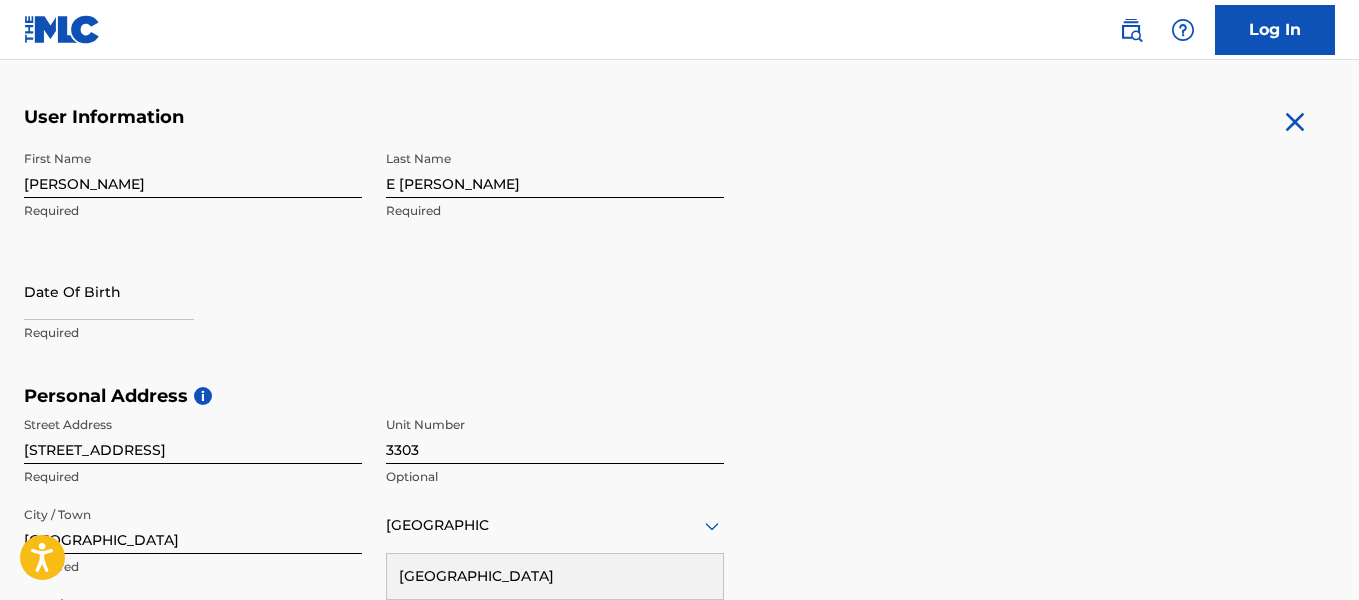 click on "Required" at bounding box center [193, 333] 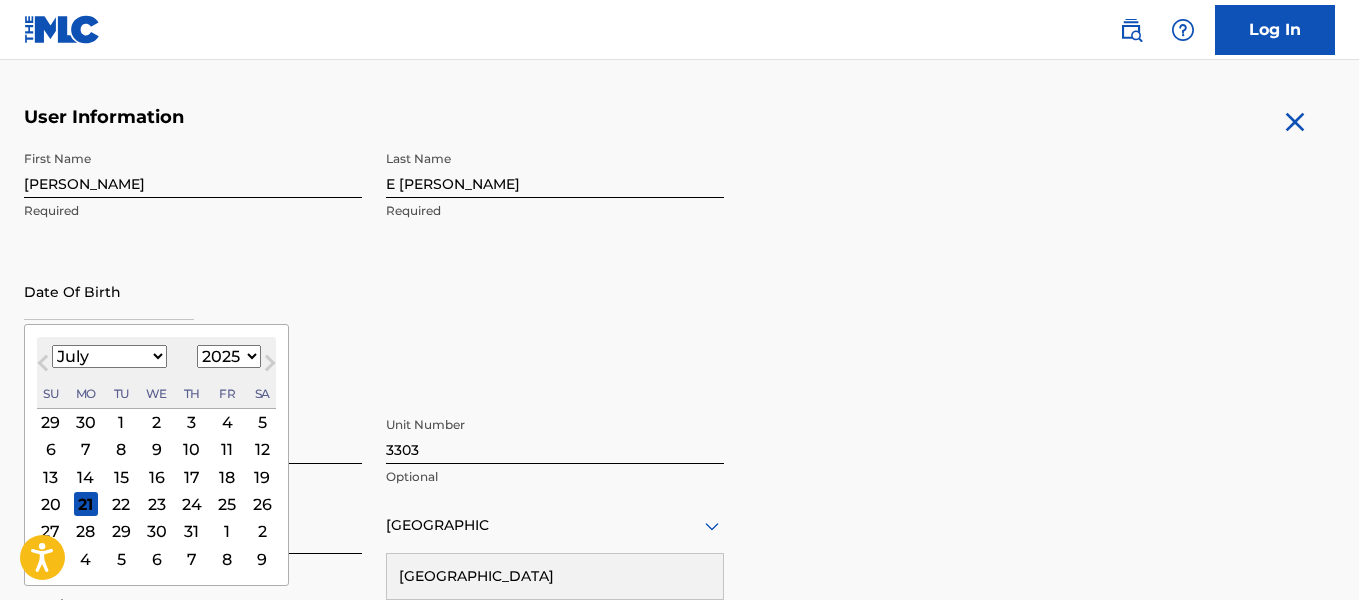 click on "January February March April May June July August September October November December" at bounding box center (109, 356) 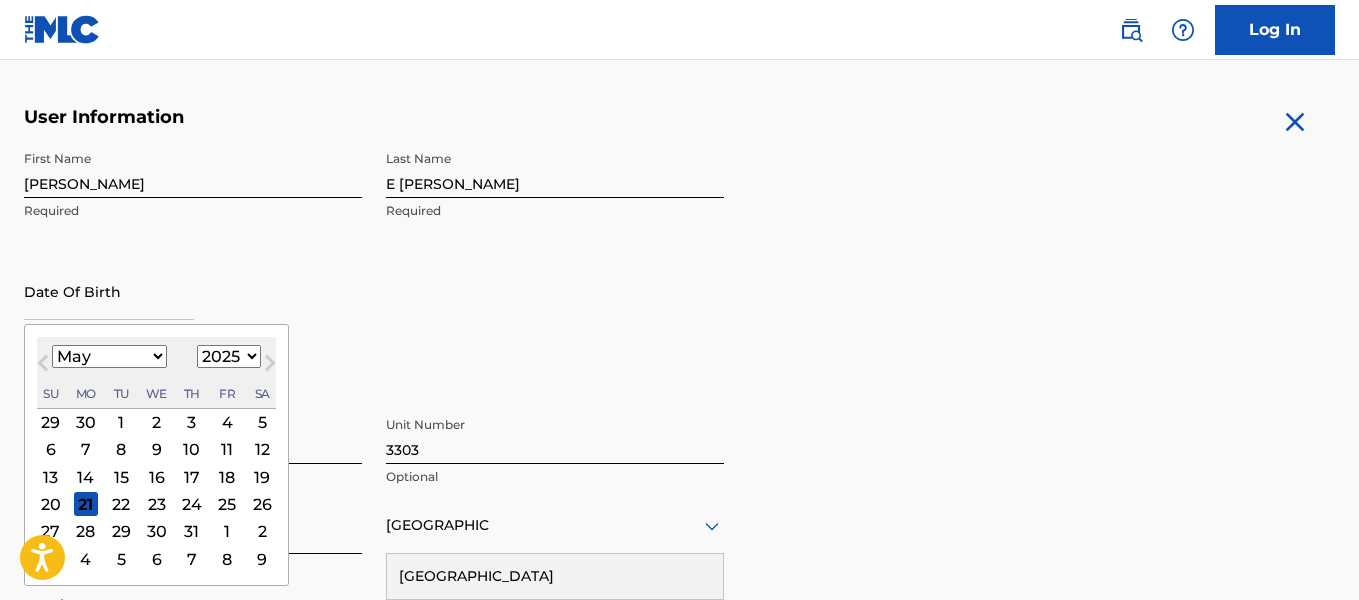 click on "January February March April May June July August September October November December" at bounding box center (109, 356) 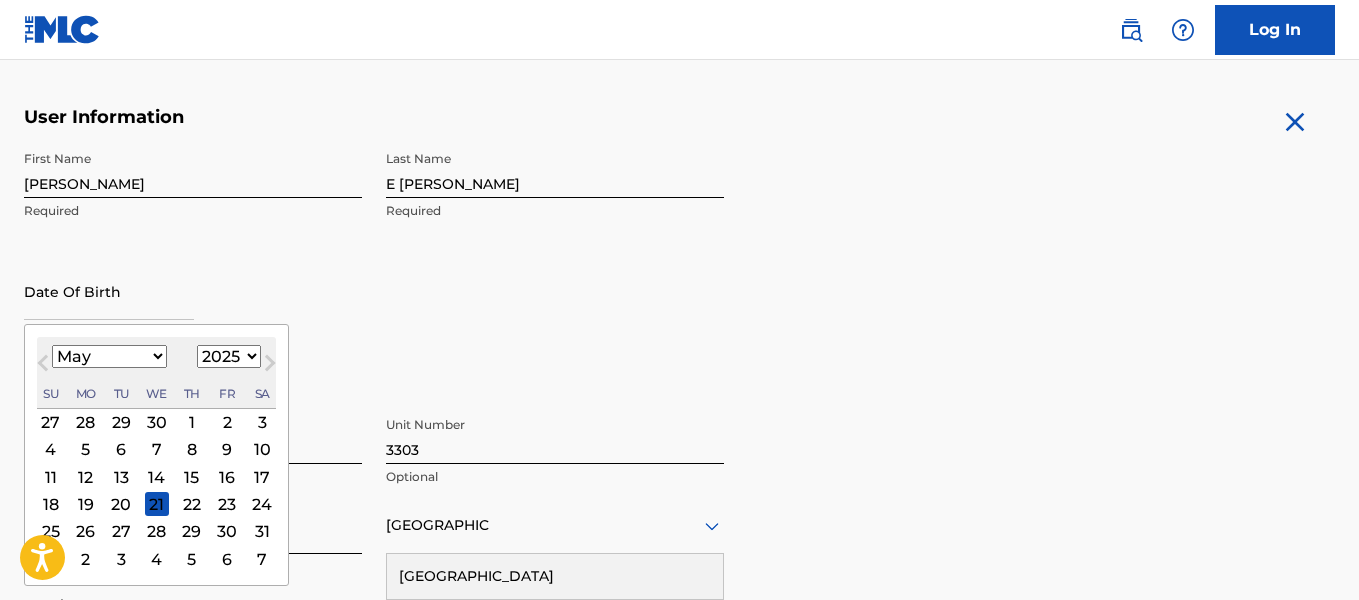 click on "January February March April May June July August September October November December" at bounding box center [109, 356] 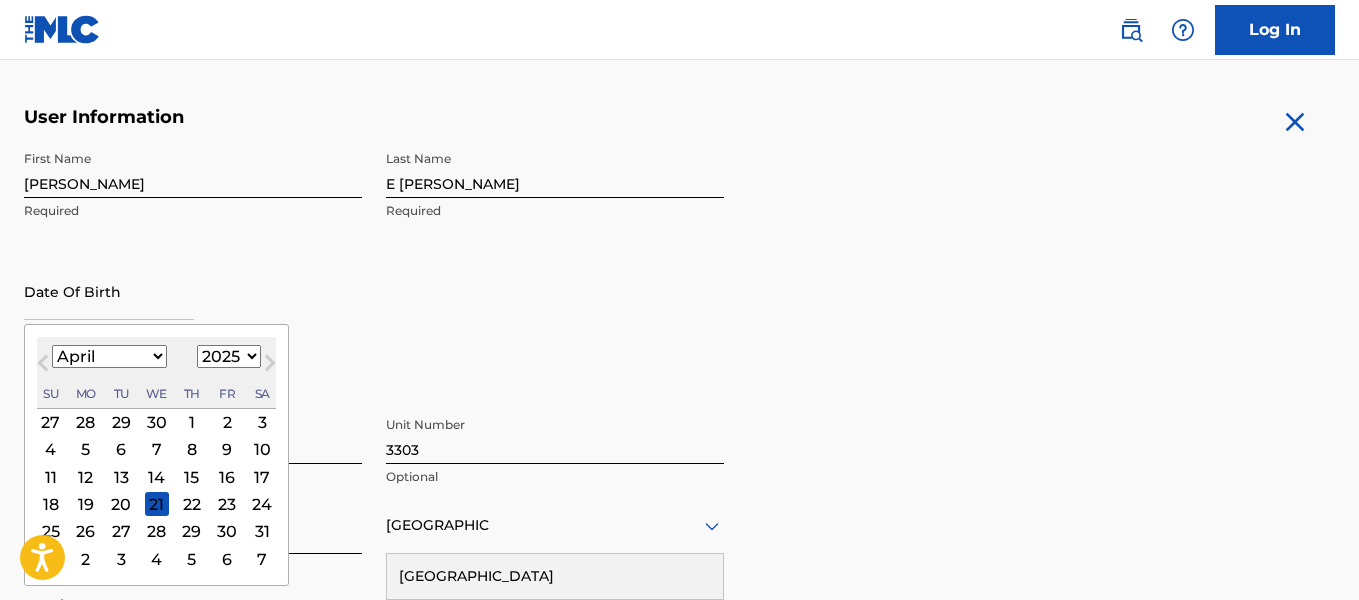 click on "January February March April May June July August September October November December" at bounding box center (109, 356) 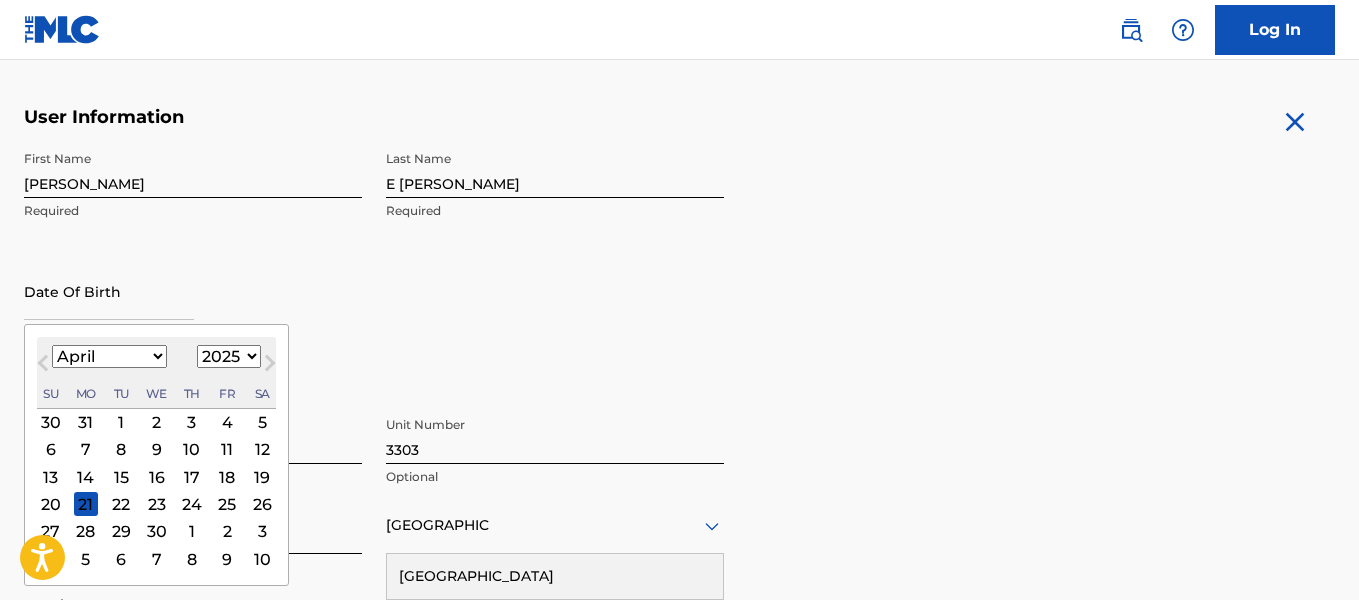 click on "1899 1900 1901 1902 1903 1904 1905 1906 1907 1908 1909 1910 1911 1912 1913 1914 1915 1916 1917 1918 1919 1920 1921 1922 1923 1924 1925 1926 1927 1928 1929 1930 1931 1932 1933 1934 1935 1936 1937 1938 1939 1940 1941 1942 1943 1944 1945 1946 1947 1948 1949 1950 1951 1952 1953 1954 1955 1956 1957 1958 1959 1960 1961 1962 1963 1964 1965 1966 1967 1968 1969 1970 1971 1972 1973 1974 1975 1976 1977 1978 1979 1980 1981 1982 1983 1984 1985 1986 1987 1988 1989 1990 1991 1992 1993 1994 1995 1996 1997 1998 1999 2000 2001 2002 2003 2004 2005 2006 2007 2008 2009 2010 2011 2012 2013 2014 2015 2016 2017 2018 2019 2020 2021 2022 2023 2024 2025 2026 2027 2028 2029 2030 2031 2032 2033 2034 2035 2036 2037 2038 2039 2040 2041 2042 2043 2044 2045 2046 2047 2048 2049 2050 2051 2052 2053 2054 2055 2056 2057 2058 2059 2060 2061 2062 2063 2064 2065 2066 2067 2068 2069 2070 2071 2072 2073 2074 2075 2076 2077 2078 2079 2080 2081 2082 2083 2084 2085 2086 2087 2088 2089 2090 2091 2092 2093 2094 2095 2096 2097 2098 2099 2100" at bounding box center [229, 356] 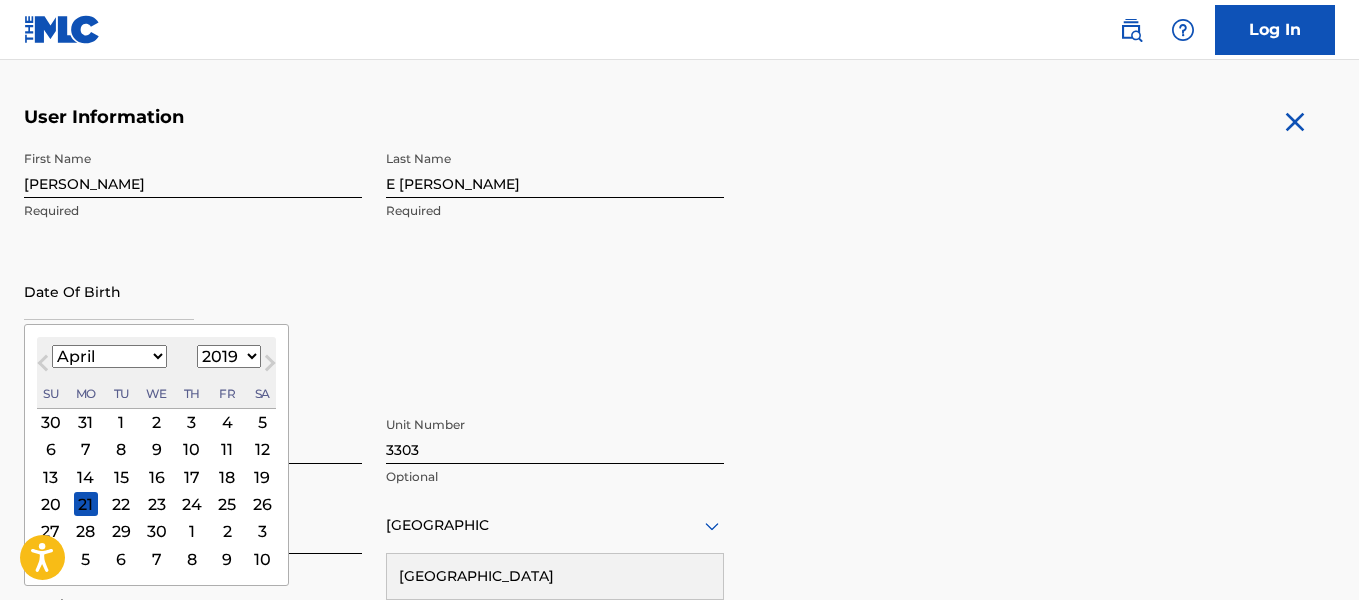 click on "1899 1900 1901 1902 1903 1904 1905 1906 1907 1908 1909 1910 1911 1912 1913 1914 1915 1916 1917 1918 1919 1920 1921 1922 1923 1924 1925 1926 1927 1928 1929 1930 1931 1932 1933 1934 1935 1936 1937 1938 1939 1940 1941 1942 1943 1944 1945 1946 1947 1948 1949 1950 1951 1952 1953 1954 1955 1956 1957 1958 1959 1960 1961 1962 1963 1964 1965 1966 1967 1968 1969 1970 1971 1972 1973 1974 1975 1976 1977 1978 1979 1980 1981 1982 1983 1984 1985 1986 1987 1988 1989 1990 1991 1992 1993 1994 1995 1996 1997 1998 1999 2000 2001 2002 2003 2004 2005 2006 2007 2008 2009 2010 2011 2012 2013 2014 2015 2016 2017 2018 2019 2020 2021 2022 2023 2024 2025 2026 2027 2028 2029 2030 2031 2032 2033 2034 2035 2036 2037 2038 2039 2040 2041 2042 2043 2044 2045 2046 2047 2048 2049 2050 2051 2052 2053 2054 2055 2056 2057 2058 2059 2060 2061 2062 2063 2064 2065 2066 2067 2068 2069 2070 2071 2072 2073 2074 2075 2076 2077 2078 2079 2080 2081 2082 2083 2084 2085 2086 2087 2088 2089 2090 2091 2092 2093 2094 2095 2096 2097 2098 2099 2100" at bounding box center [229, 356] 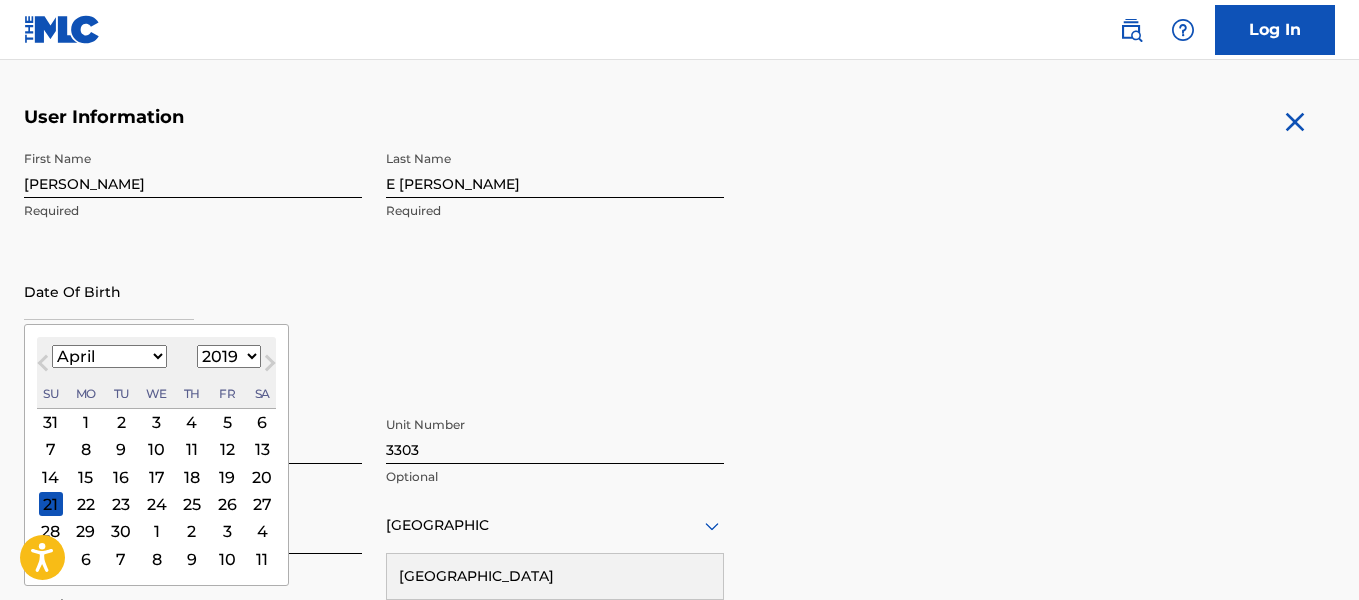 click on "1899 1900 1901 1902 1903 1904 1905 1906 1907 1908 1909 1910 1911 1912 1913 1914 1915 1916 1917 1918 1919 1920 1921 1922 1923 1924 1925 1926 1927 1928 1929 1930 1931 1932 1933 1934 1935 1936 1937 1938 1939 1940 1941 1942 1943 1944 1945 1946 1947 1948 1949 1950 1951 1952 1953 1954 1955 1956 1957 1958 1959 1960 1961 1962 1963 1964 1965 1966 1967 1968 1969 1970 1971 1972 1973 1974 1975 1976 1977 1978 1979 1980 1981 1982 1983 1984 1985 1986 1987 1988 1989 1990 1991 1992 1993 1994 1995 1996 1997 1998 1999 2000 2001 2002 2003 2004 2005 2006 2007 2008 2009 2010 2011 2012 2013 2014 2015 2016 2017 2018 2019 2020 2021 2022 2023 2024 2025 2026 2027 2028 2029 2030 2031 2032 2033 2034 2035 2036 2037 2038 2039 2040 2041 2042 2043 2044 2045 2046 2047 2048 2049 2050 2051 2052 2053 2054 2055 2056 2057 2058 2059 2060 2061 2062 2063 2064 2065 2066 2067 2068 2069 2070 2071 2072 2073 2074 2075 2076 2077 2078 2079 2080 2081 2082 2083 2084 2085 2086 2087 2088 2089 2090 2091 2092 2093 2094 2095 2096 2097 2098 2099 2100" at bounding box center [229, 356] 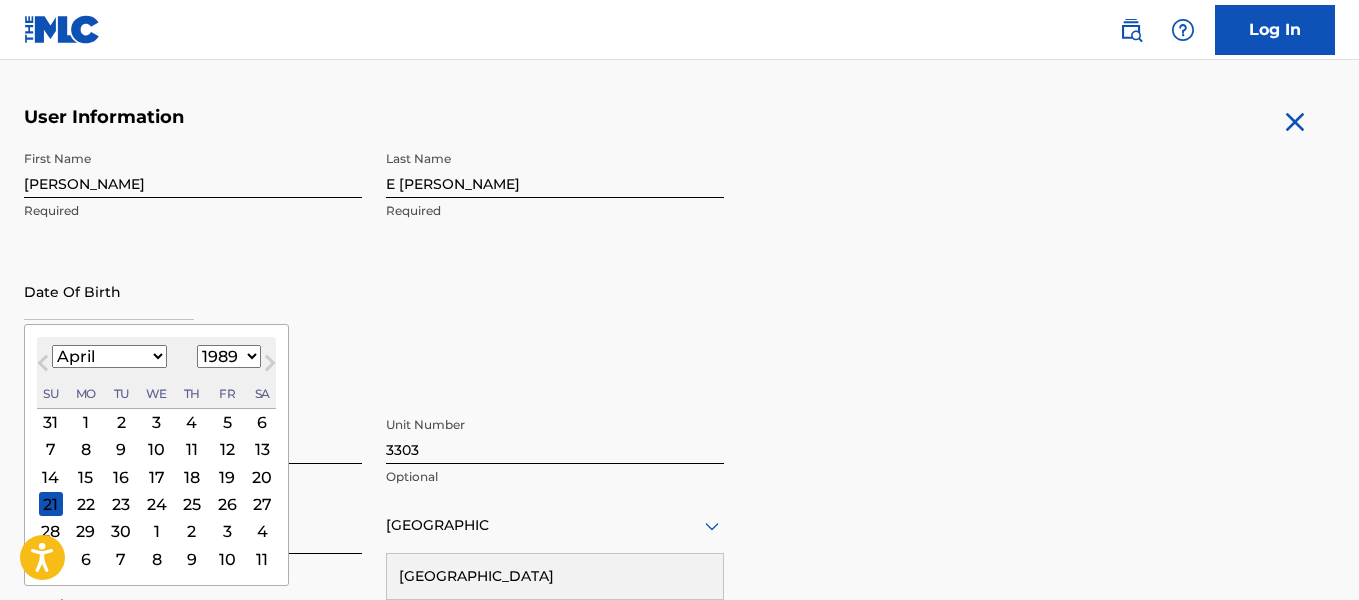click on "1899 1900 1901 1902 1903 1904 1905 1906 1907 1908 1909 1910 1911 1912 1913 1914 1915 1916 1917 1918 1919 1920 1921 1922 1923 1924 1925 1926 1927 1928 1929 1930 1931 1932 1933 1934 1935 1936 1937 1938 1939 1940 1941 1942 1943 1944 1945 1946 1947 1948 1949 1950 1951 1952 1953 1954 1955 1956 1957 1958 1959 1960 1961 1962 1963 1964 1965 1966 1967 1968 1969 1970 1971 1972 1973 1974 1975 1976 1977 1978 1979 1980 1981 1982 1983 1984 1985 1986 1987 1988 1989 1990 1991 1992 1993 1994 1995 1996 1997 1998 1999 2000 2001 2002 2003 2004 2005 2006 2007 2008 2009 2010 2011 2012 2013 2014 2015 2016 2017 2018 2019 2020 2021 2022 2023 2024 2025 2026 2027 2028 2029 2030 2031 2032 2033 2034 2035 2036 2037 2038 2039 2040 2041 2042 2043 2044 2045 2046 2047 2048 2049 2050 2051 2052 2053 2054 2055 2056 2057 2058 2059 2060 2061 2062 2063 2064 2065 2066 2067 2068 2069 2070 2071 2072 2073 2074 2075 2076 2077 2078 2079 2080 2081 2082 2083 2084 2085 2086 2087 2088 2089 2090 2091 2092 2093 2094 2095 2096 2097 2098 2099 2100" at bounding box center [229, 356] 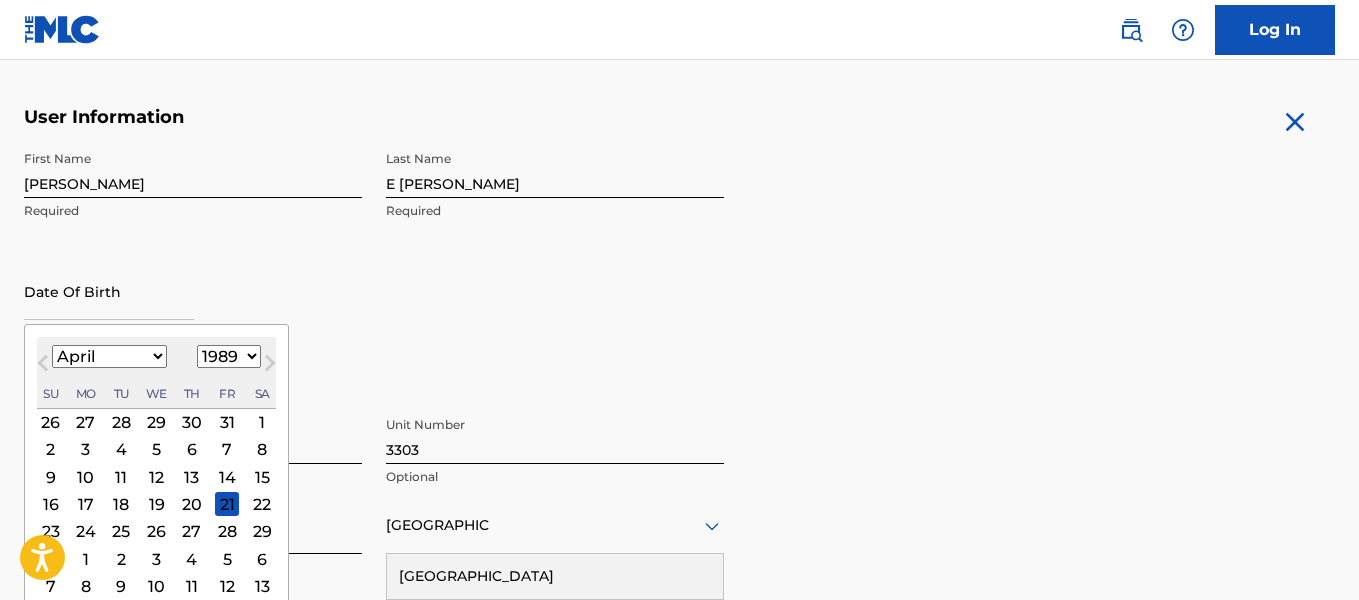 click on "Date Of Birth [DEMOGRAPHIC_DATA] Previous Month Next Month April [DATE] February March April May June July August September October November [DATE] 1900 1901 1902 1903 1904 1905 1906 1907 1908 1909 1910 1911 1912 1913 1914 1915 1916 1917 1918 1919 1920 1921 1922 1923 1924 1925 1926 1927 1928 1929 1930 1931 1932 1933 1934 1935 1936 1937 1938 1939 1940 1941 1942 1943 1944 1945 1946 1947 1948 1949 1950 1951 1952 1953 1954 1955 1956 1957 1958 1959 1960 1961 1962 1963 1964 1965 1966 1967 1968 1969 1970 1971 1972 1973 1974 1975 1976 1977 1978 1979 1980 1981 1982 1983 1984 1985 1986 1987 1988 1989 1990 1991 1992 1993 1994 1995 1996 1997 1998 1999 2000 2001 2002 2003 2004 2005 2006 2007 2008 2009 2010 2011 2012 2013 2014 2015 2016 2017 2018 2019 2020 2021 2022 2023 2024 2025 2026 2027 2028 2029 2030 2031 2032 2033 2034 2035 2036 2037 2038 2039 2040 2041 2042 2043 2044 2045 2046 2047 2048 2049 2050 2051 2052 2053 2054 2055 2056 2057 2058 2059 2060 2061 2062 2063 2064 2065 2066 2067 2068 2069 2070 2071 2072 2073 1" at bounding box center [193, 308] 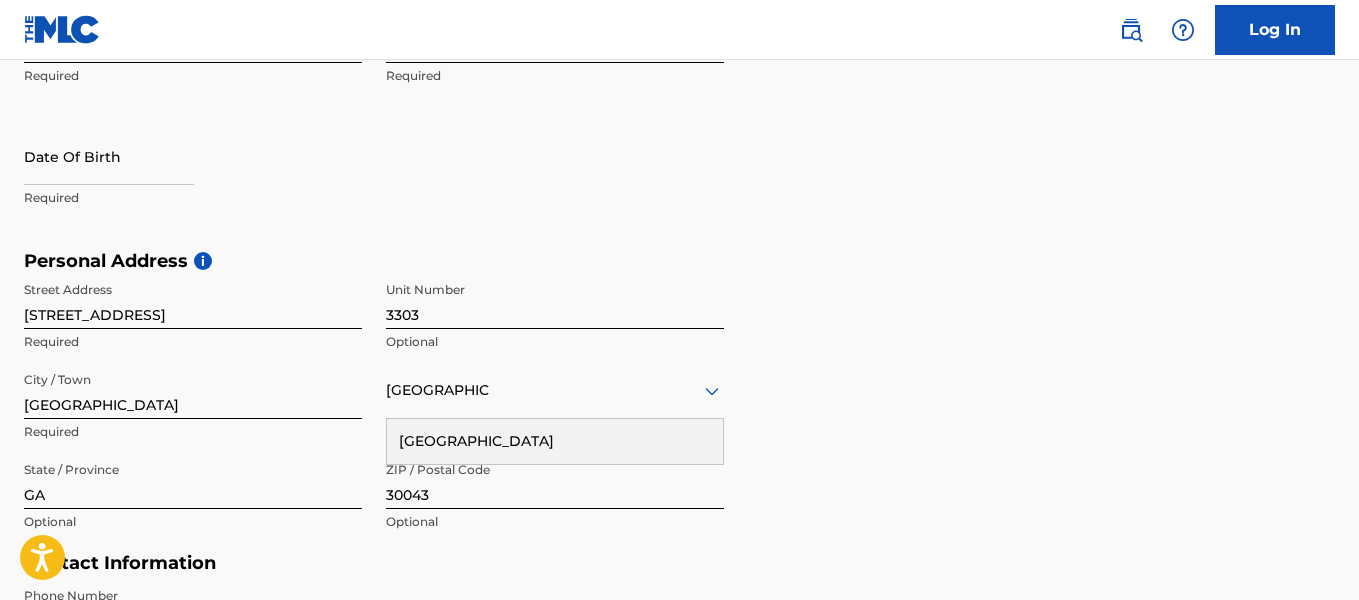 scroll, scrollTop: 463, scrollLeft: 0, axis: vertical 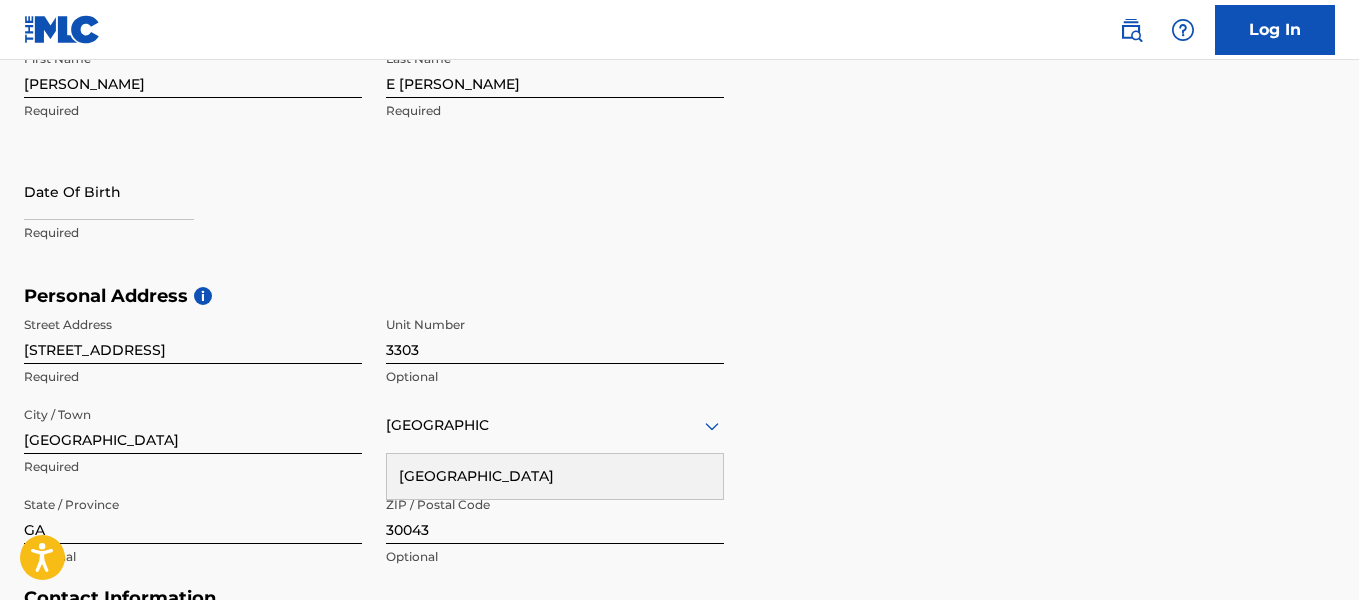 click on "Required" at bounding box center [193, 233] 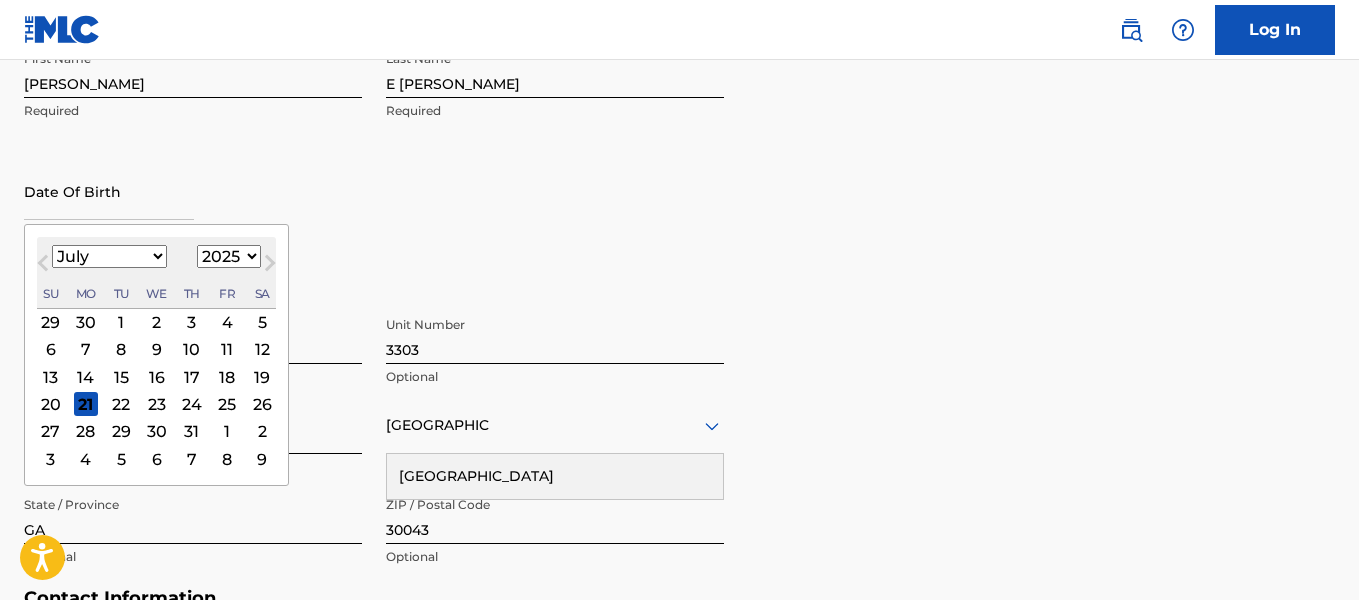 click on "January February March April May June July August September October November December" at bounding box center (109, 256) 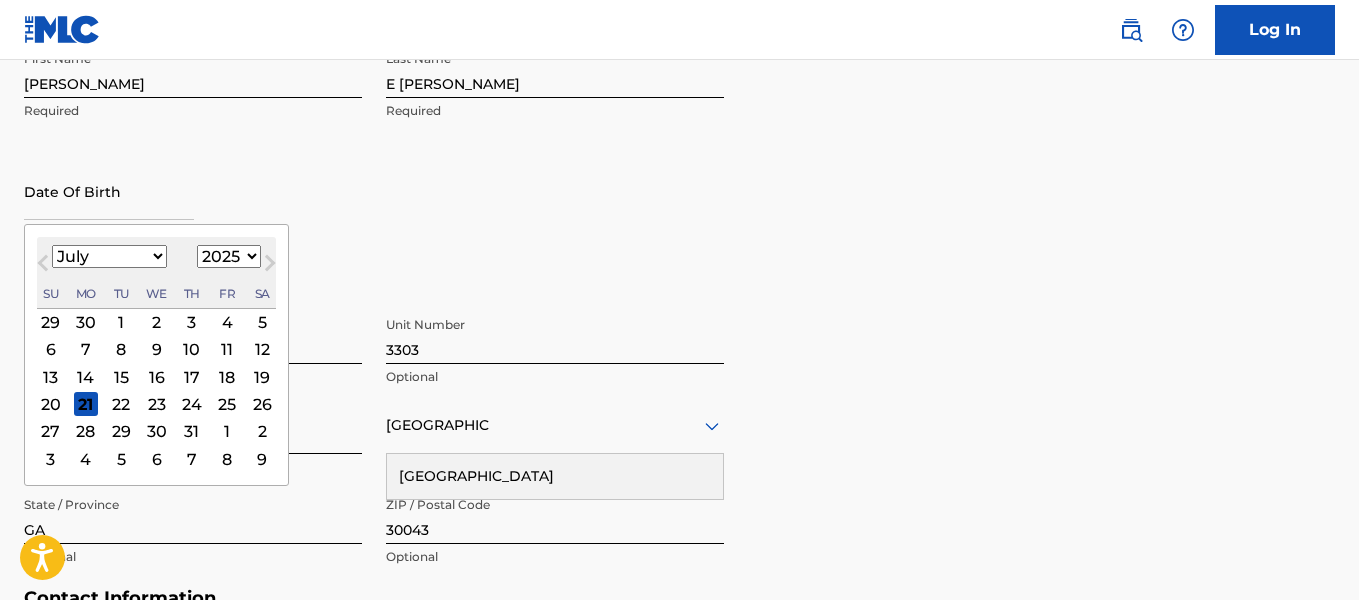 select on "3" 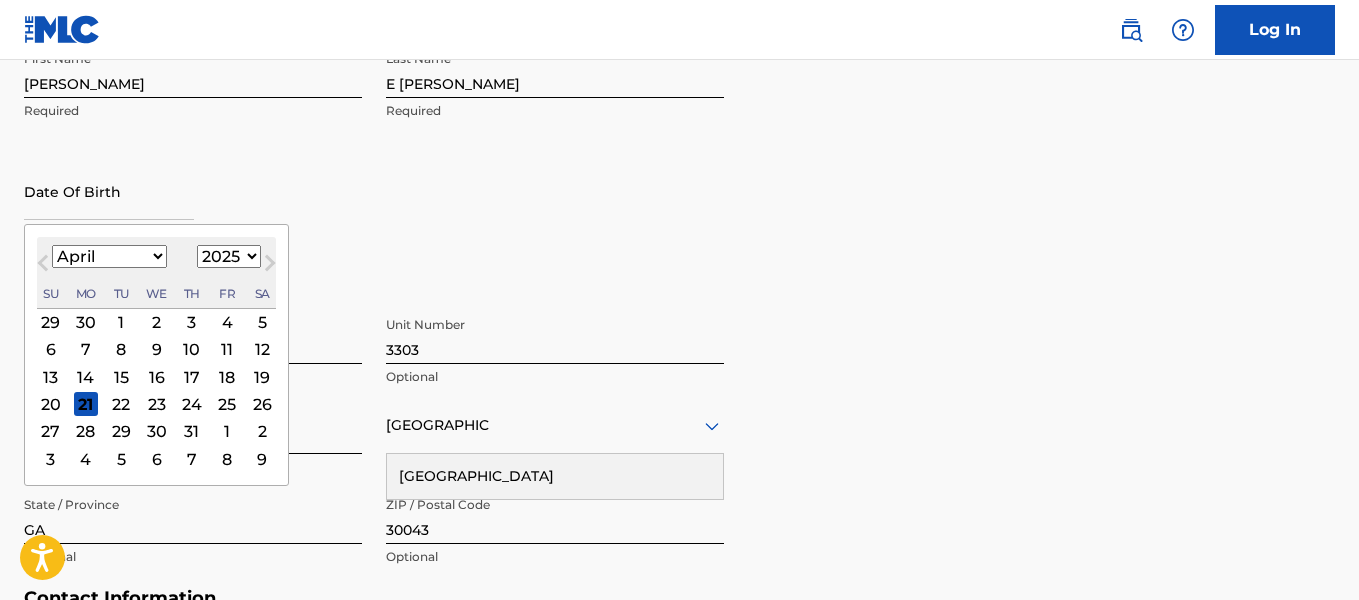 click on "January February March April May June July August September October November December" at bounding box center [109, 256] 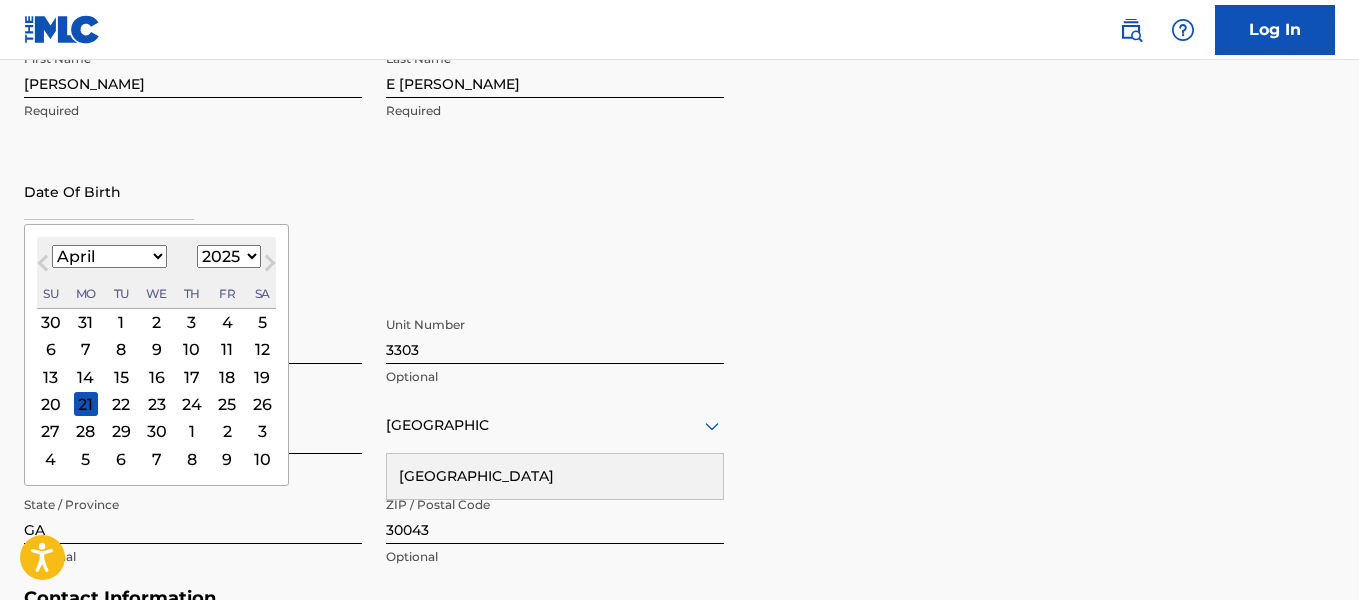 click on "19" at bounding box center [262, 377] 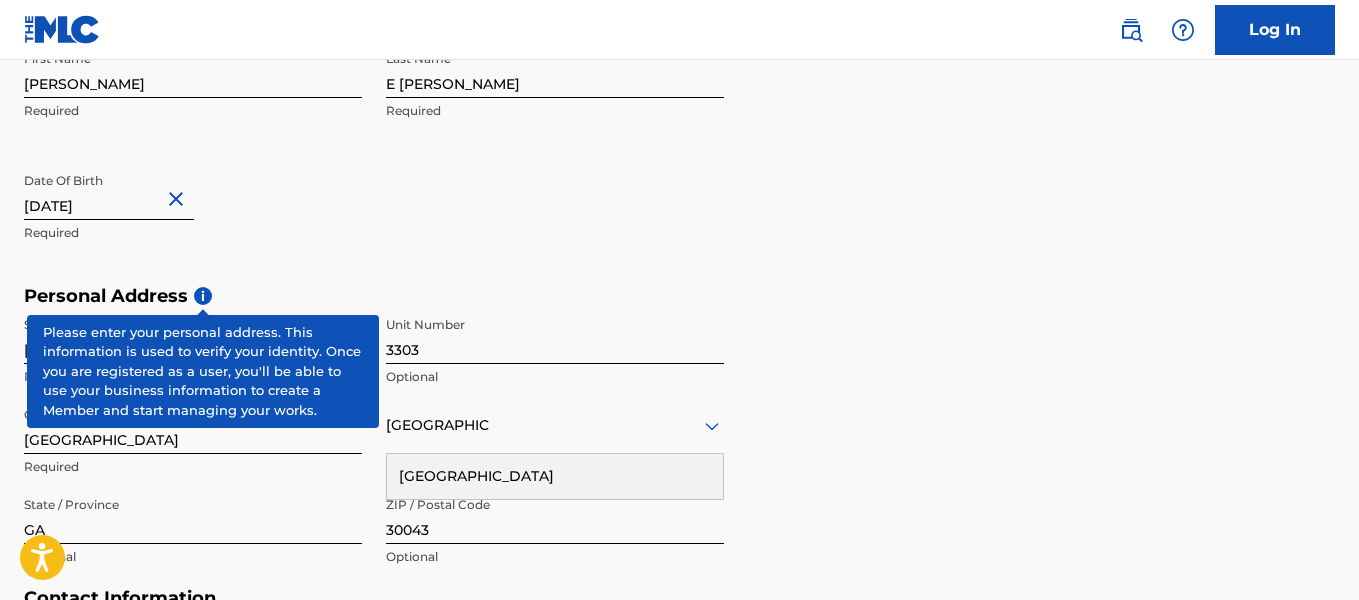 click at bounding box center [109, 191] 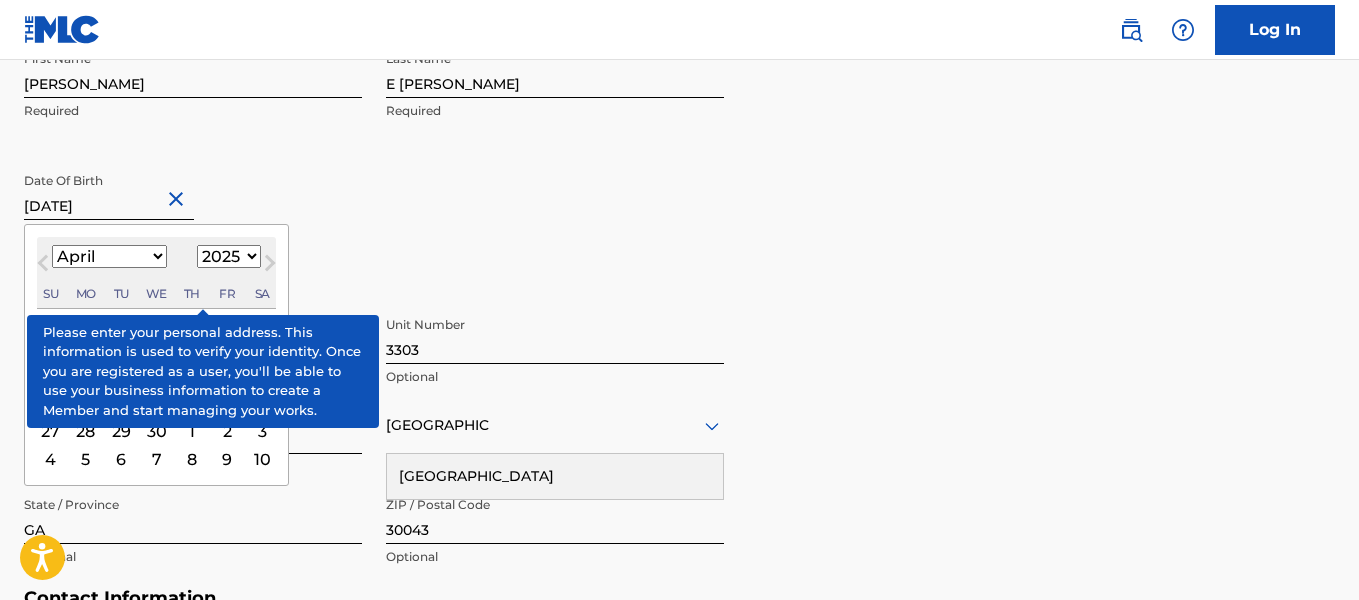 click on "1899 1900 1901 1902 1903 1904 1905 1906 1907 1908 1909 1910 1911 1912 1913 1914 1915 1916 1917 1918 1919 1920 1921 1922 1923 1924 1925 1926 1927 1928 1929 1930 1931 1932 1933 1934 1935 1936 1937 1938 1939 1940 1941 1942 1943 1944 1945 1946 1947 1948 1949 1950 1951 1952 1953 1954 1955 1956 1957 1958 1959 1960 1961 1962 1963 1964 1965 1966 1967 1968 1969 1970 1971 1972 1973 1974 1975 1976 1977 1978 1979 1980 1981 1982 1983 1984 1985 1986 1987 1988 1989 1990 1991 1992 1993 1994 1995 1996 1997 1998 1999 2000 2001 2002 2003 2004 2005 2006 2007 2008 2009 2010 2011 2012 2013 2014 2015 2016 2017 2018 2019 2020 2021 2022 2023 2024 2025 2026 2027 2028 2029 2030 2031 2032 2033 2034 2035 2036 2037 2038 2039 2040 2041 2042 2043 2044 2045 2046 2047 2048 2049 2050 2051 2052 2053 2054 2055 2056 2057 2058 2059 2060 2061 2062 2063 2064 2065 2066 2067 2068 2069 2070 2071 2072 2073 2074 2075 2076 2077 2078 2079 2080 2081 2082 2083 2084 2085 2086 2087 2088 2089 2090 2091 2092 2093 2094 2095 2096 2097 2098 2099 2100" at bounding box center (229, 256) 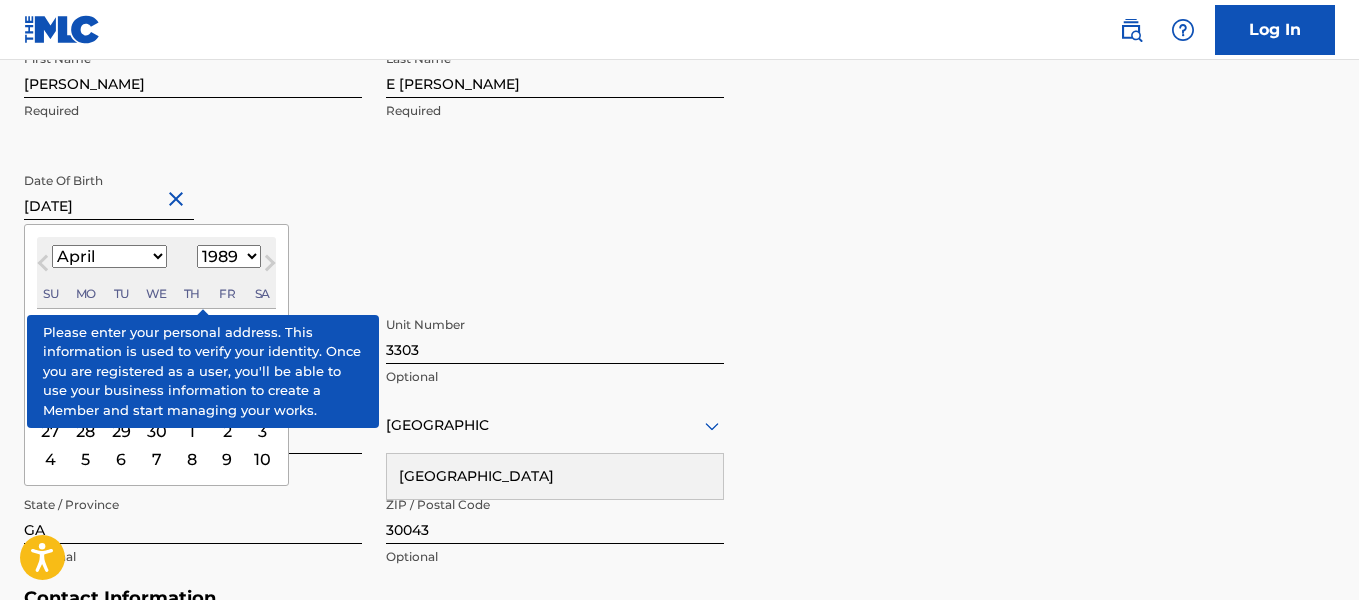 click on "1899 1900 1901 1902 1903 1904 1905 1906 1907 1908 1909 1910 1911 1912 1913 1914 1915 1916 1917 1918 1919 1920 1921 1922 1923 1924 1925 1926 1927 1928 1929 1930 1931 1932 1933 1934 1935 1936 1937 1938 1939 1940 1941 1942 1943 1944 1945 1946 1947 1948 1949 1950 1951 1952 1953 1954 1955 1956 1957 1958 1959 1960 1961 1962 1963 1964 1965 1966 1967 1968 1969 1970 1971 1972 1973 1974 1975 1976 1977 1978 1979 1980 1981 1982 1983 1984 1985 1986 1987 1988 1989 1990 1991 1992 1993 1994 1995 1996 1997 1998 1999 2000 2001 2002 2003 2004 2005 2006 2007 2008 2009 2010 2011 2012 2013 2014 2015 2016 2017 2018 2019 2020 2021 2022 2023 2024 2025 2026 2027 2028 2029 2030 2031 2032 2033 2034 2035 2036 2037 2038 2039 2040 2041 2042 2043 2044 2045 2046 2047 2048 2049 2050 2051 2052 2053 2054 2055 2056 2057 2058 2059 2060 2061 2062 2063 2064 2065 2066 2067 2068 2069 2070 2071 2072 2073 2074 2075 2076 2077 2078 2079 2080 2081 2082 2083 2084 2085 2086 2087 2088 2089 2090 2091 2092 2093 2094 2095 2096 2097 2098 2099 2100" at bounding box center (229, 256) 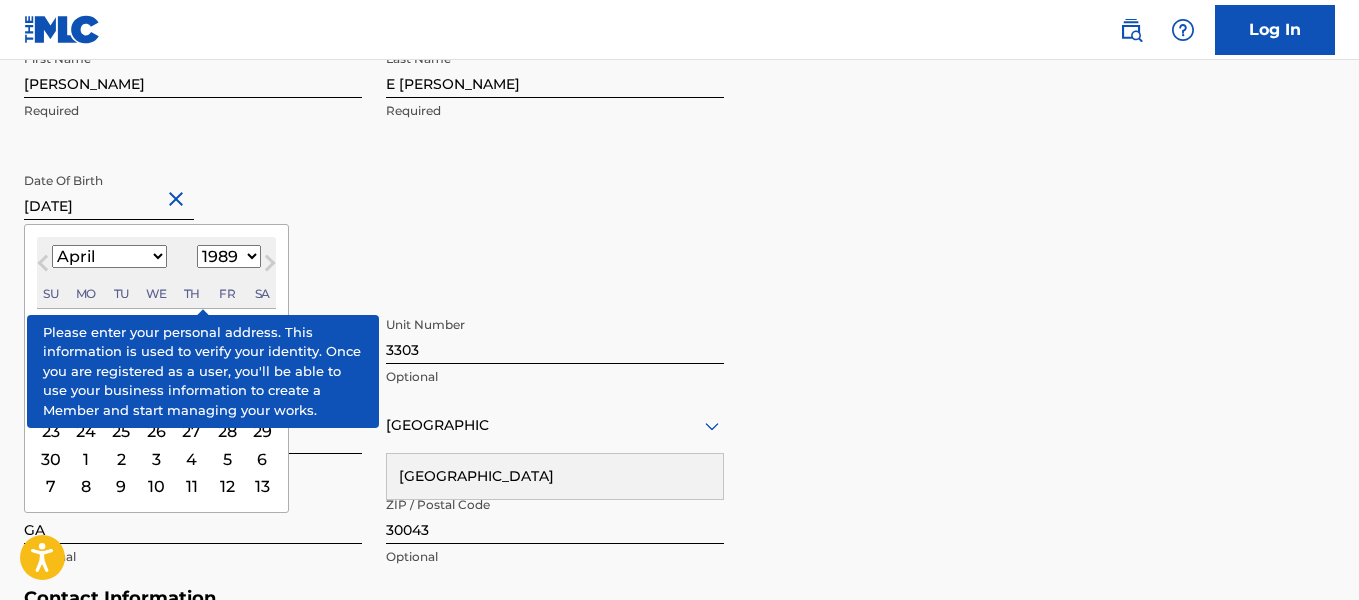 click on "April [DATE] February March April May June July August September October November [DATE] 1900 1901 1902 1903 1904 1905 1906 1907 1908 1909 1910 1911 1912 1913 1914 1915 1916 1917 1918 1919 1920 1921 1922 1923 1924 1925 1926 1927 1928 1929 1930 1931 1932 1933 1934 1935 1936 1937 1938 1939 1940 1941 1942 1943 1944 1945 1946 1947 1948 1949 1950 1951 1952 1953 1954 1955 1956 1957 1958 1959 1960 1961 1962 1963 1964 1965 1966 1967 1968 1969 1970 1971 1972 1973 1974 1975 1976 1977 1978 1979 1980 1981 1982 1983 1984 1985 1986 1987 1988 1989 1990 1991 1992 1993 1994 1995 1996 1997 1998 1999 2000 2001 2002 2003 2004 2005 2006 2007 2008 2009 2010 2011 2012 2013 2014 2015 2016 2017 2018 2019 2020 2021 2022 2023 2024 2025 2026 2027 2028 2029 2030 2031 2032 2033 2034 2035 2036 2037 2038 2039 2040 2041 2042 2043 2044 2045 2046 2047 2048 2049 2050 2051 2052 2053 2054 2055 2056 2057 2058 2059 2060 2061 2062 2063 2064 2065 2066 2067 2068 2069 2070 2071 2072 2073 2074 2075 2076 2077 2078 2079 2080 2081 2082 2083 Su" at bounding box center [156, 273] 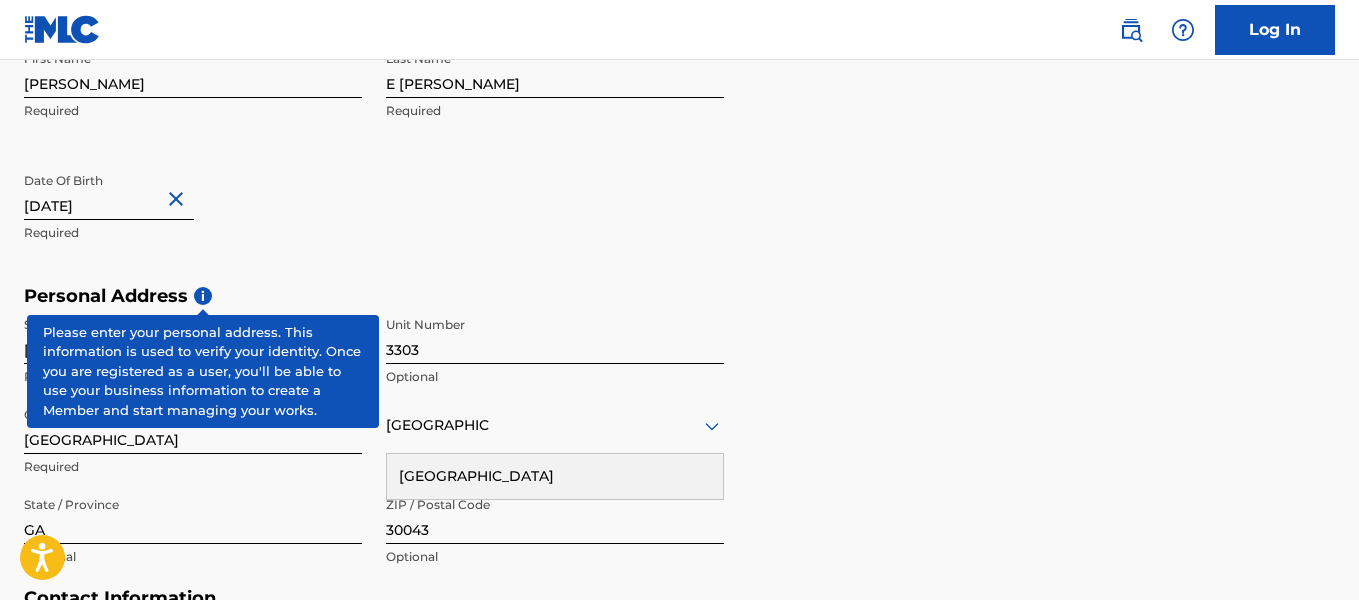 click on "Date Of Birth Required" at bounding box center [193, 208] 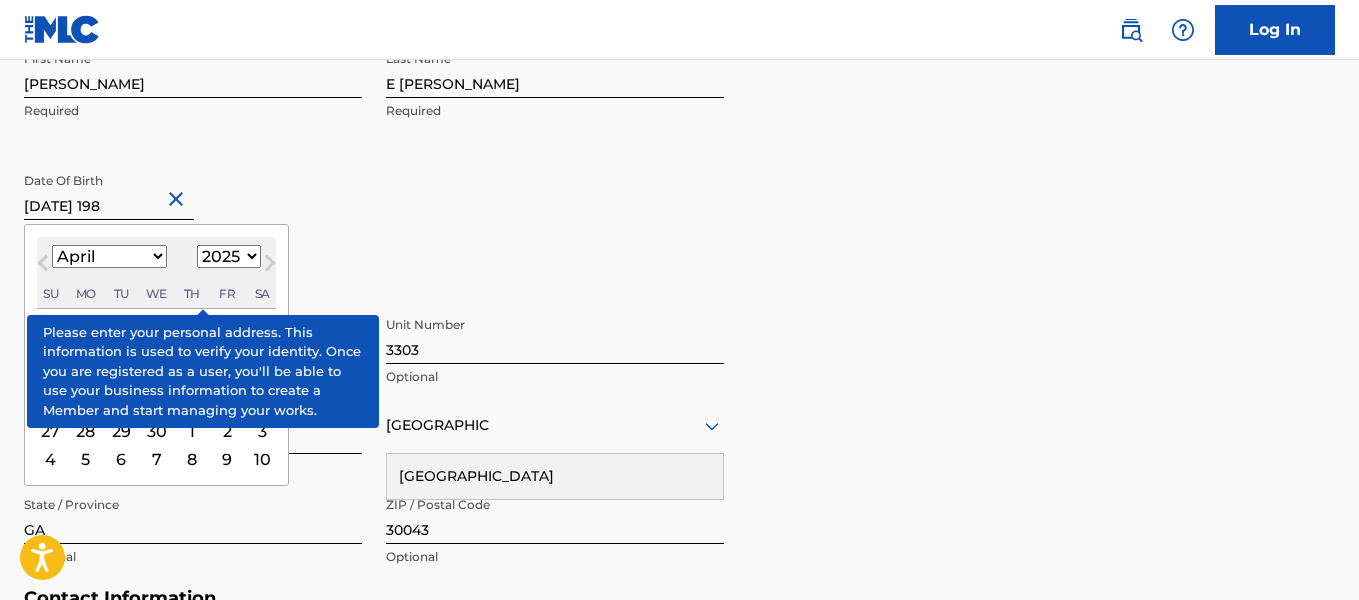 type on "[DATE]" 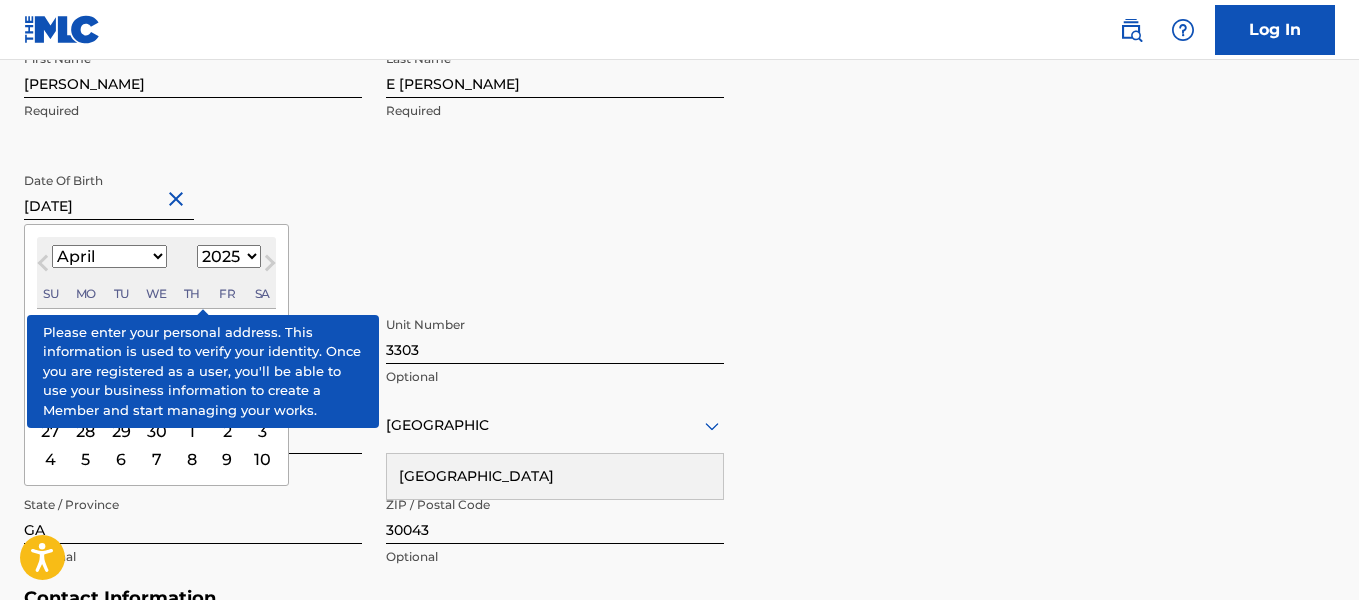 select on "1989" 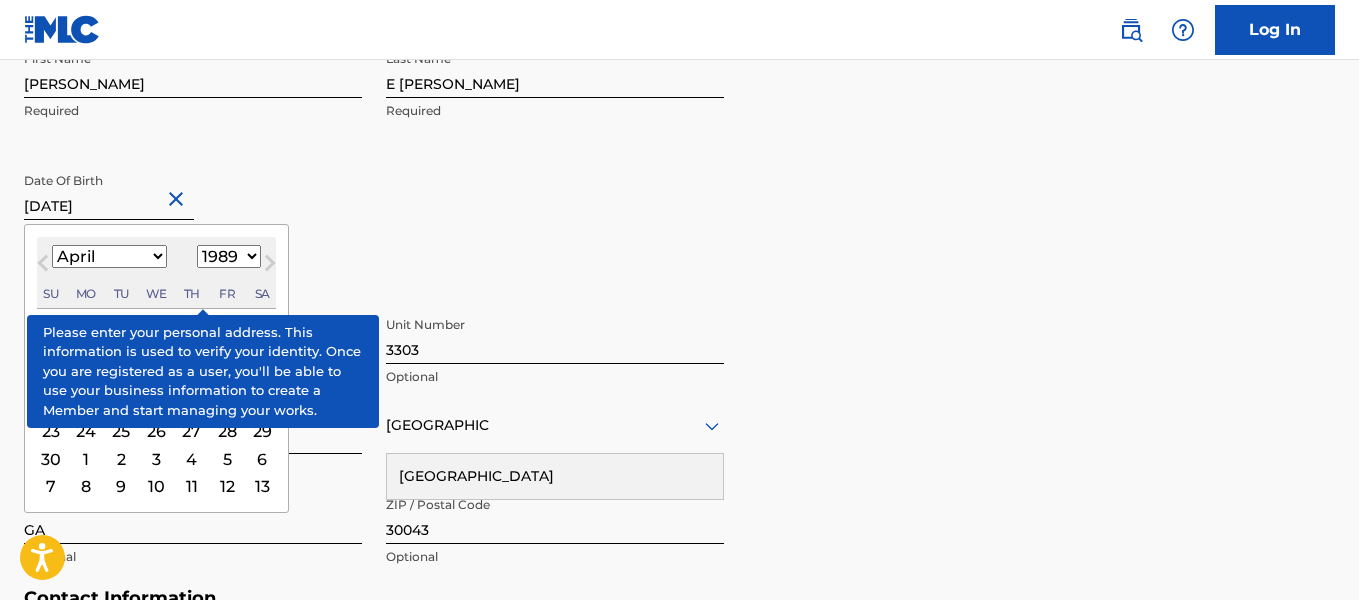 type on "[DATE]" 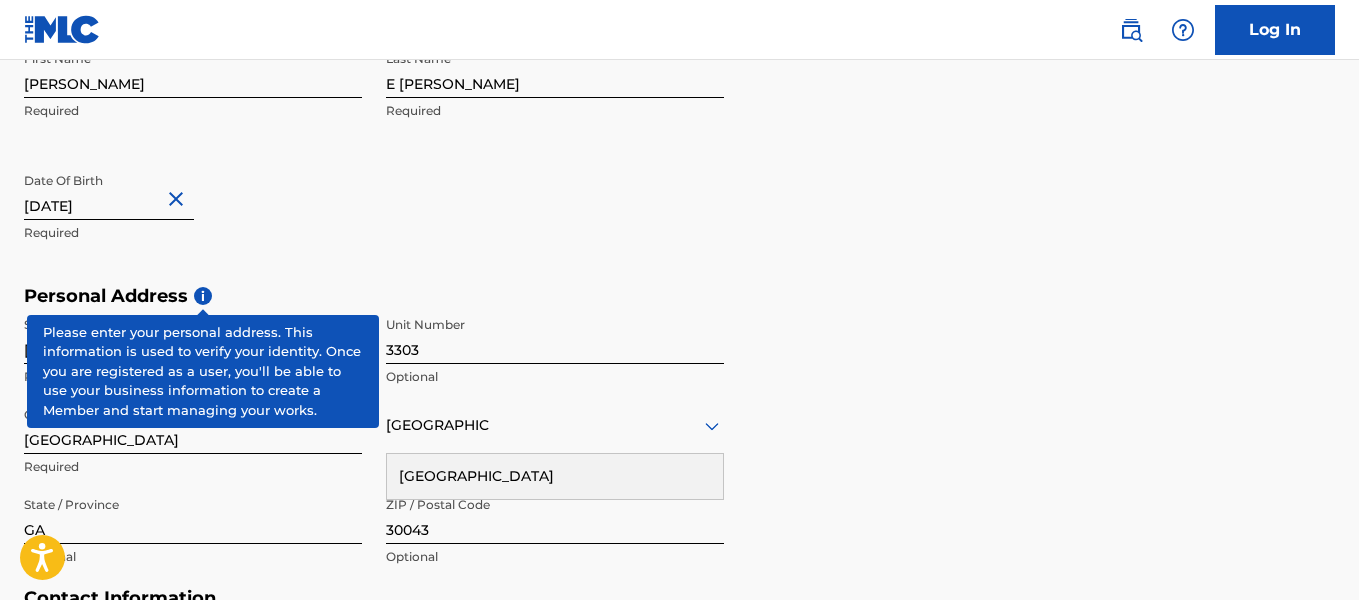 click on "First Name [PERSON_NAME] Required Last Name E [PERSON_NAME] Required Date Of Birth [DEMOGRAPHIC_DATA] Required" at bounding box center [374, 163] 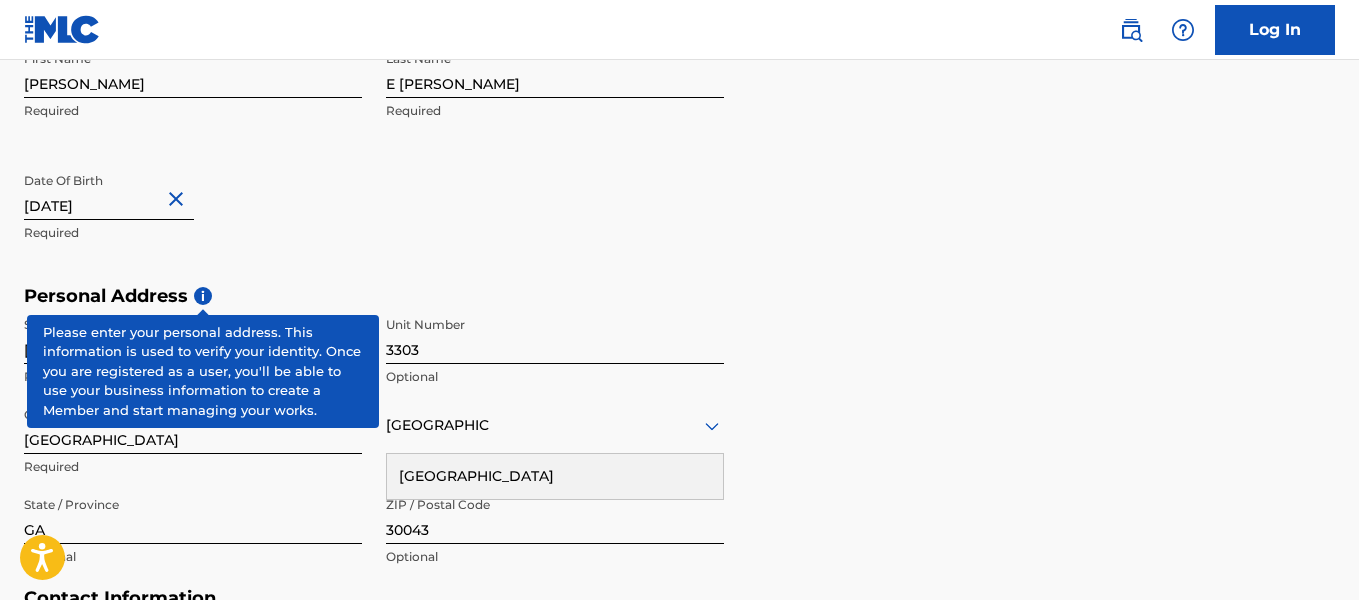 scroll, scrollTop: 563, scrollLeft: 0, axis: vertical 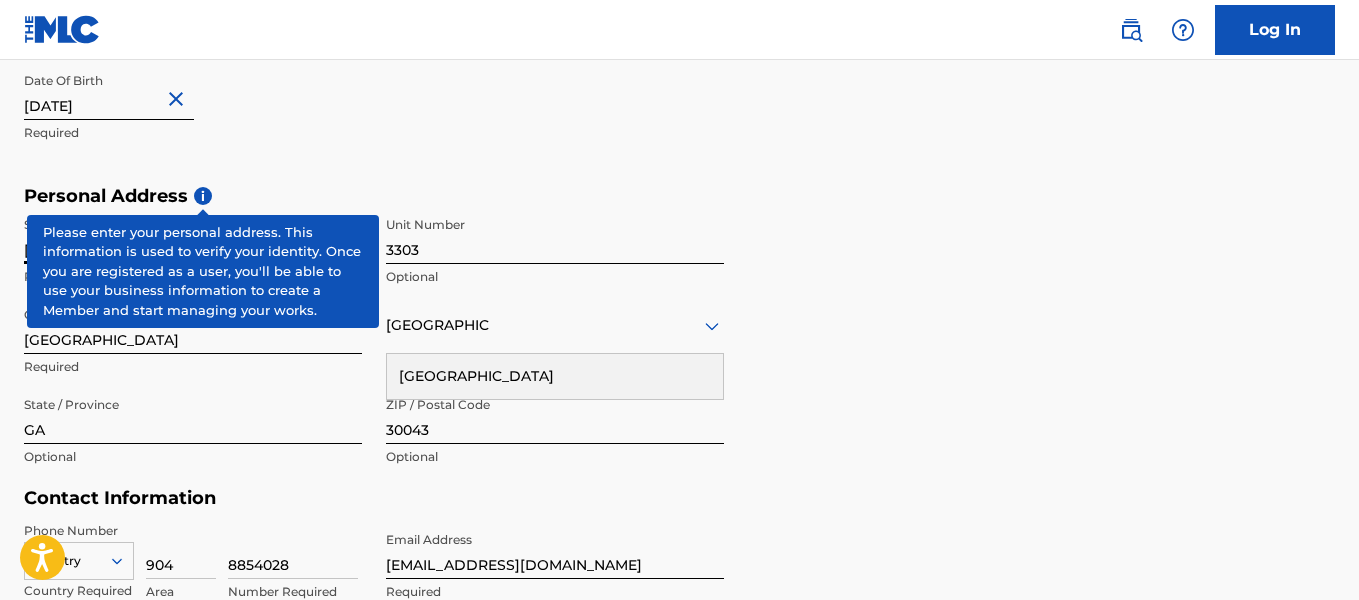 click on "[STREET_ADDRESS]" at bounding box center (193, 235) 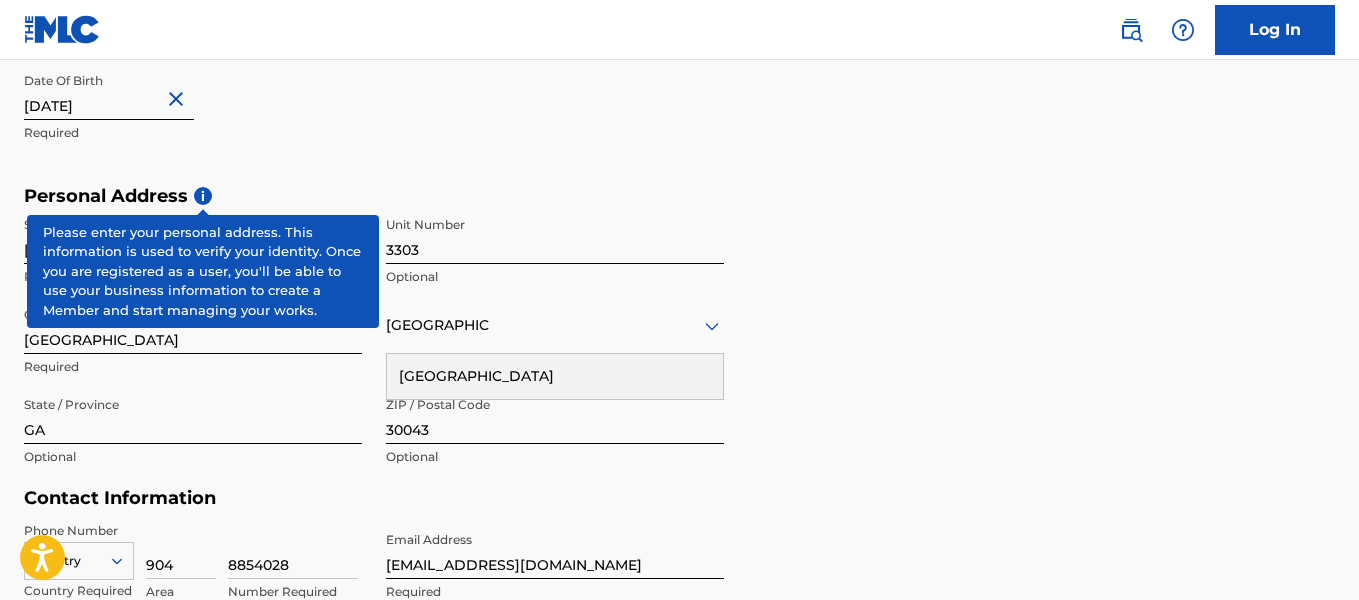 click on "i" at bounding box center (203, 196) 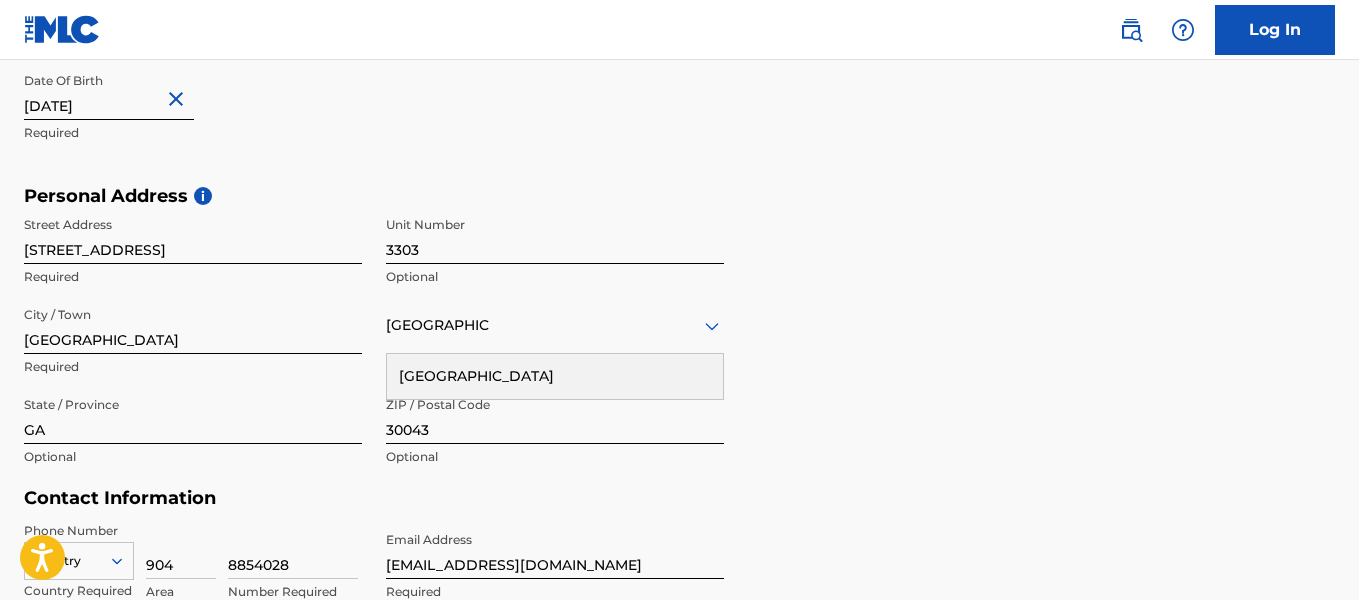 click on "Personal Address i" at bounding box center (679, 196) 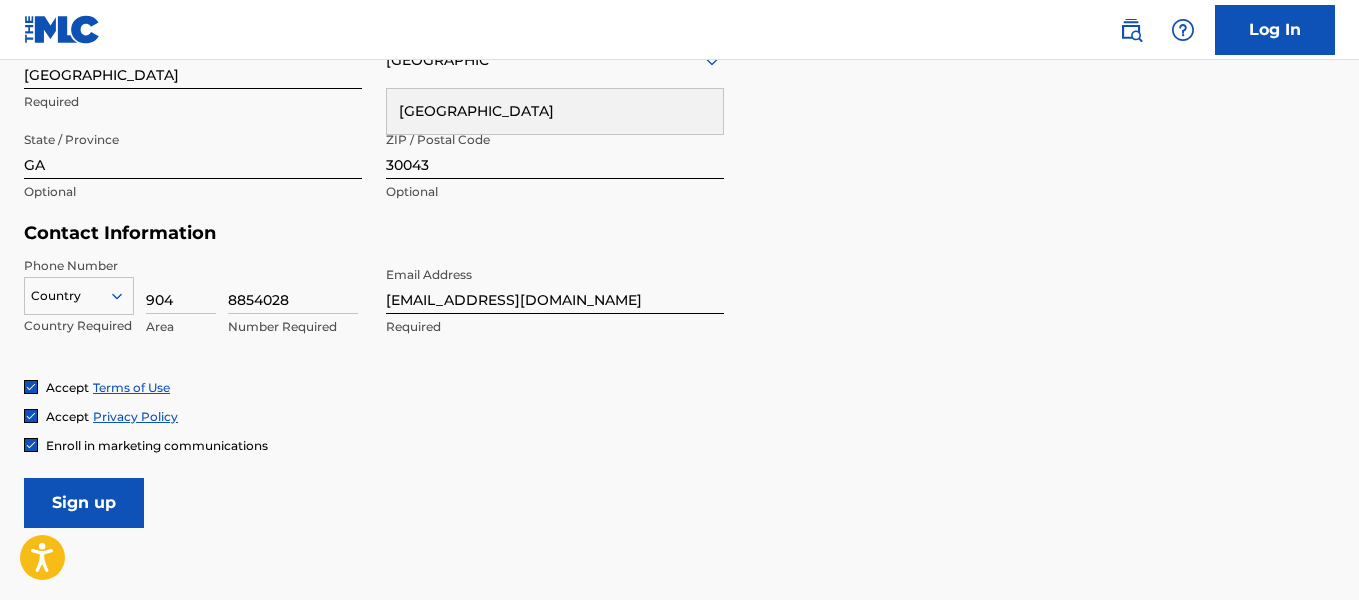 scroll, scrollTop: 863, scrollLeft: 0, axis: vertical 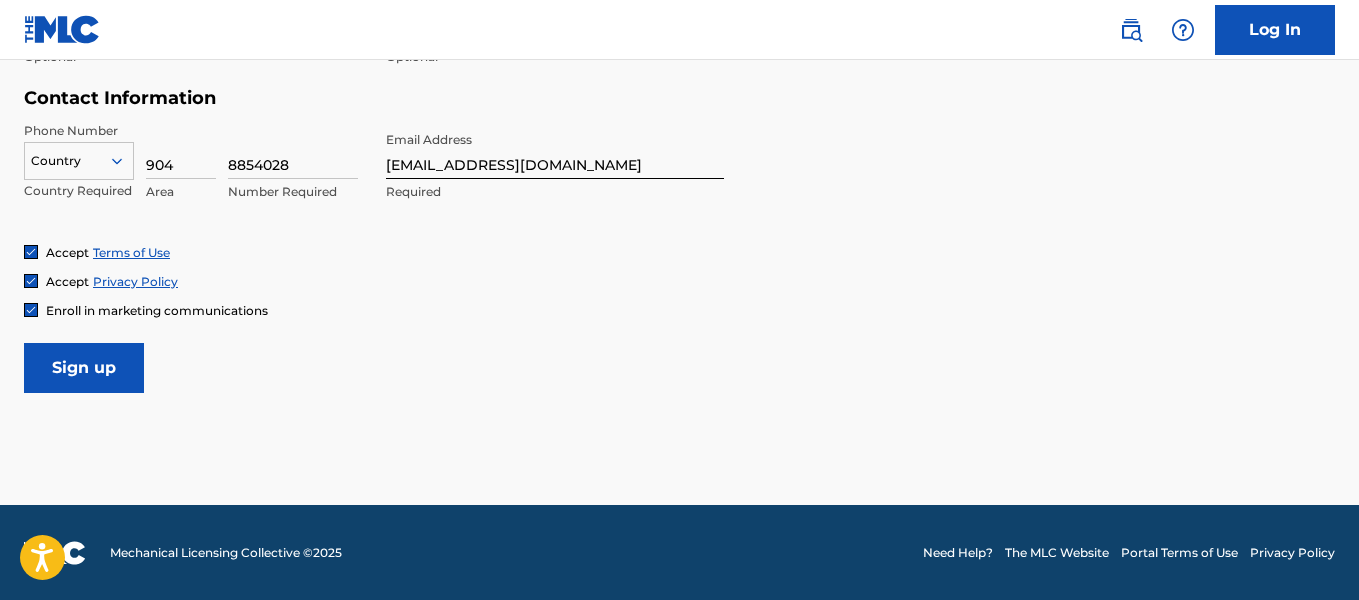 click on "Sign up" at bounding box center [84, 368] 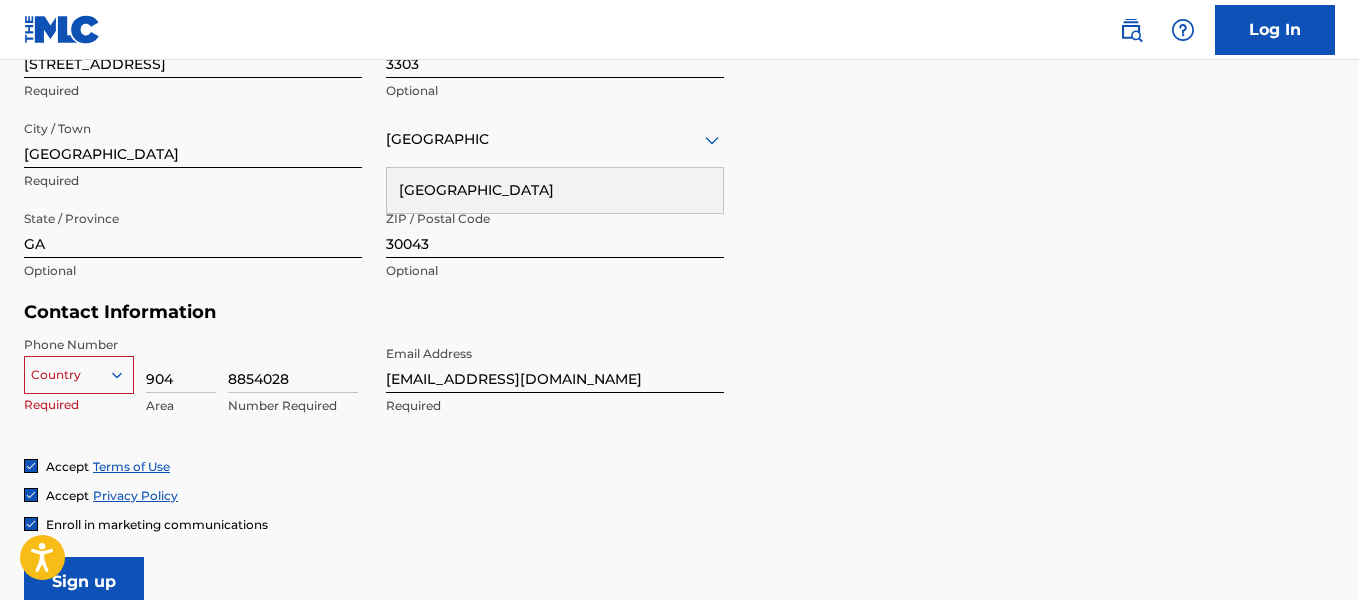 scroll, scrollTop: 788, scrollLeft: 0, axis: vertical 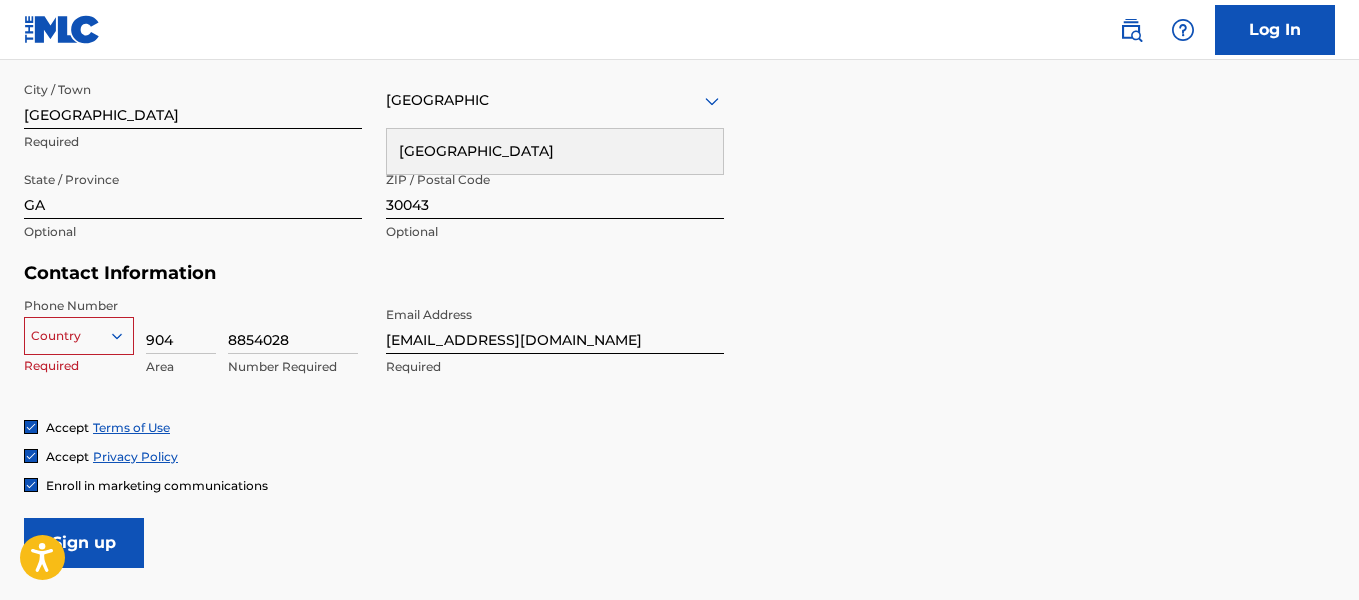 click on "Country" at bounding box center (79, 332) 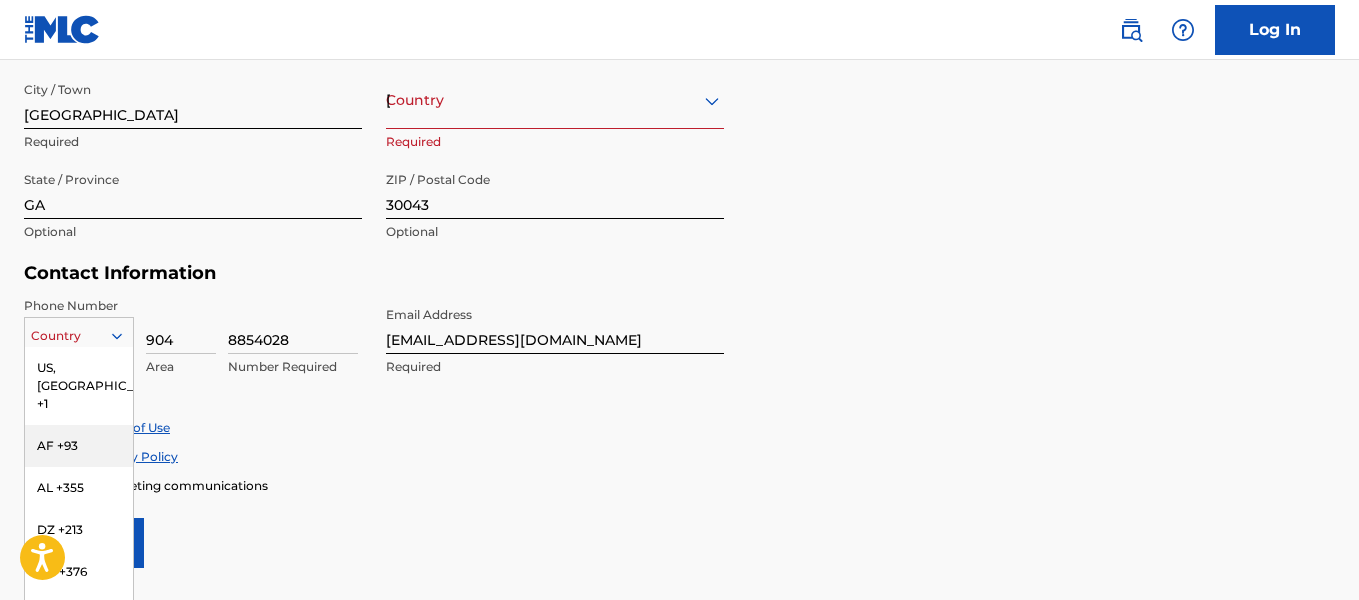 scroll, scrollTop: 836, scrollLeft: 0, axis: vertical 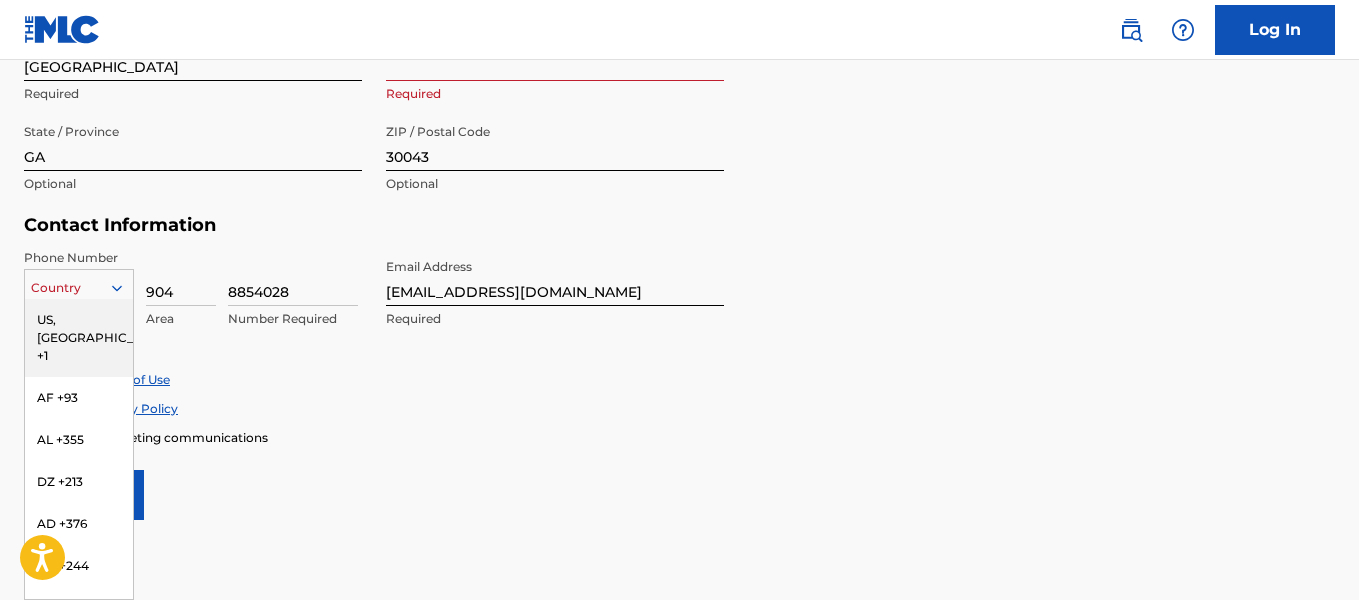 click on "US, [GEOGRAPHIC_DATA] +1" at bounding box center (79, 338) 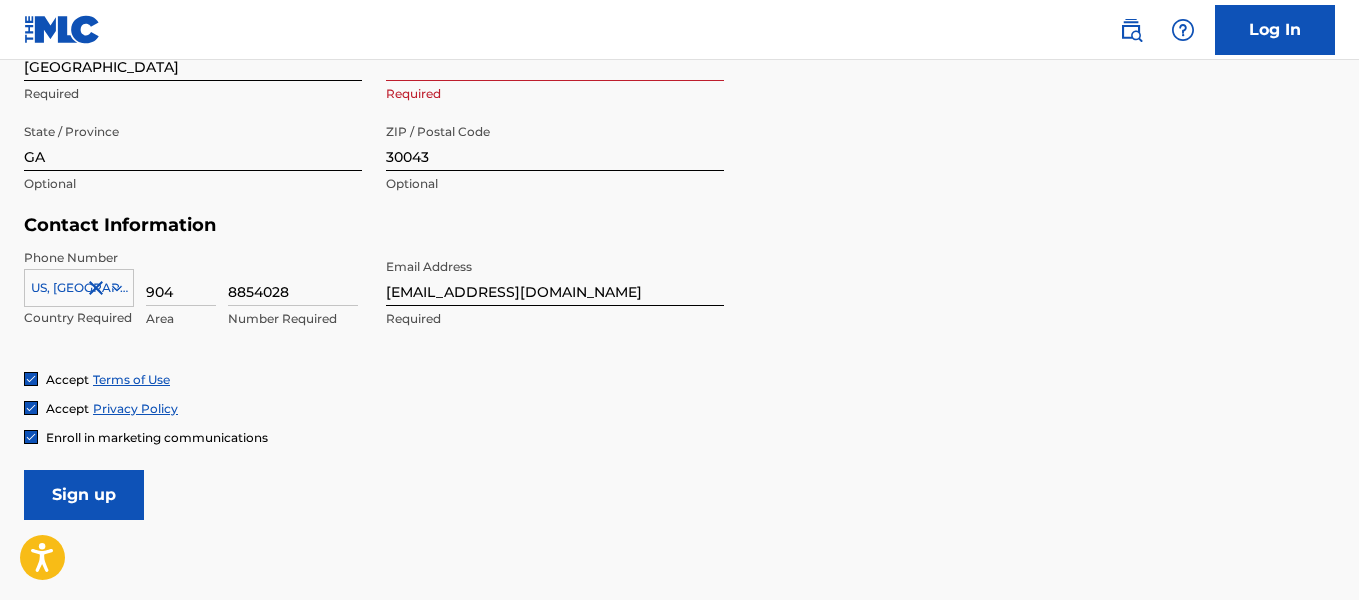 click on "Phone Number [GEOGRAPHIC_DATA], [GEOGRAPHIC_DATA] +1 Country Required 904 Area 8854028 Number Required Email Address [EMAIL_ADDRESS][DOMAIN_NAME] Required" at bounding box center (374, 310) 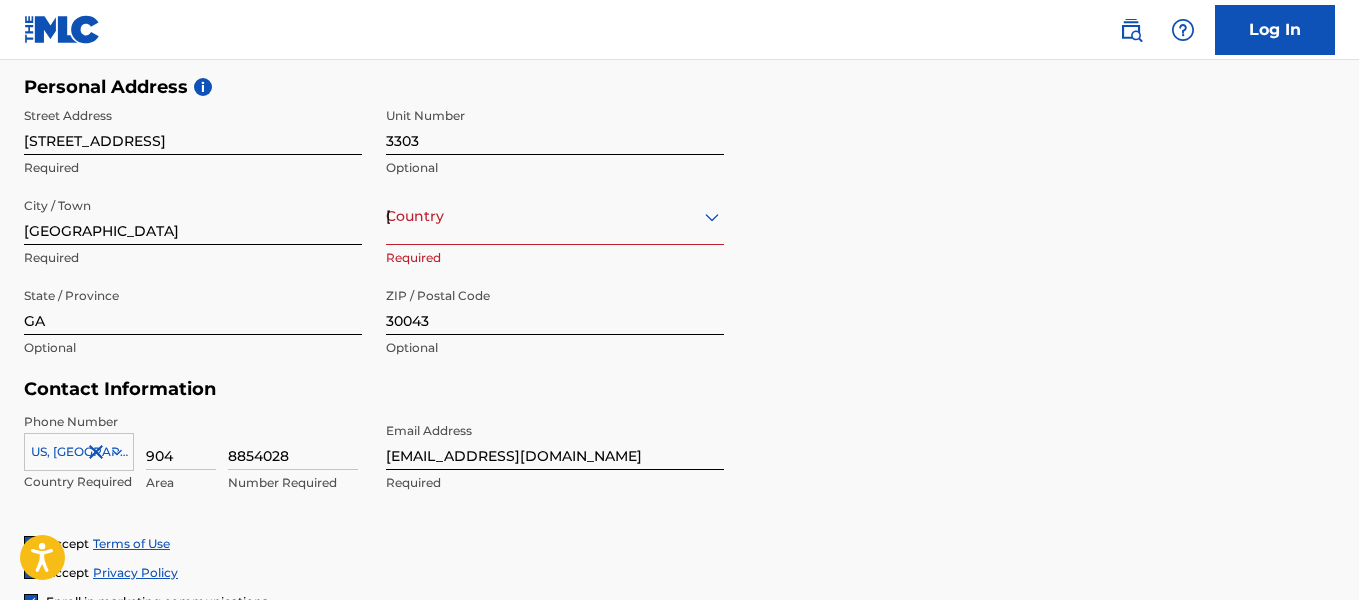 scroll, scrollTop: 636, scrollLeft: 0, axis: vertical 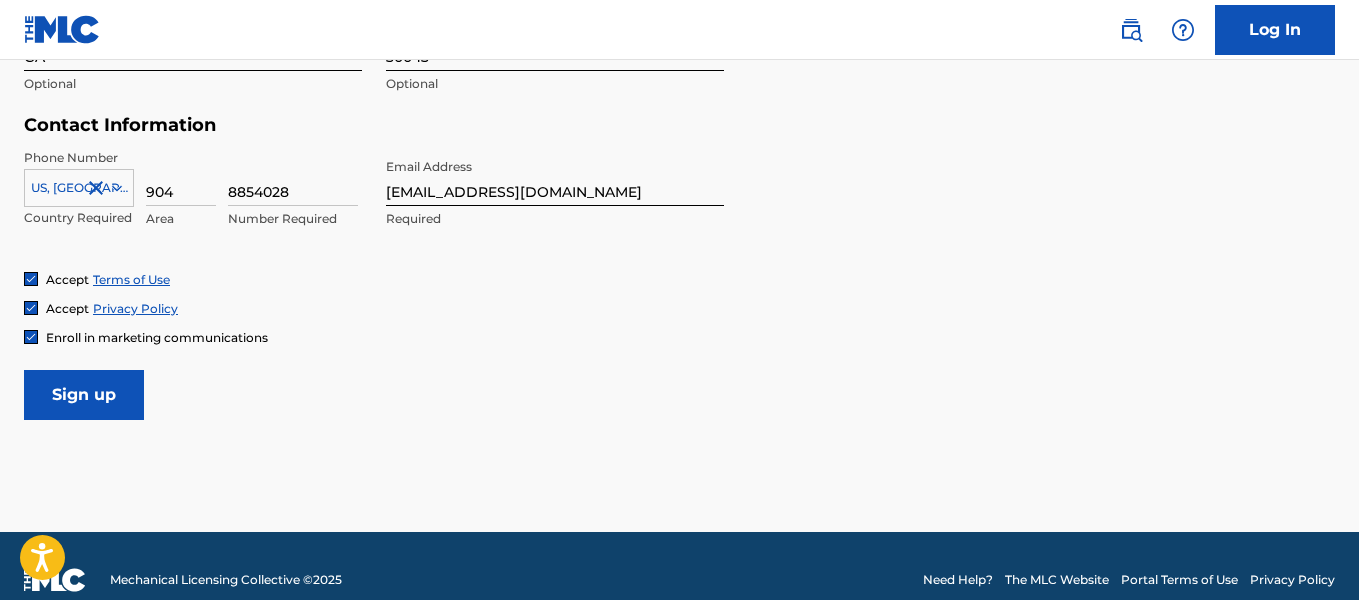 drag, startPoint x: 104, startPoint y: 396, endPoint x: 127, endPoint y: 394, distance: 23.086792 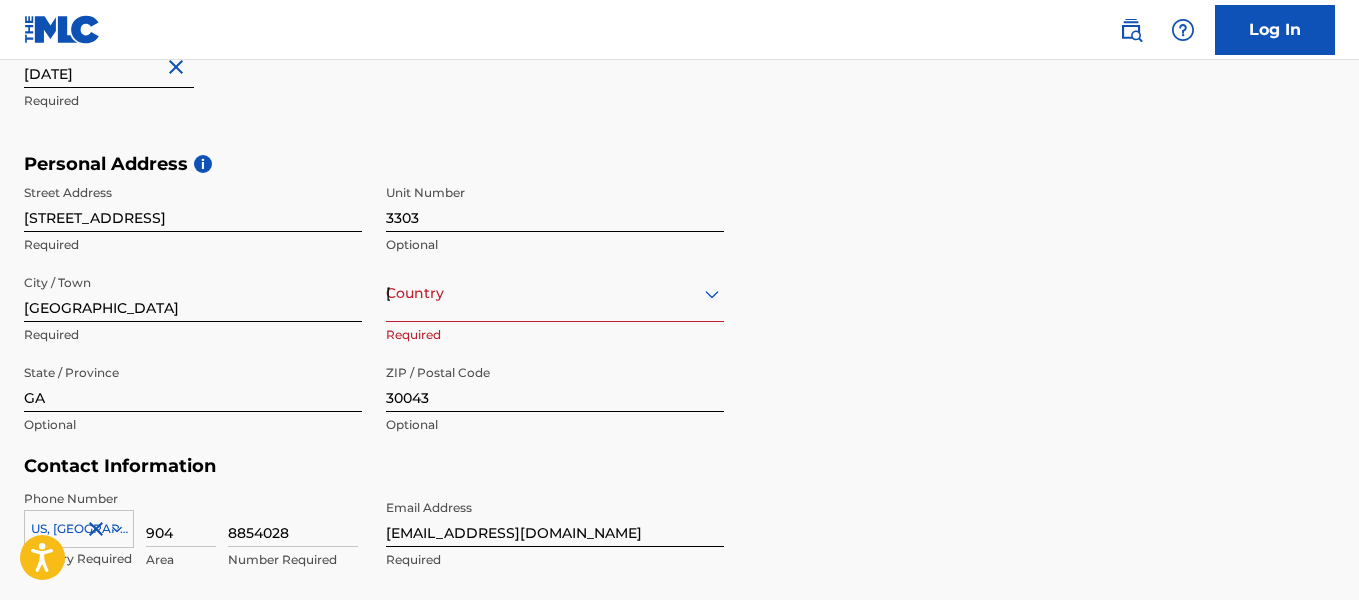 scroll, scrollTop: 588, scrollLeft: 0, axis: vertical 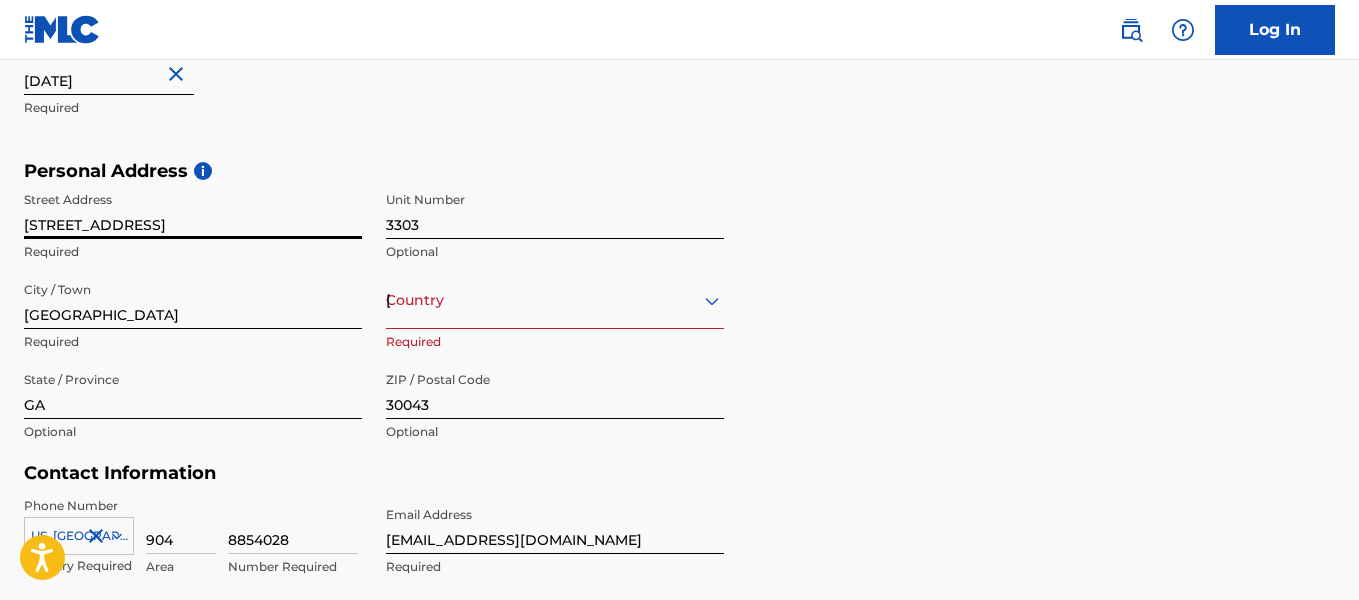 click on "[STREET_ADDRESS]" at bounding box center (193, 210) 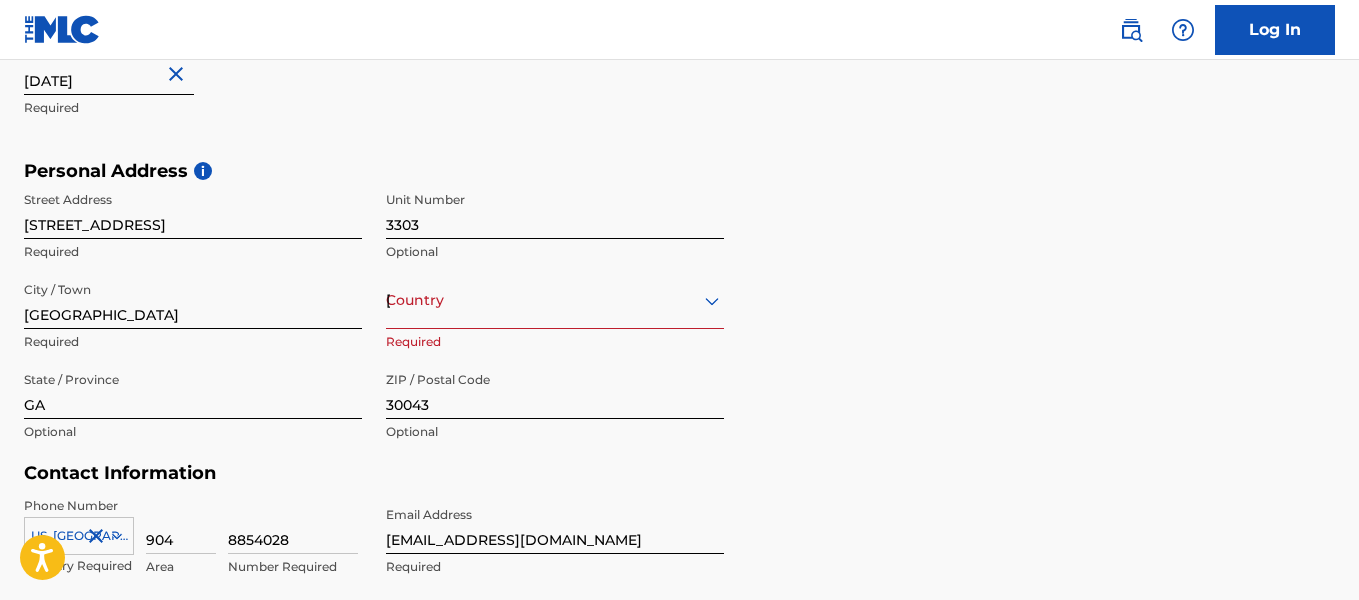 click on "First Name [PERSON_NAME] Required Last Name E [PERSON_NAME] Required Date Of Birth [DEMOGRAPHIC_DATA] Required" at bounding box center [374, 38] 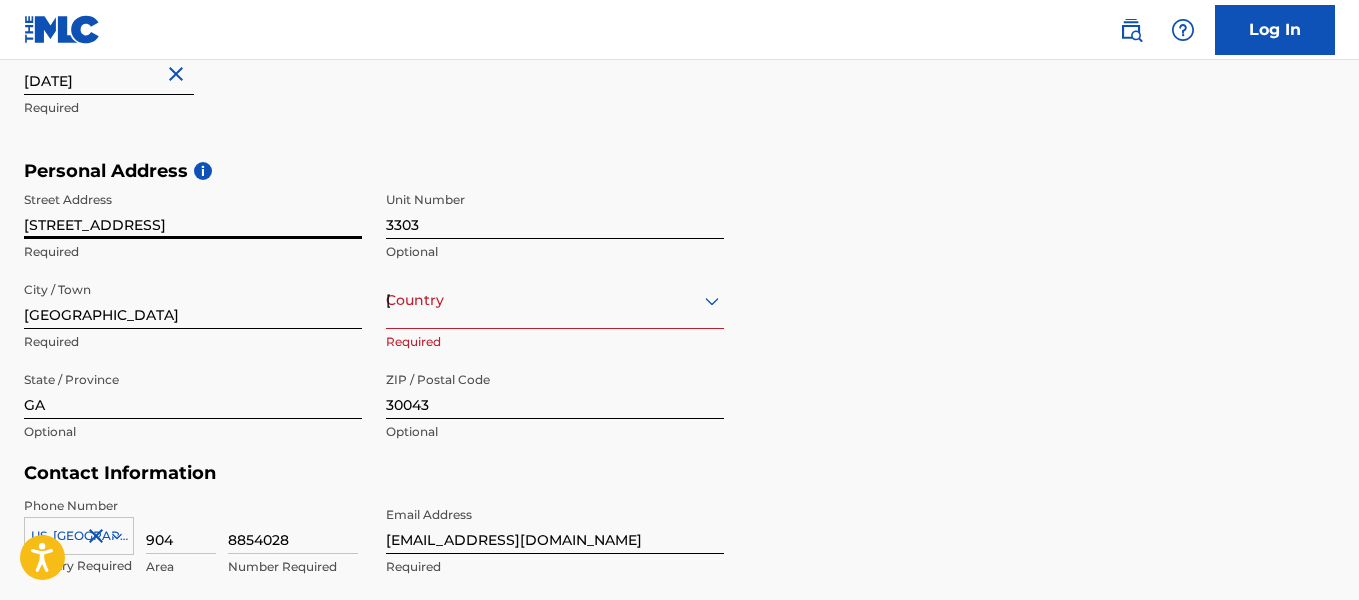 click on "[STREET_ADDRESS]" at bounding box center [193, 210] 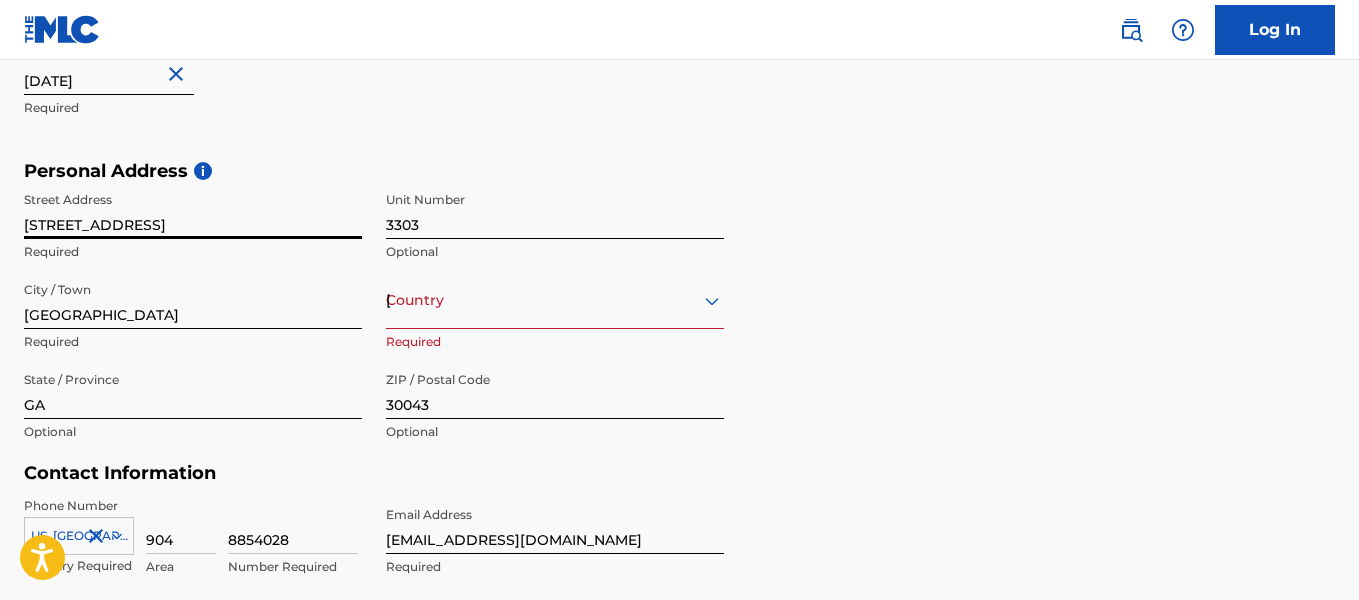 click on "[STREET_ADDRESS]" at bounding box center [193, 210] 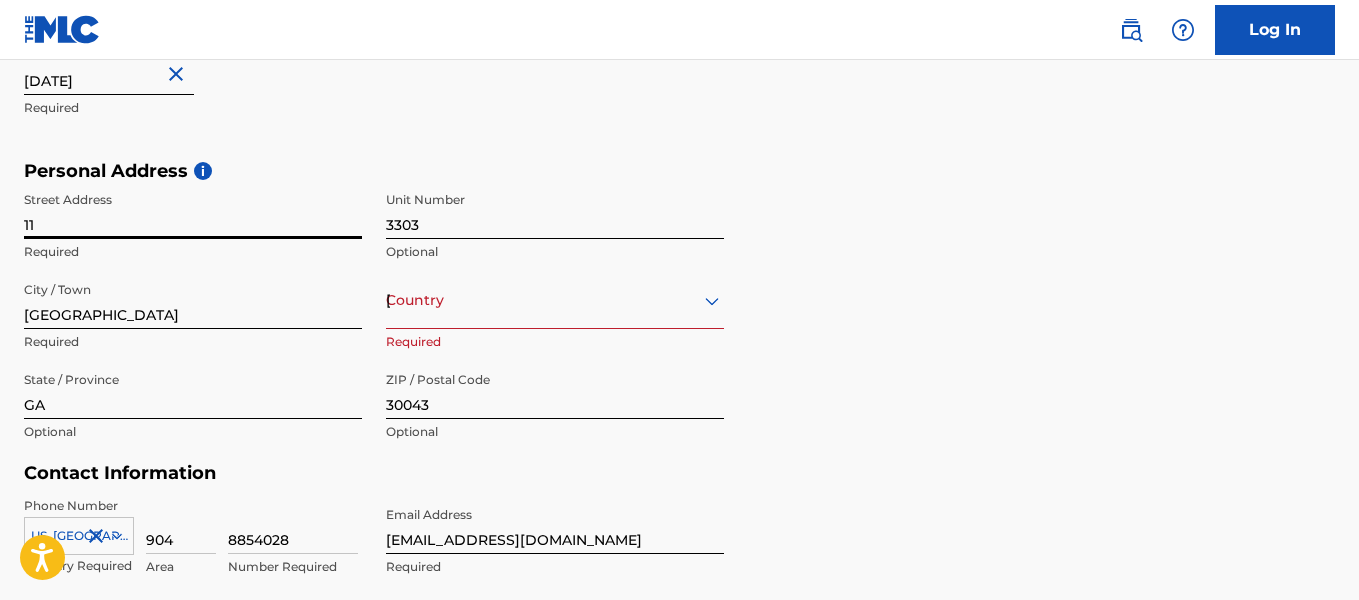 type on "1" 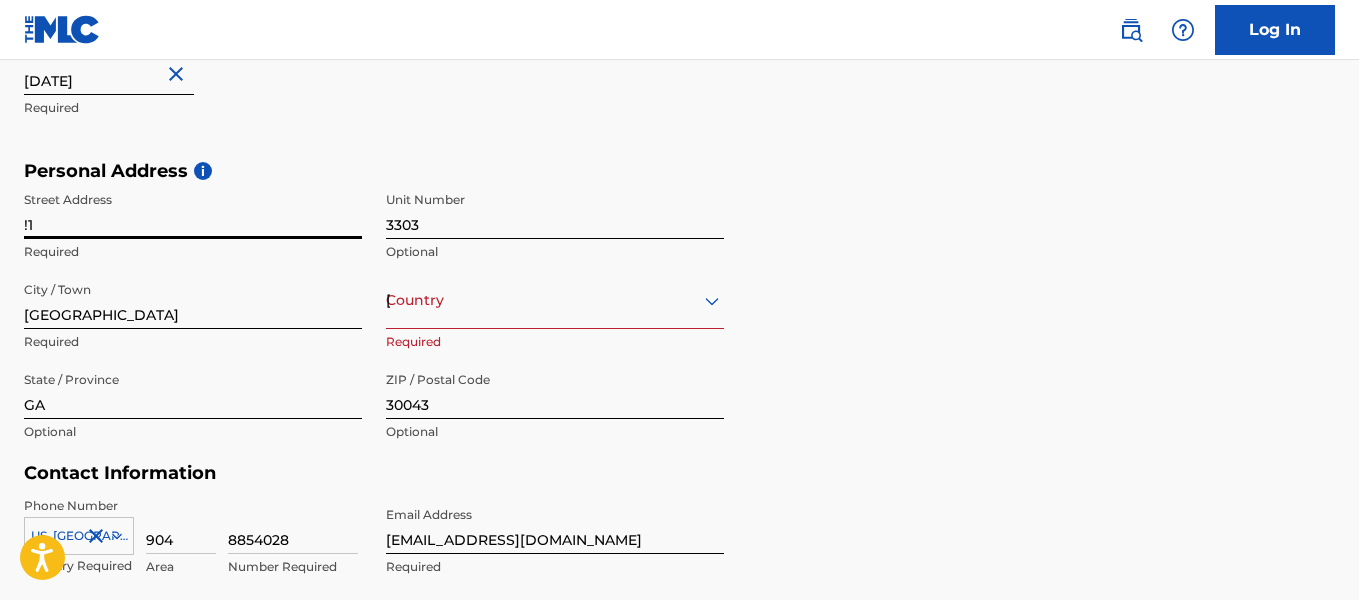 type on "!" 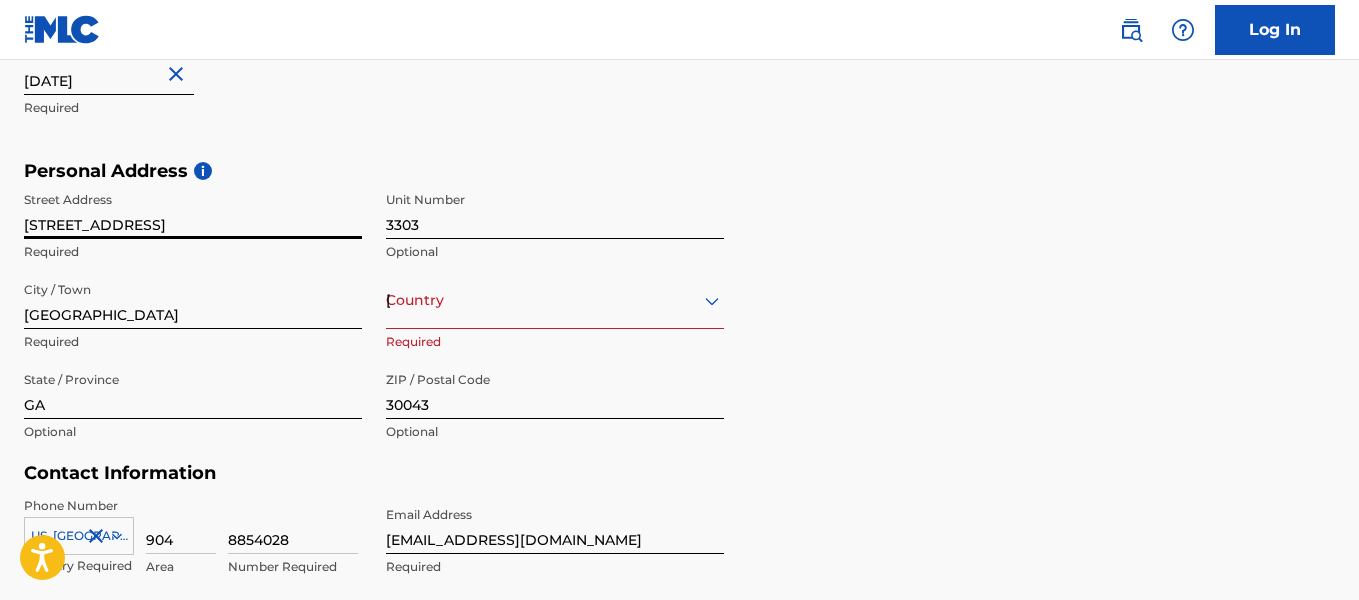 scroll, scrollTop: 488, scrollLeft: 0, axis: vertical 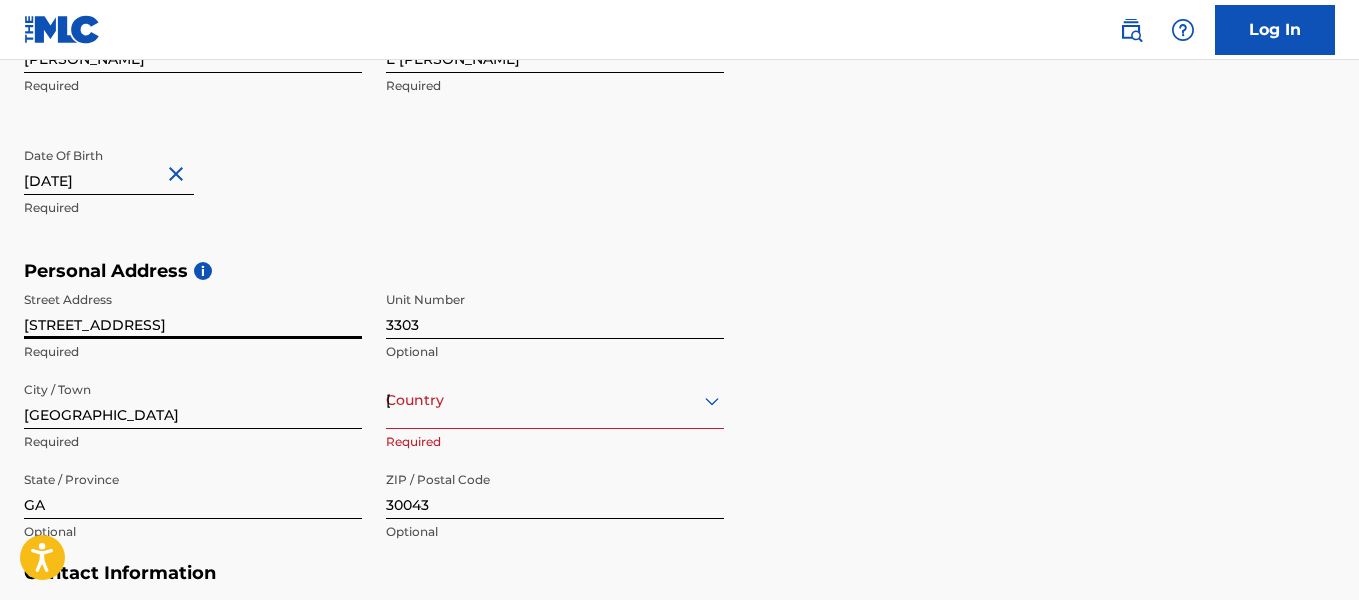 click on "[STREET_ADDRESS]" at bounding box center [193, 310] 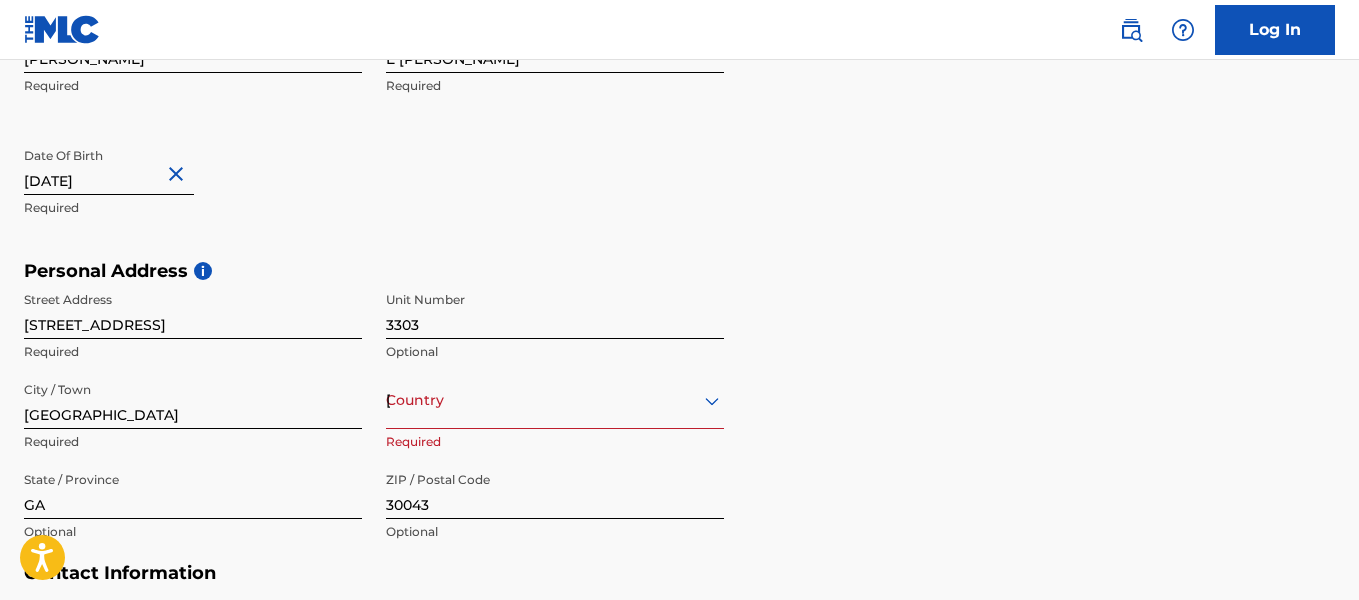 click on "Street Address [STREET_ADDRESS]" at bounding box center (193, 327) 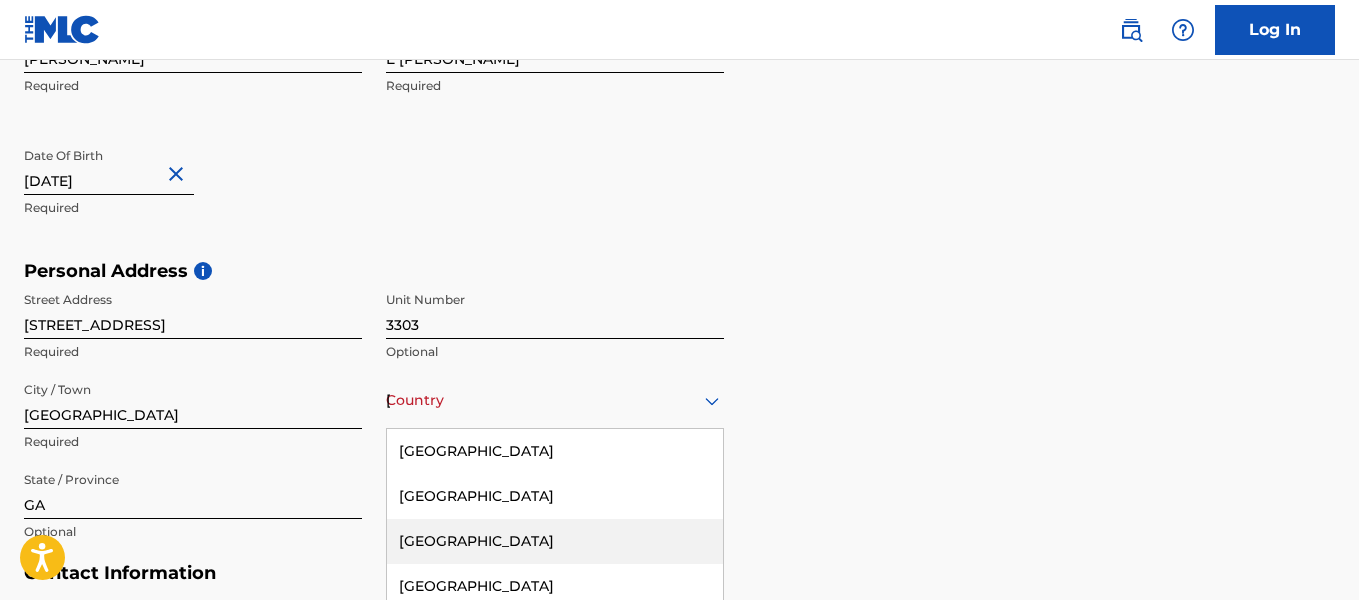 click on "223 results available. Use Up and Down to choose options, press Enter to select the currently focused option, press Escape to exit the menu, press Tab to select the option and exit the menu. Country [GEOGRAPHIC_DATA] [GEOGRAPHIC_DATA] [GEOGRAPHIC_DATA] [GEOGRAPHIC_DATA] [GEOGRAPHIC_DATA] [GEOGRAPHIC_DATA] [GEOGRAPHIC_DATA] [GEOGRAPHIC_DATA] [GEOGRAPHIC_DATA] [GEOGRAPHIC_DATA] [GEOGRAPHIC_DATA] [GEOGRAPHIC_DATA] [GEOGRAPHIC_DATA] [GEOGRAPHIC_DATA] [GEOGRAPHIC_DATA] [GEOGRAPHIC_DATA] [GEOGRAPHIC_DATA] [GEOGRAPHIC_DATA] [GEOGRAPHIC_DATA] [GEOGRAPHIC_DATA] [GEOGRAPHIC_DATA] [GEOGRAPHIC_DATA] [GEOGRAPHIC_DATA] [GEOGRAPHIC_DATA] [GEOGRAPHIC_DATA] [GEOGRAPHIC_DATA] [GEOGRAPHIC_DATA] [GEOGRAPHIC_DATA] [GEOGRAPHIC_DATA] [GEOGRAPHIC_DATA] [GEOGRAPHIC_DATA] [GEOGRAPHIC_DATA] [GEOGRAPHIC_DATA] [GEOGRAPHIC_DATA] [GEOGRAPHIC_DATA] [GEOGRAPHIC_DATA] [GEOGRAPHIC_DATA] [GEOGRAPHIC_DATA] [GEOGRAPHIC_DATA] [GEOGRAPHIC_DATA] [GEOGRAPHIC_DATA] [GEOGRAPHIC_DATA] [GEOGRAPHIC_DATA] [GEOGRAPHIC_DATA] [GEOGRAPHIC_DATA] [GEOGRAPHIC_DATA] [GEOGRAPHIC_DATA], [GEOGRAPHIC_DATA] [GEOGRAPHIC_DATA] [GEOGRAPHIC_DATA] D'Ivoire [GEOGRAPHIC_DATA] [GEOGRAPHIC_DATA] [GEOGRAPHIC_DATA] [GEOGRAPHIC_DATA] [GEOGRAPHIC_DATA] [GEOGRAPHIC_DATA] [GEOGRAPHIC_DATA] [GEOGRAPHIC_DATA] [GEOGRAPHIC_DATA] [GEOGRAPHIC_DATA] [GEOGRAPHIC_DATA] [GEOGRAPHIC_DATA] [GEOGRAPHIC_DATA] [GEOGRAPHIC_DATA] [GEOGRAPHIC_DATA] [GEOGRAPHIC_DATA] ([GEOGRAPHIC_DATA]) [GEOGRAPHIC_DATA] [GEOGRAPHIC_DATA] [GEOGRAPHIC_DATA] [GEOGRAPHIC_DATA] [GEOGRAPHIC_DATA] [GEOGRAPHIC_DATA] [GEOGRAPHIC_DATA] [GEOGRAPHIC_DATA] [US_STATE] [GEOGRAPHIC_DATA] [GEOGRAPHIC_DATA] [GEOGRAPHIC_DATA] [GEOGRAPHIC_DATA] [GEOGRAPHIC_DATA]" at bounding box center (555, 400) 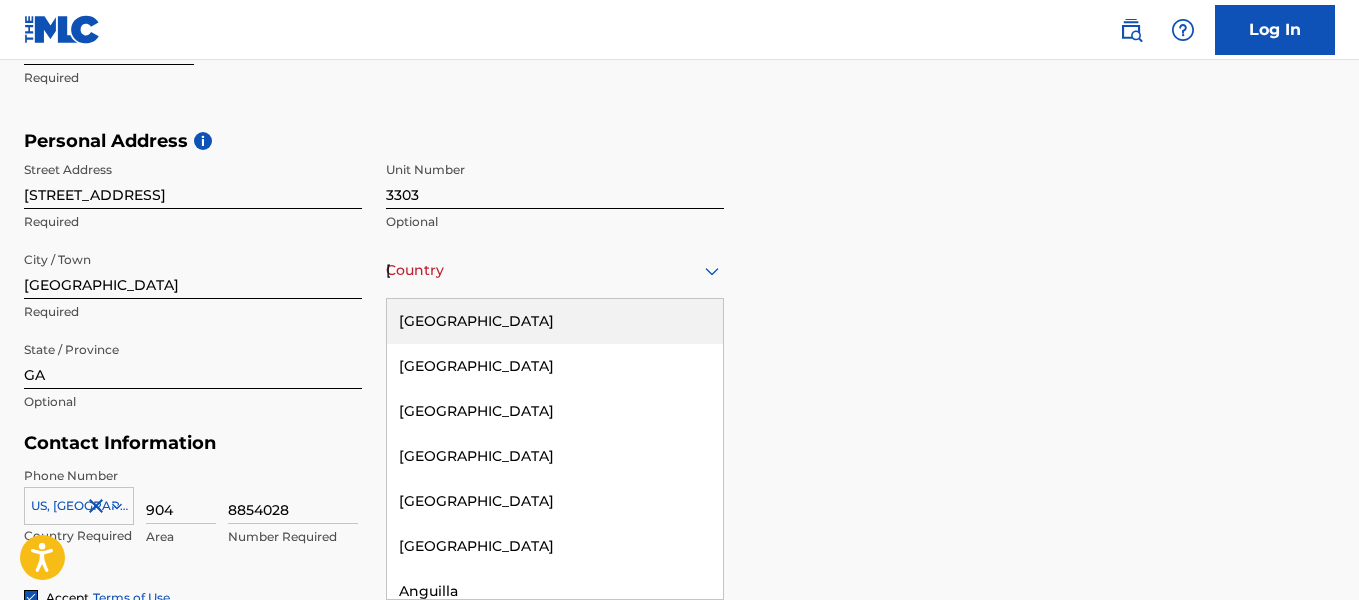 click on "[GEOGRAPHIC_DATA]" at bounding box center [555, 321] 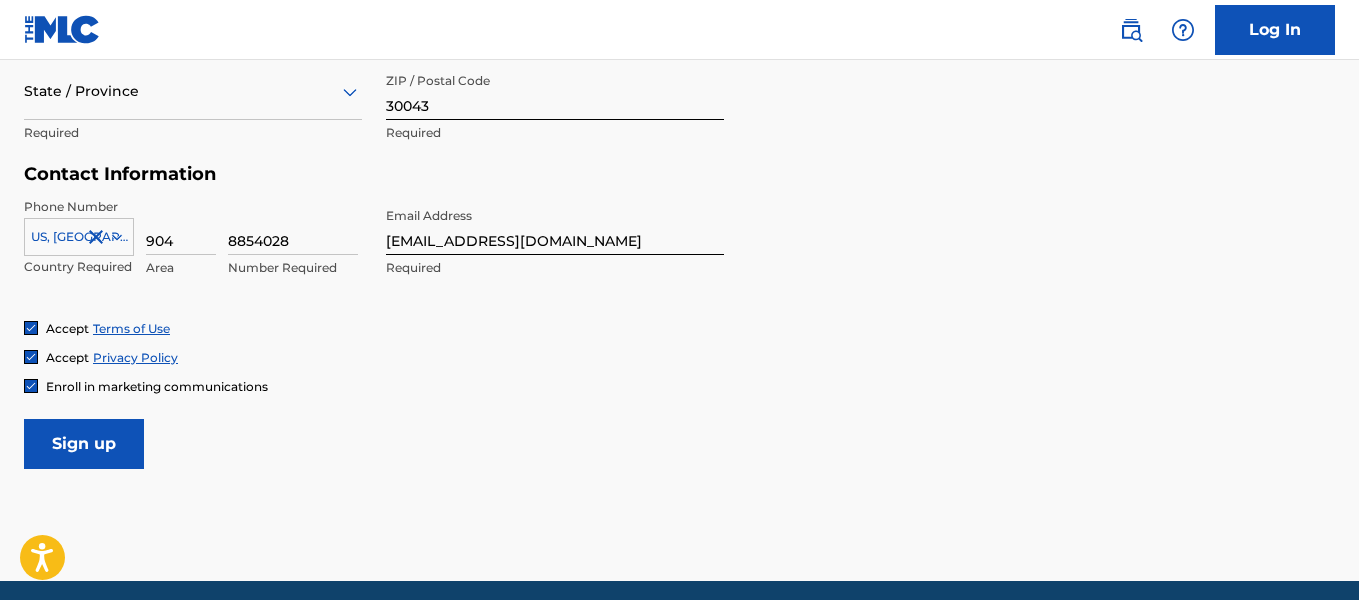 scroll, scrollTop: 918, scrollLeft: 0, axis: vertical 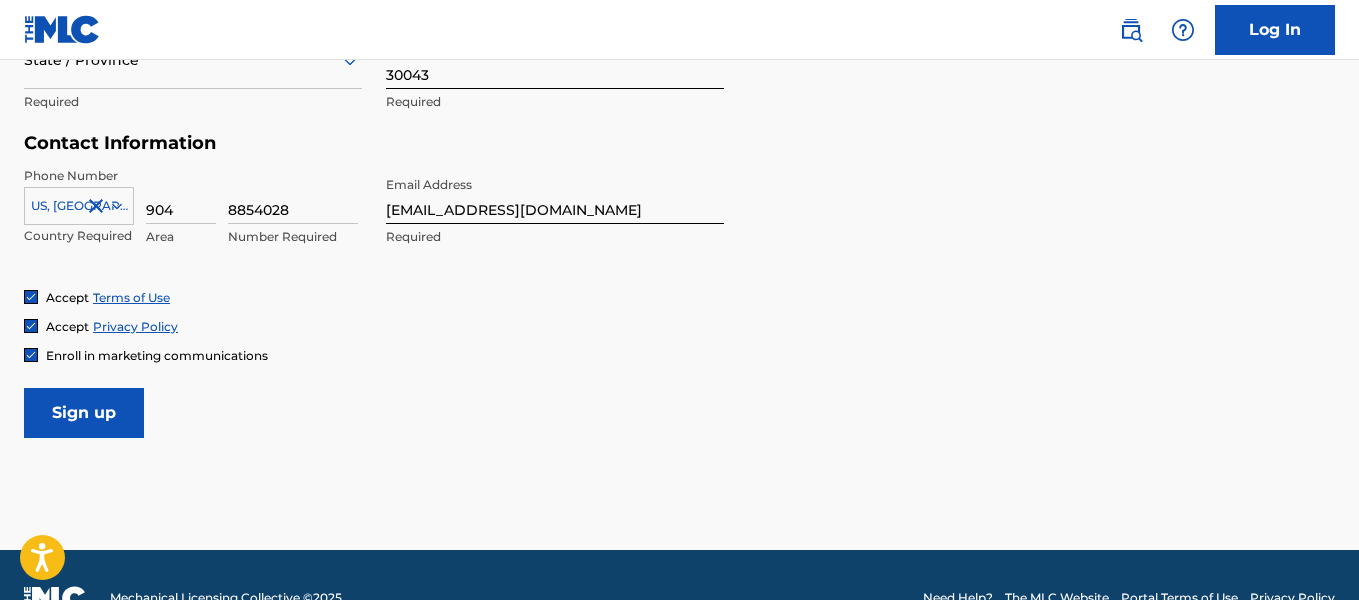click on "Sign up" at bounding box center [84, 413] 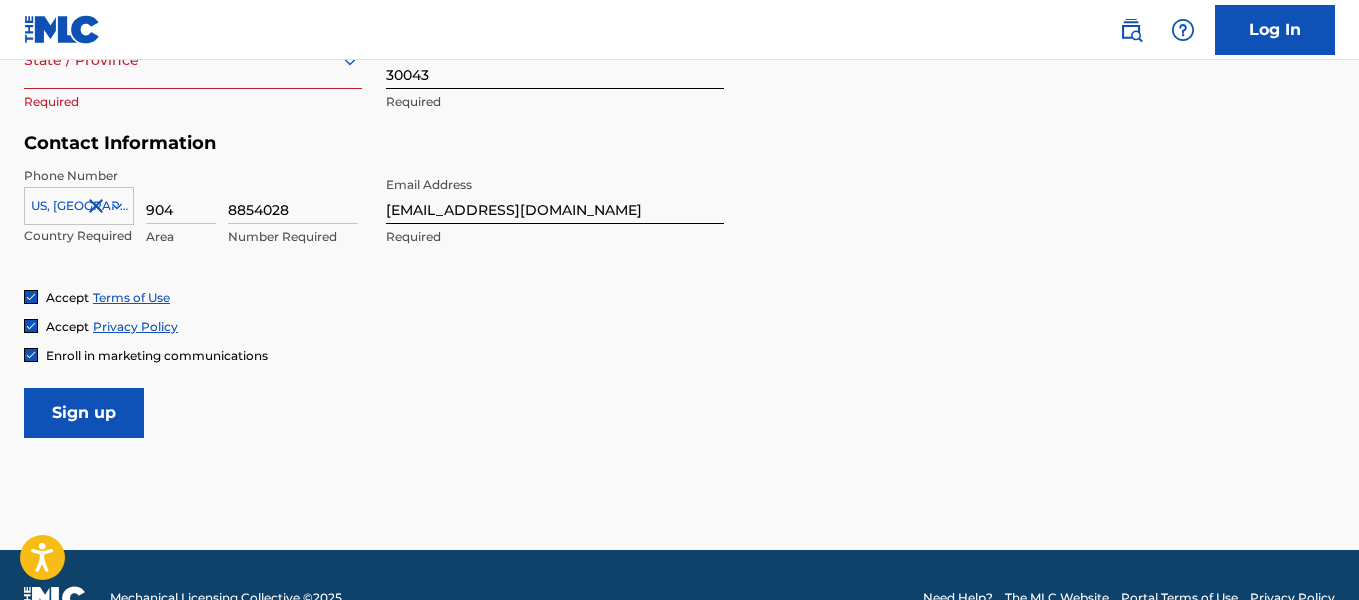 click on "Sign up" at bounding box center [84, 413] 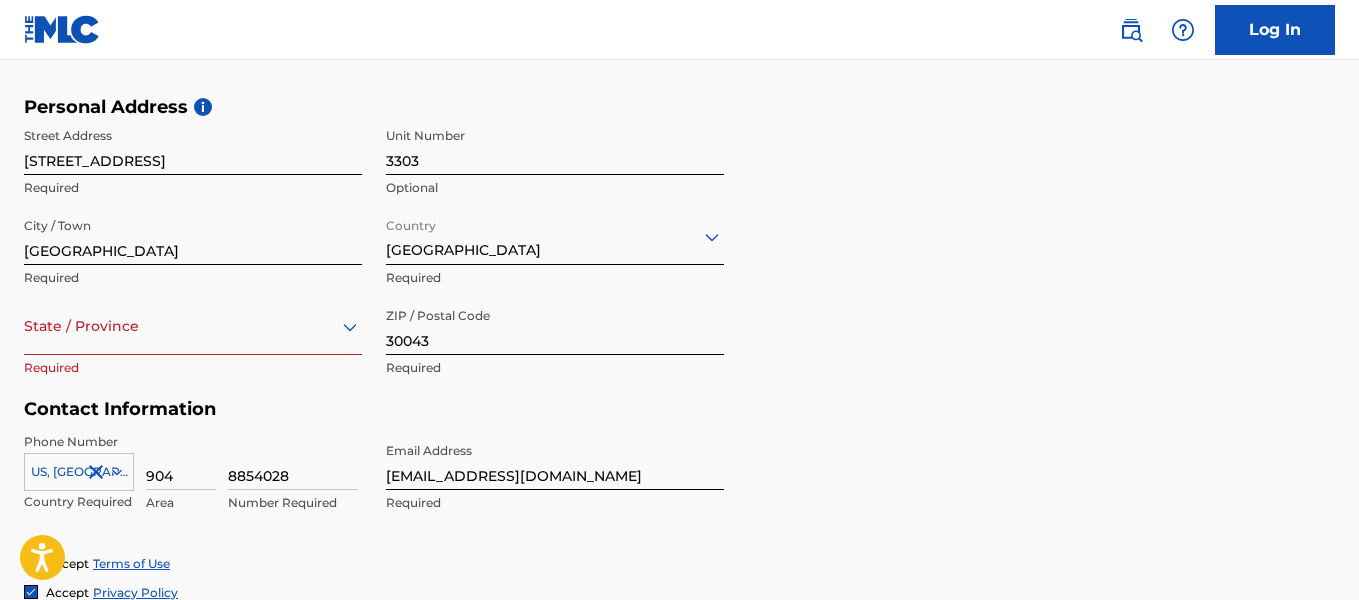 scroll, scrollTop: 618, scrollLeft: 0, axis: vertical 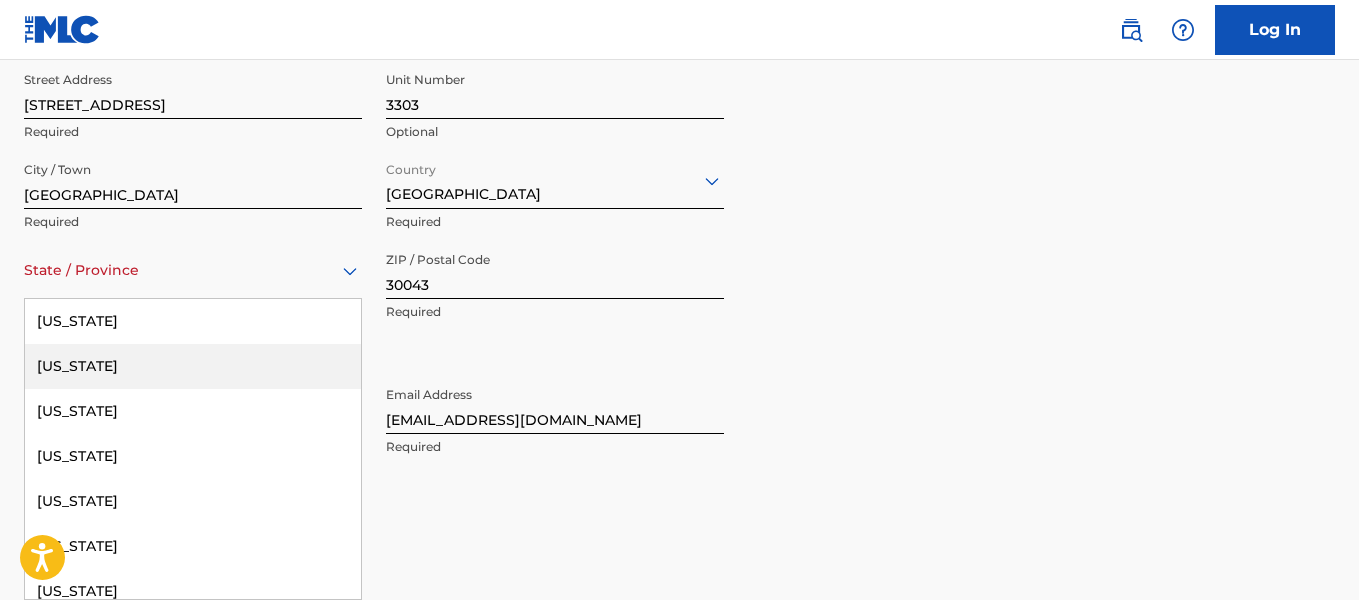 click on "57 results available. Use Up and Down to choose options, press Enter to select the currently focused option, press Escape to exit the menu, press Tab to select the option and exit the menu. State / Province [US_STATE] [US_STATE] [US_STATE] [US_STATE] [US_STATE] [US_STATE] [US_STATE] [US_STATE] [US_STATE] [GEOGRAPHIC_DATA][US_STATE][GEOGRAPHIC_DATA] [US_STATE] [US_STATE] [US_STATE] [US_STATE] [US_STATE] [US_STATE] [US_STATE] [US_STATE] [US_STATE] [US_STATE] [US_STATE] [US_STATE] [US_STATE] [US_STATE] [US_STATE] [US_STATE] [US_STATE] [US_STATE] [US_STATE] [US_STATE] [US_STATE] [US_STATE] [US_STATE] [US_STATE] [US_STATE] [US_STATE] [US_STATE] [US_STATE] [US_STATE] [US_STATE] [US_STATE] [US_STATE] [US_STATE] [US_STATE] [US_STATE] [US_STATE] [US_STATE] [US_STATE] [US_STATE] [US_STATE] [US_STATE] [GEOGRAPHIC_DATA], [GEOGRAPHIC_DATA] [US_STATE][PERSON_NAME][US_STATE] [US_STATE][PERSON_NAME] [US_STATE] [US_STATE]" at bounding box center (193, 270) 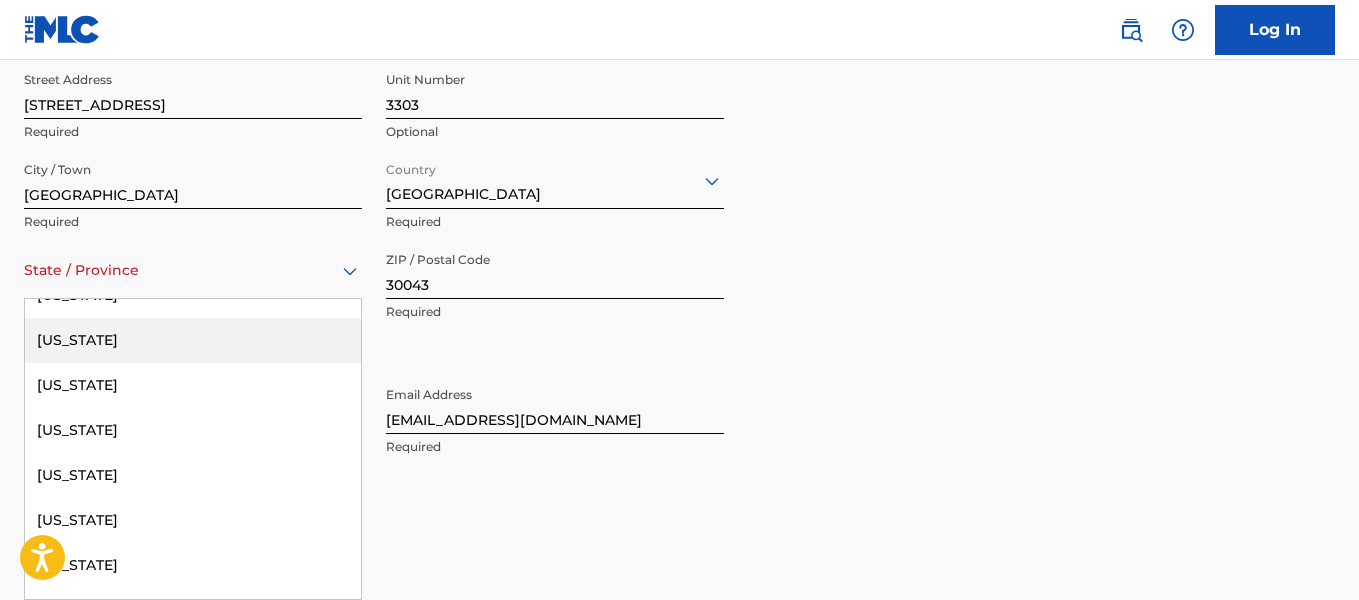scroll, scrollTop: 300, scrollLeft: 0, axis: vertical 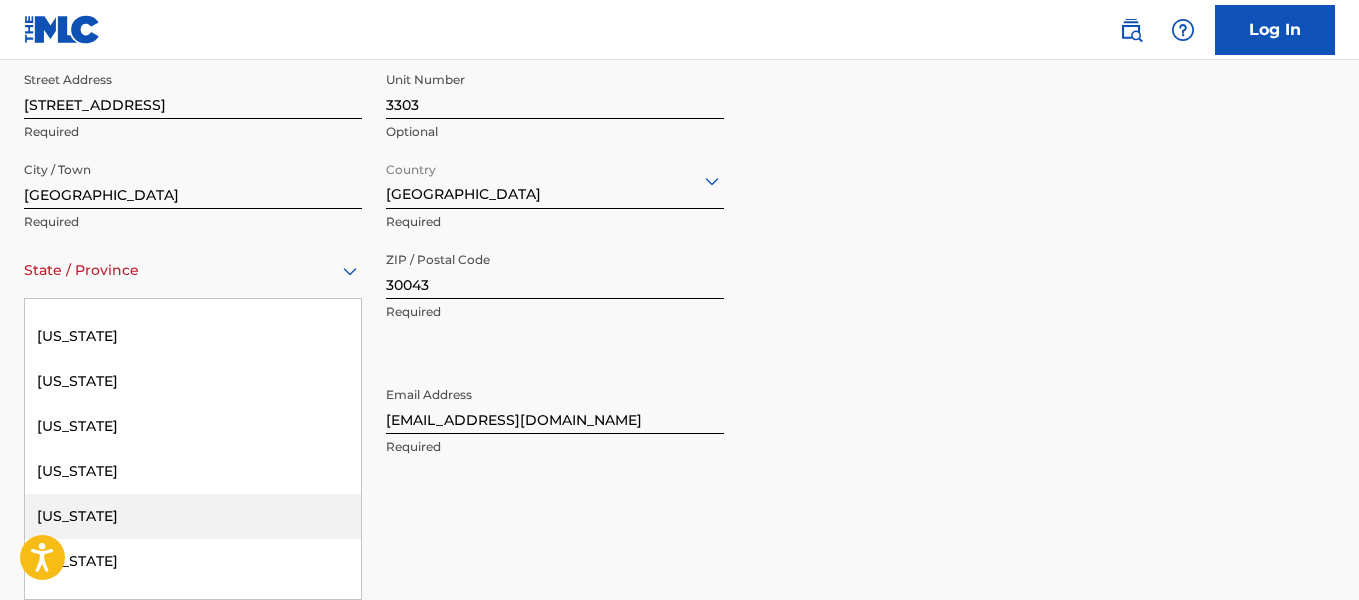 click on "[US_STATE]" at bounding box center [193, 516] 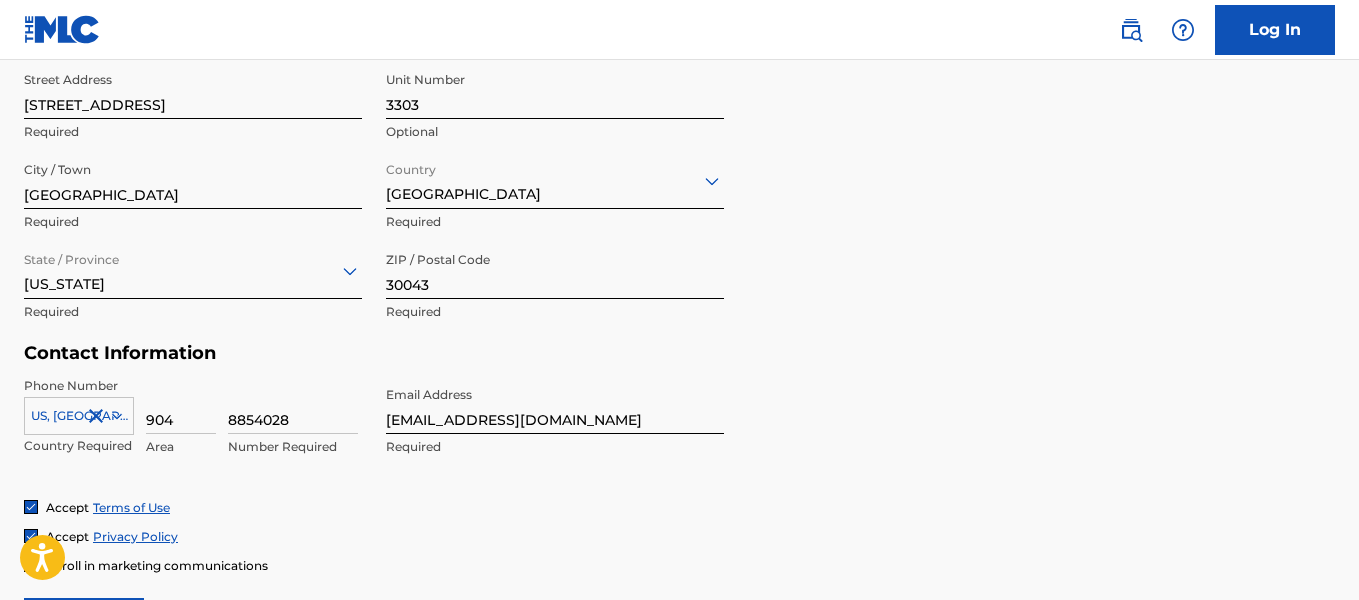 click on "Phone Number [GEOGRAPHIC_DATA], [GEOGRAPHIC_DATA] +1 Country Required 904 Area 8854028 Number Required Email Address [EMAIL_ADDRESS][DOMAIN_NAME] Required" at bounding box center (374, 438) 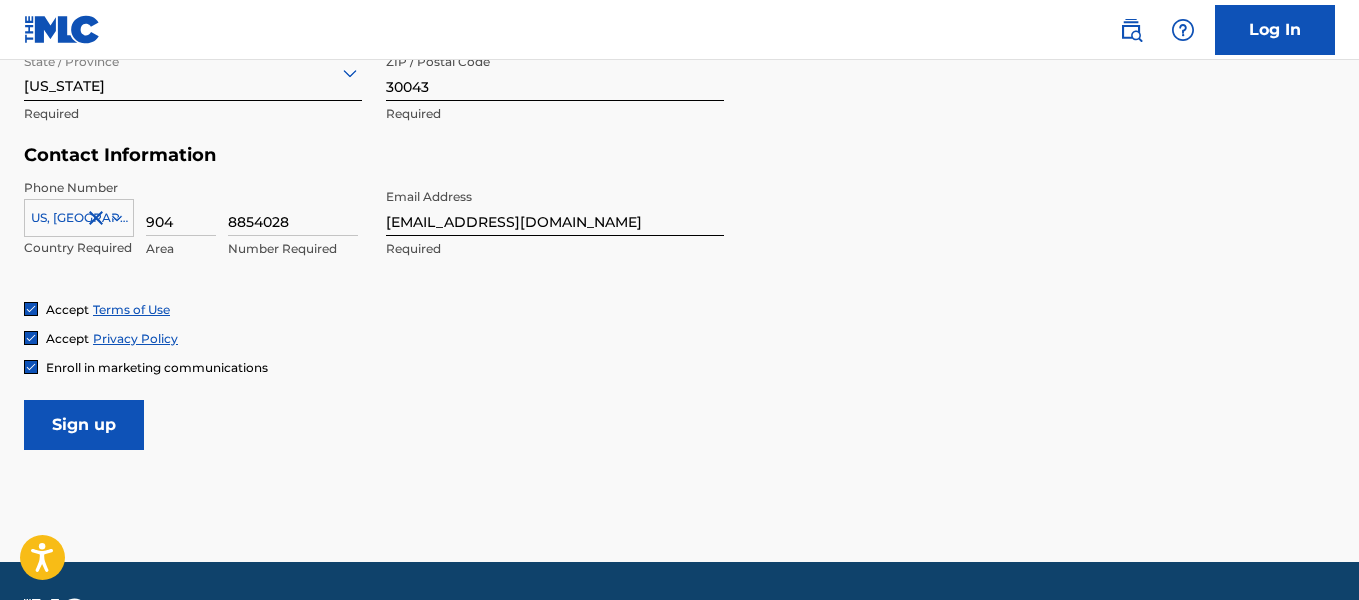 scroll, scrollTop: 908, scrollLeft: 0, axis: vertical 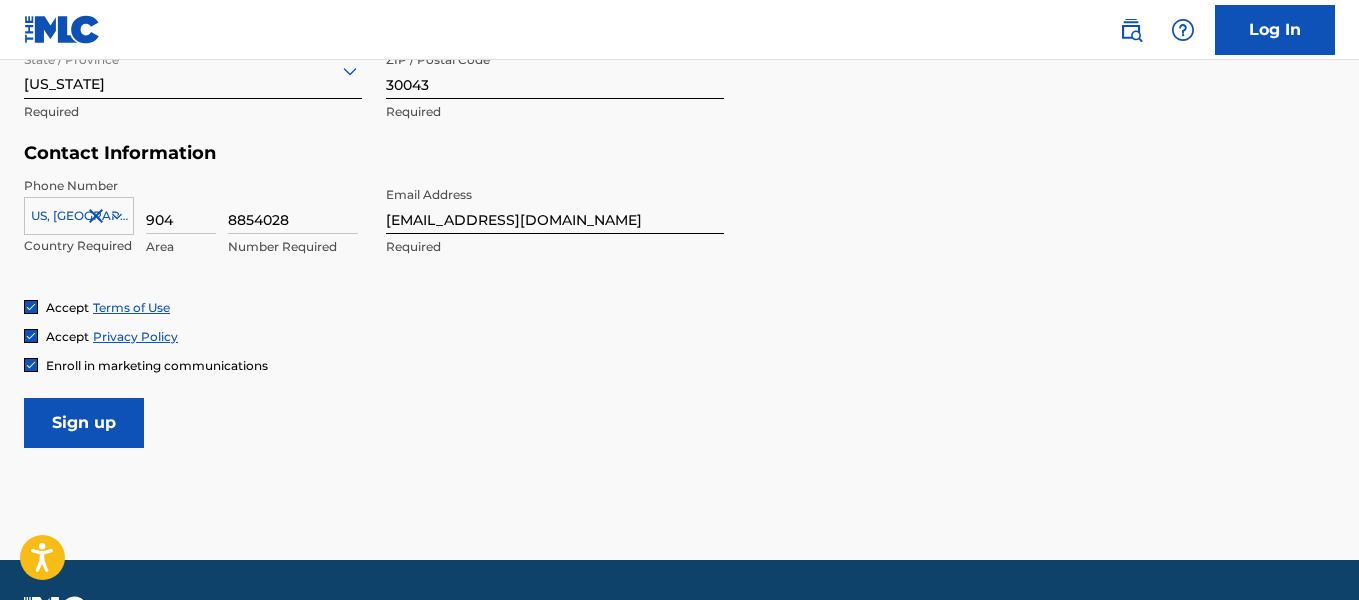click on "Sign up" at bounding box center (84, 423) 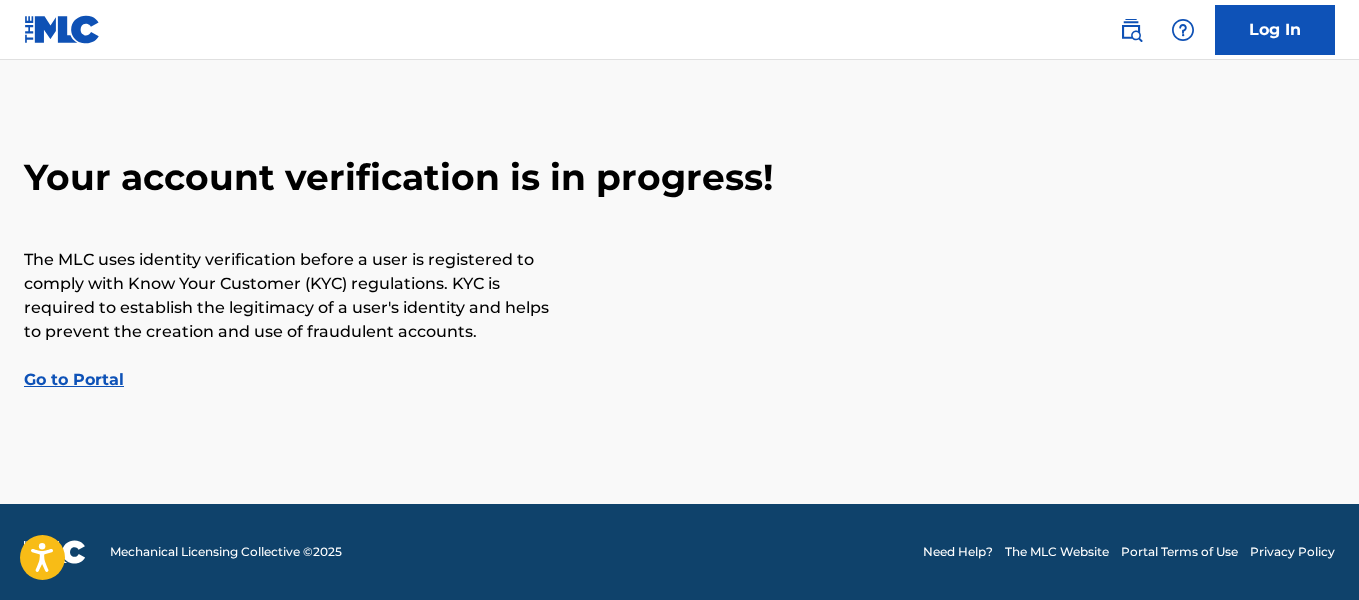 scroll, scrollTop: 0, scrollLeft: 0, axis: both 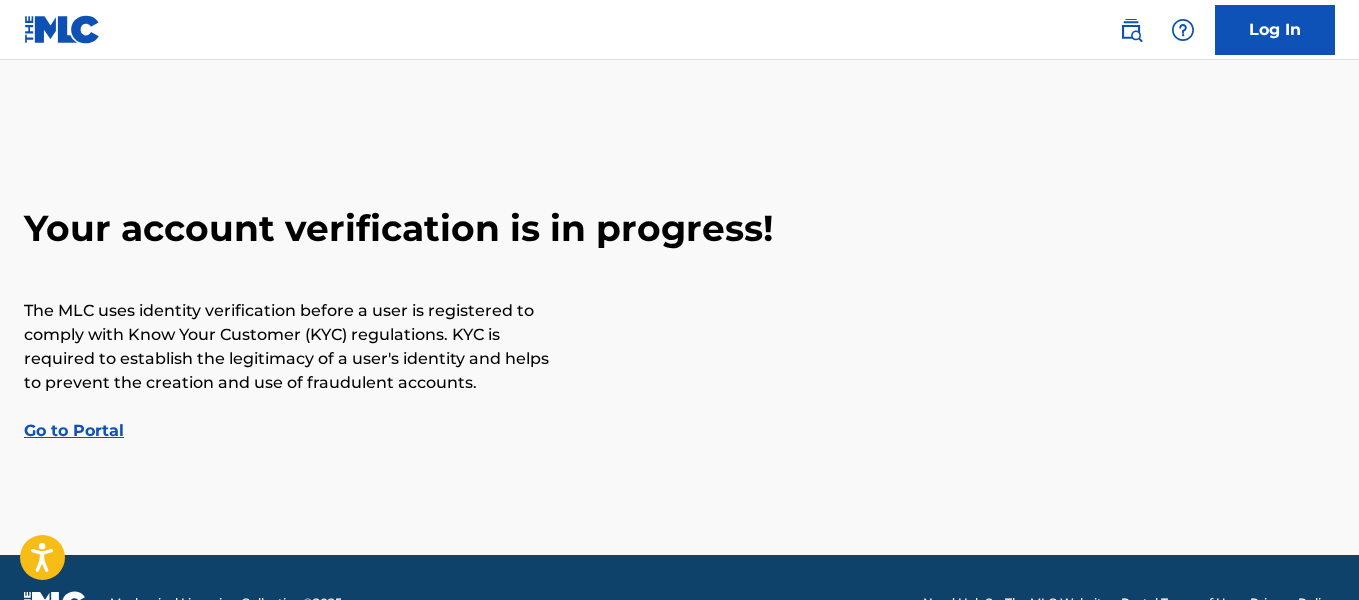 click on "Log In" at bounding box center (1275, 30) 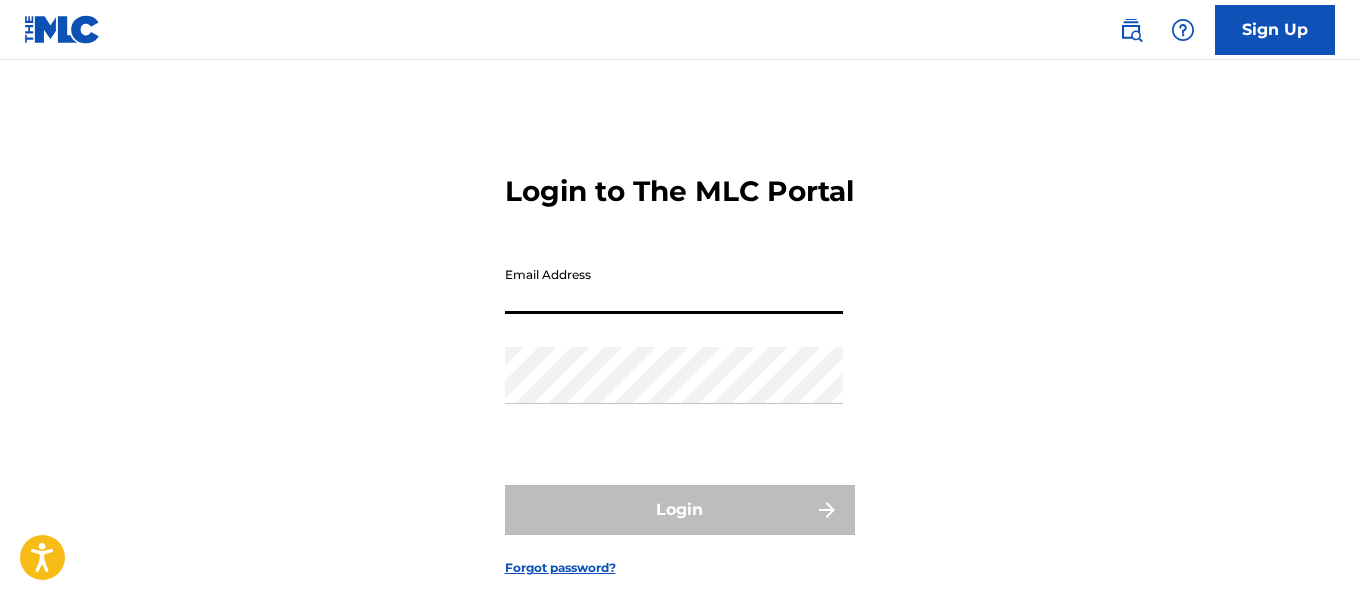 click on "Email Address" at bounding box center [674, 285] 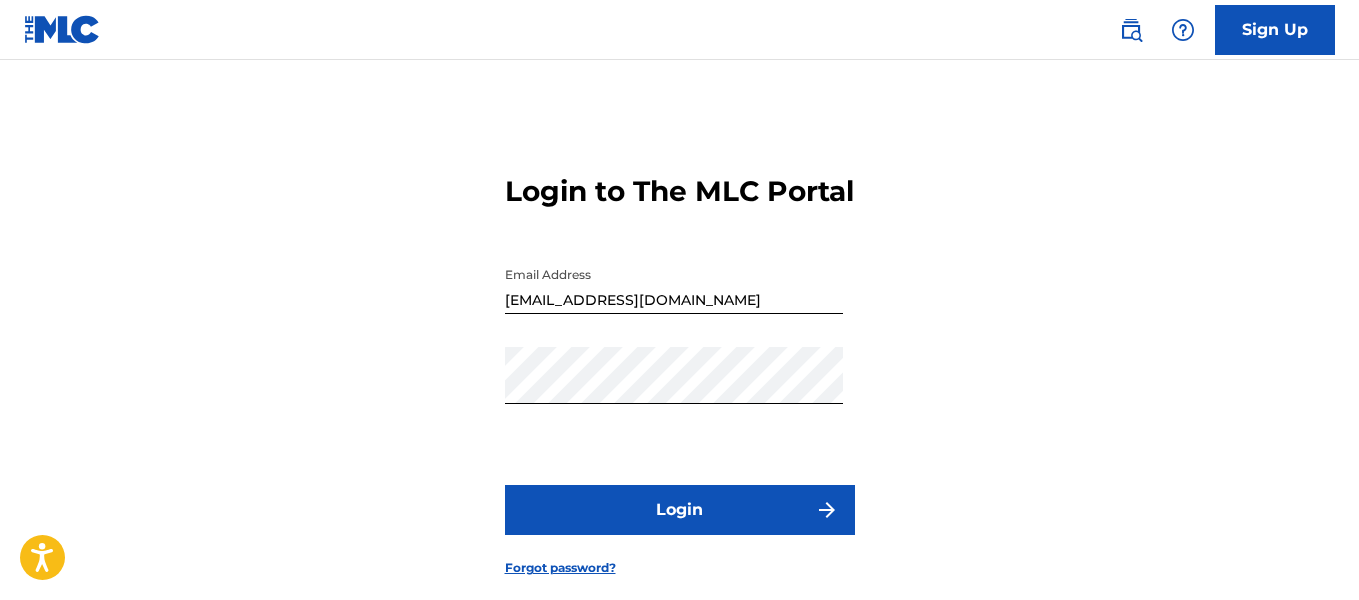 click on "Login" at bounding box center [680, 510] 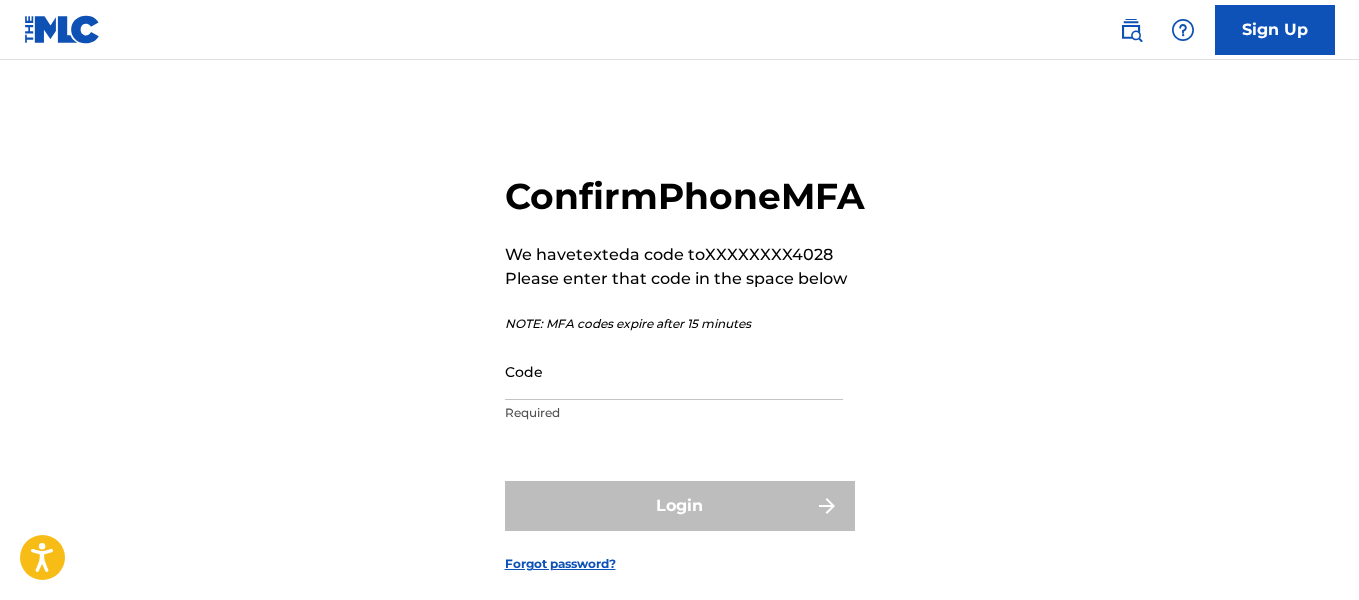 click on "Code" at bounding box center (674, 371) 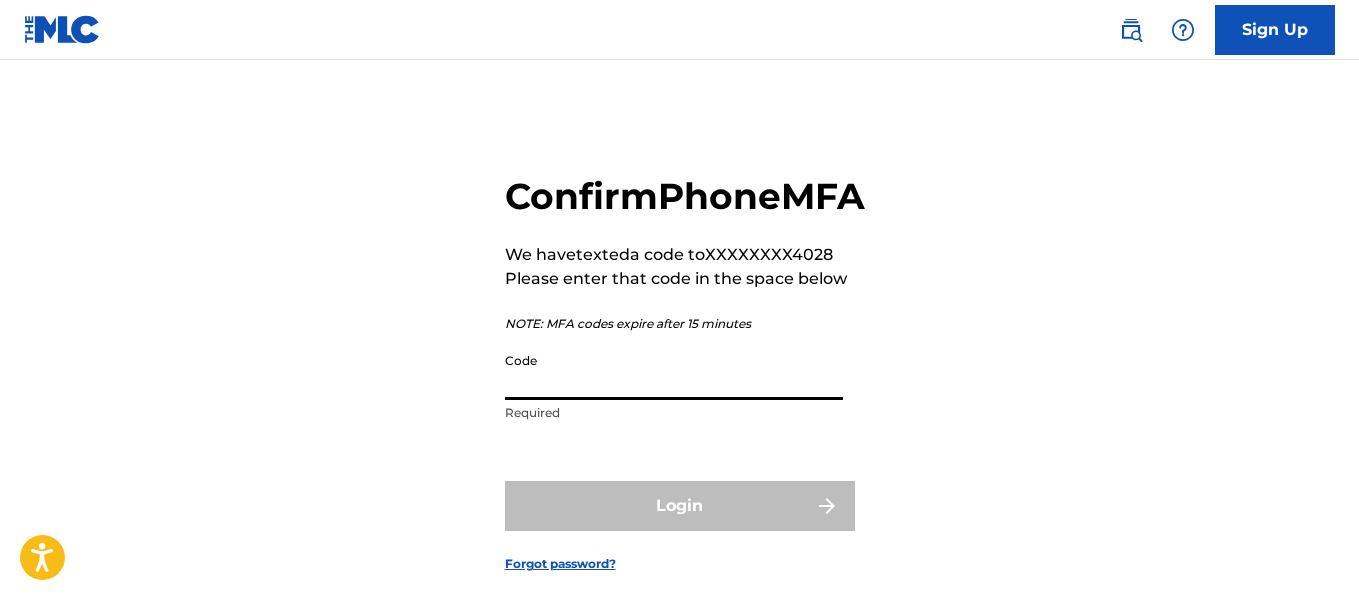 click on "Code" at bounding box center (674, 371) 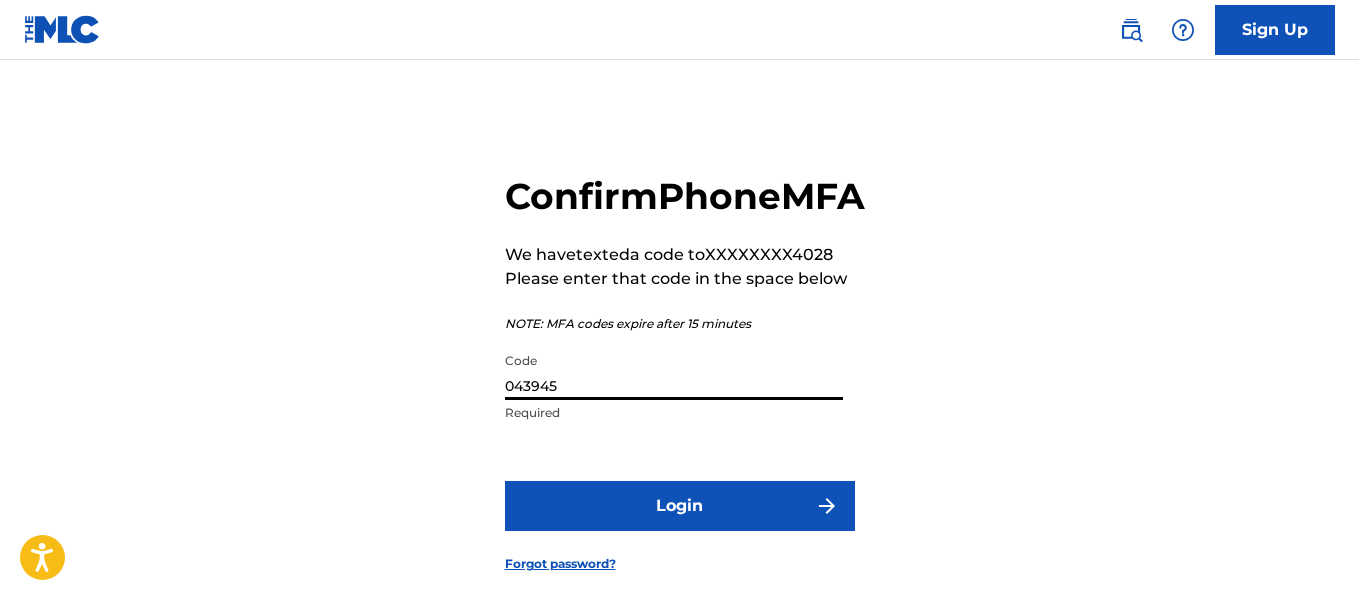 type on "043945" 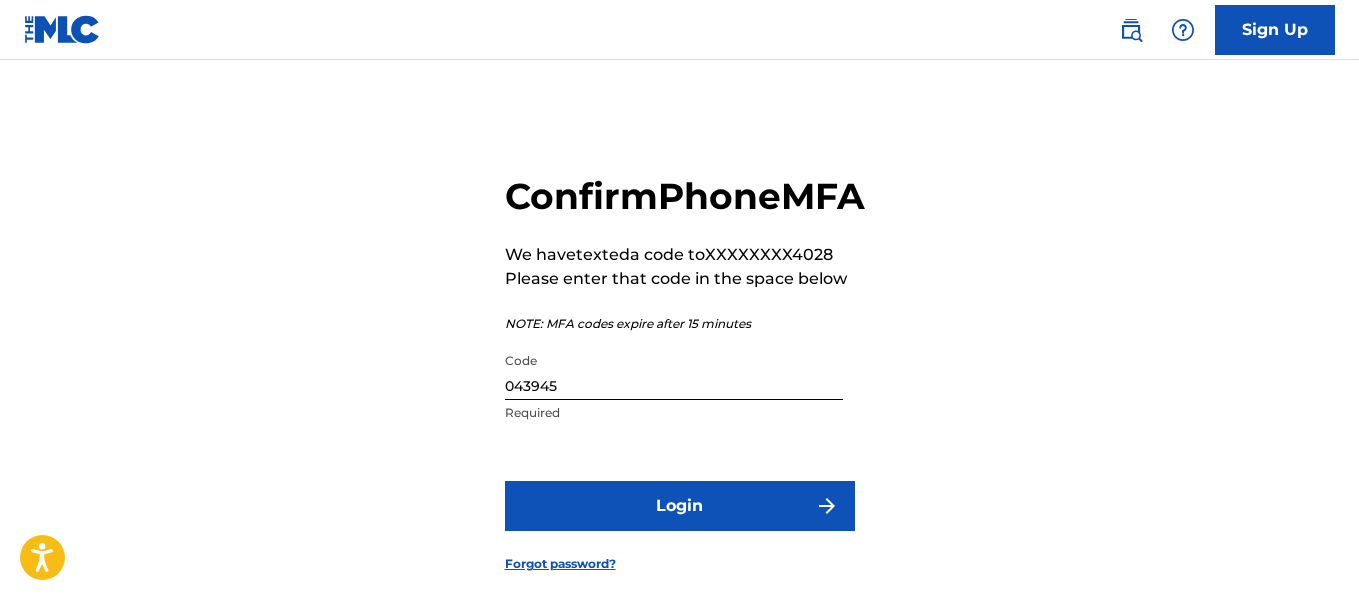 click on "Login" at bounding box center [680, 506] 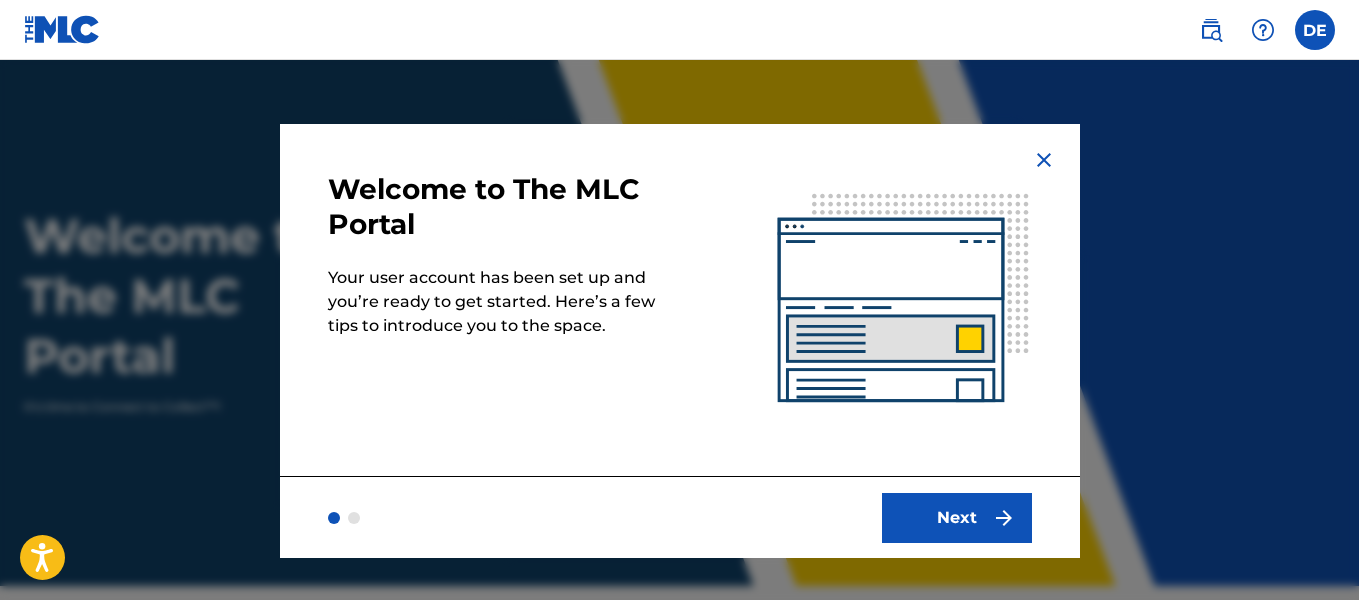 scroll, scrollTop: 0, scrollLeft: 0, axis: both 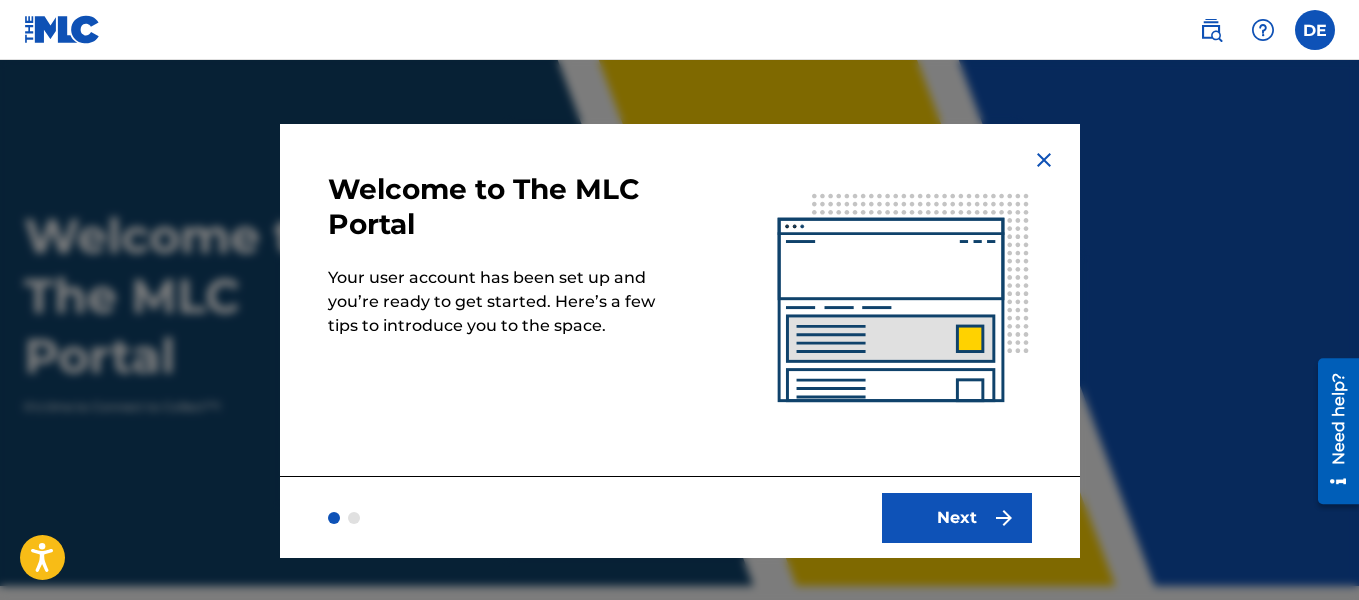click on "Next" at bounding box center (957, 518) 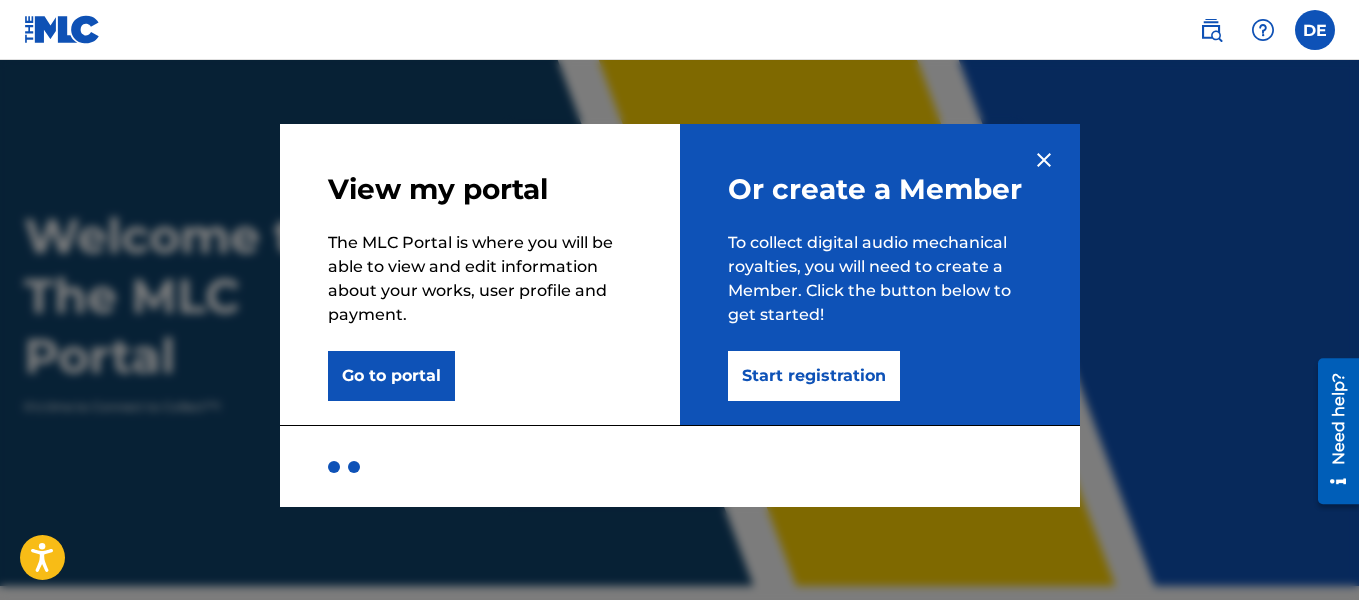 click on "Start registration" at bounding box center [814, 376] 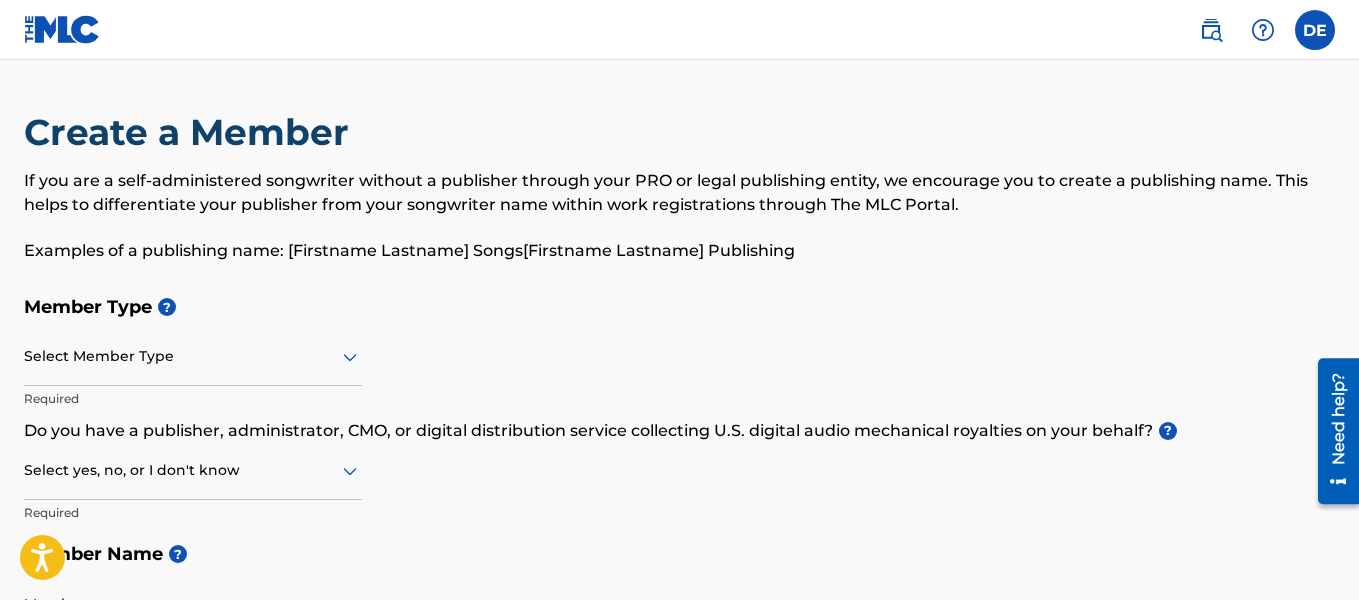 click at bounding box center (193, 356) 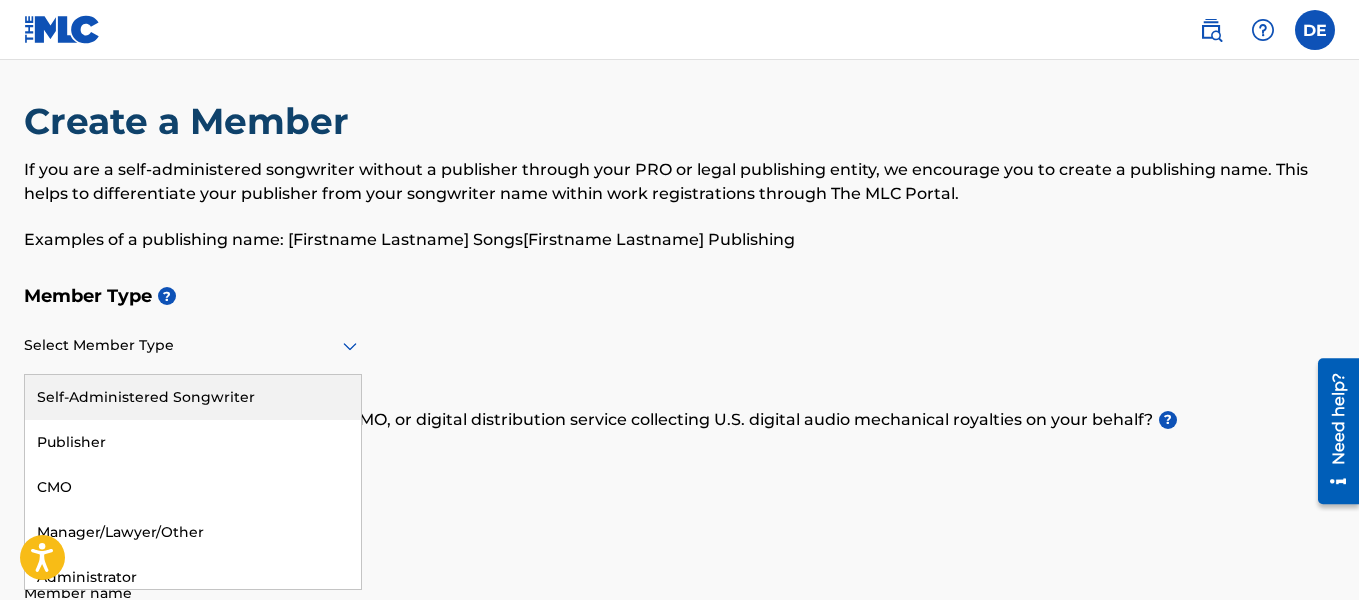 scroll, scrollTop: 12, scrollLeft: 0, axis: vertical 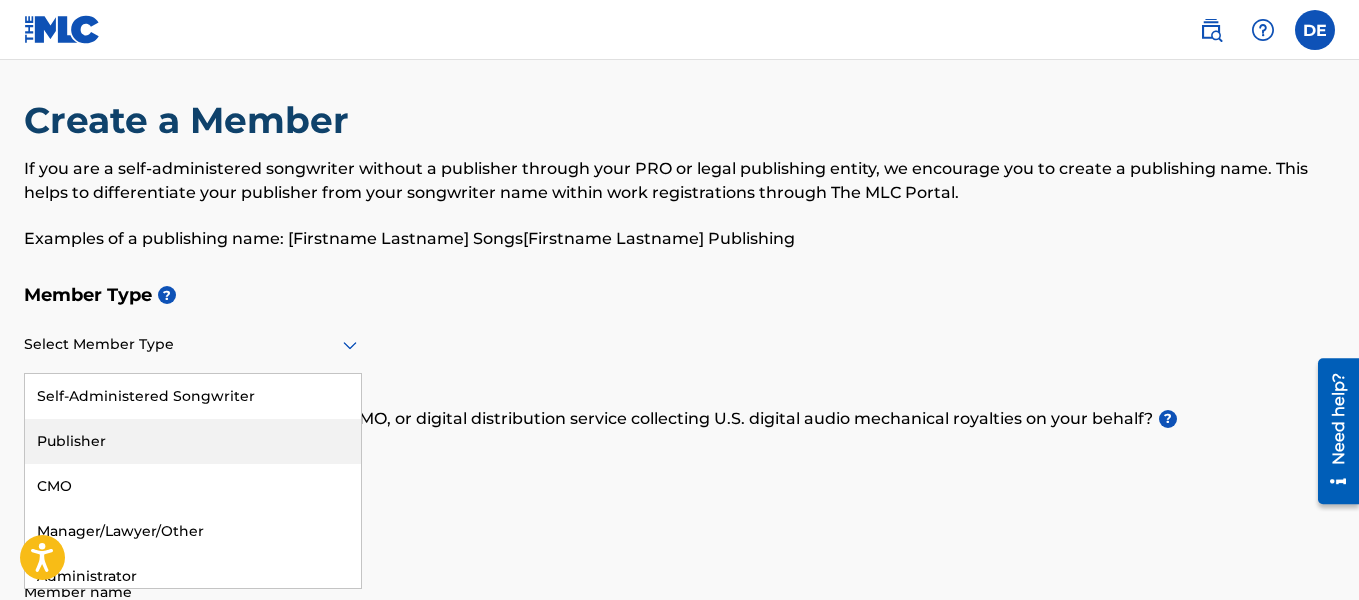 click on "Publisher" at bounding box center (193, 441) 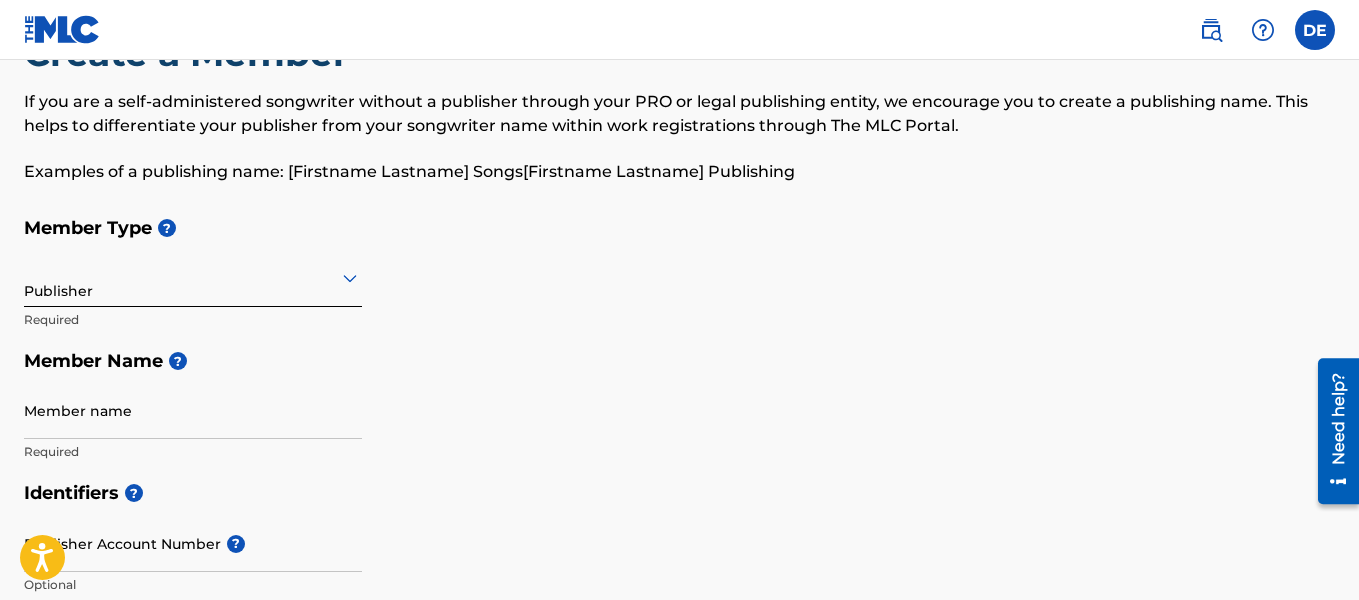 scroll, scrollTop: 112, scrollLeft: 0, axis: vertical 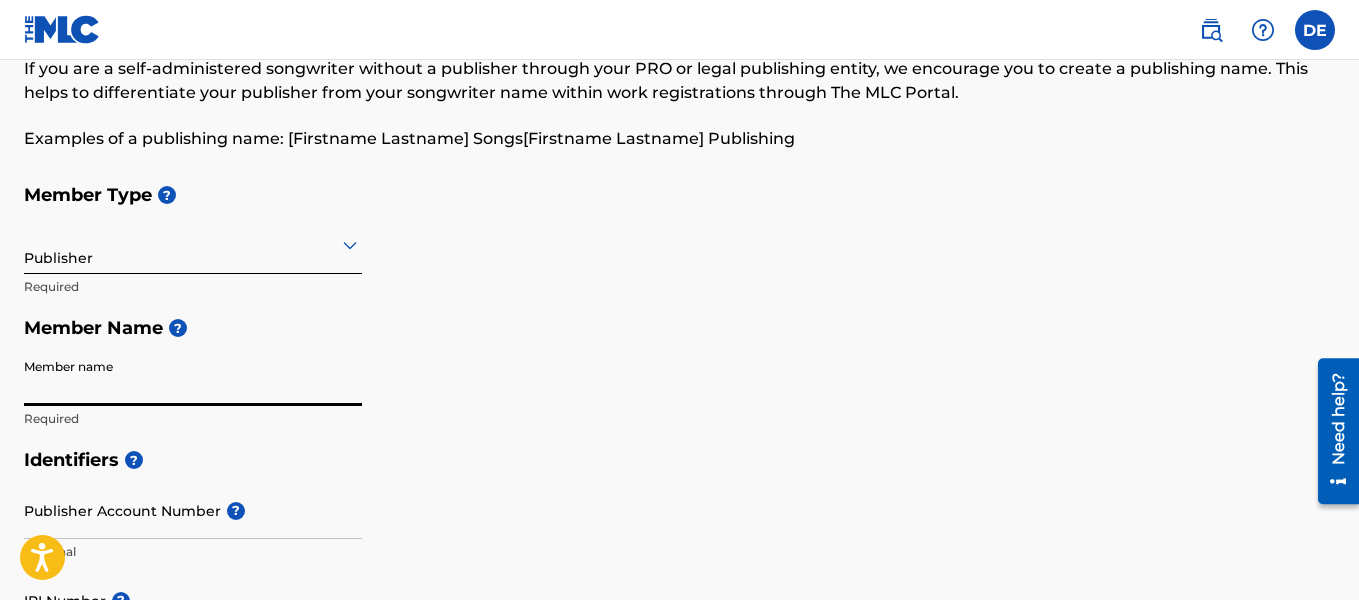 click on "Member name" at bounding box center [193, 377] 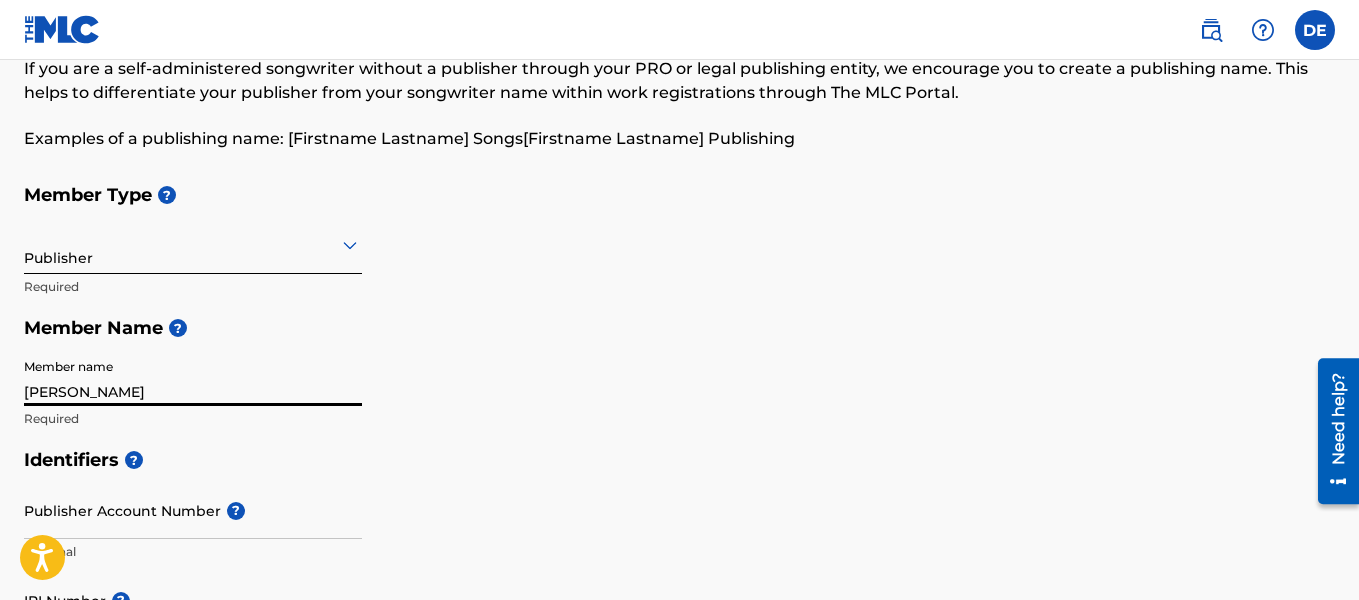 type on "[STREET_ADDRESS]" 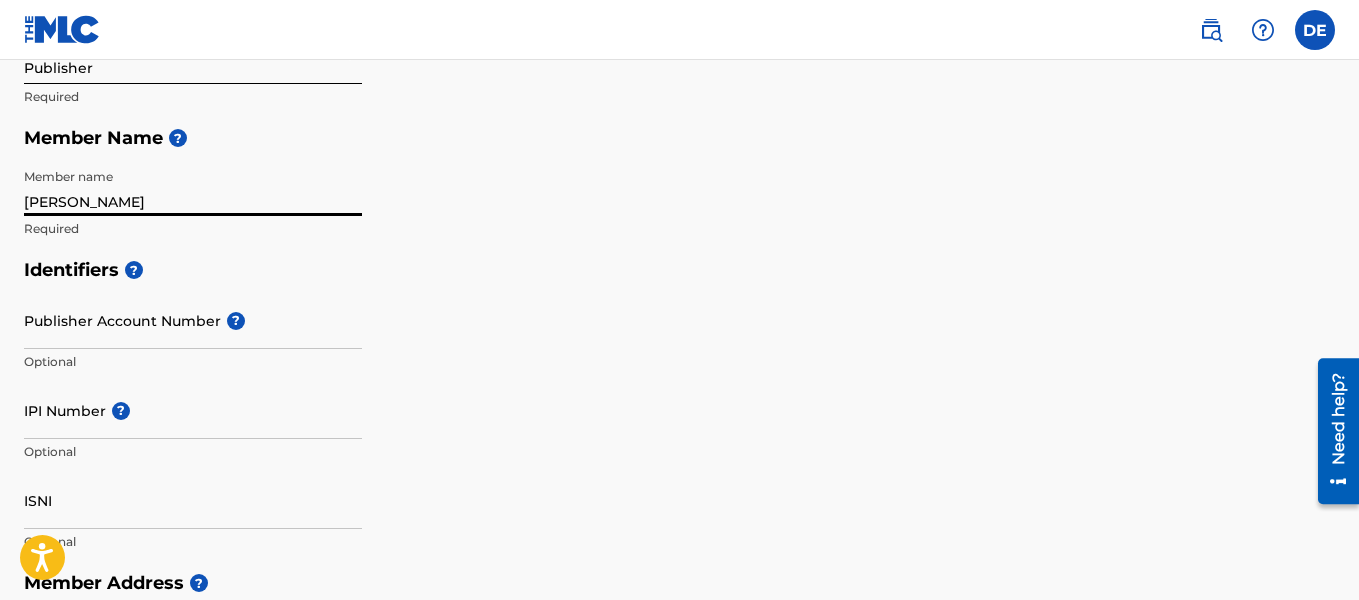 scroll, scrollTop: 312, scrollLeft: 0, axis: vertical 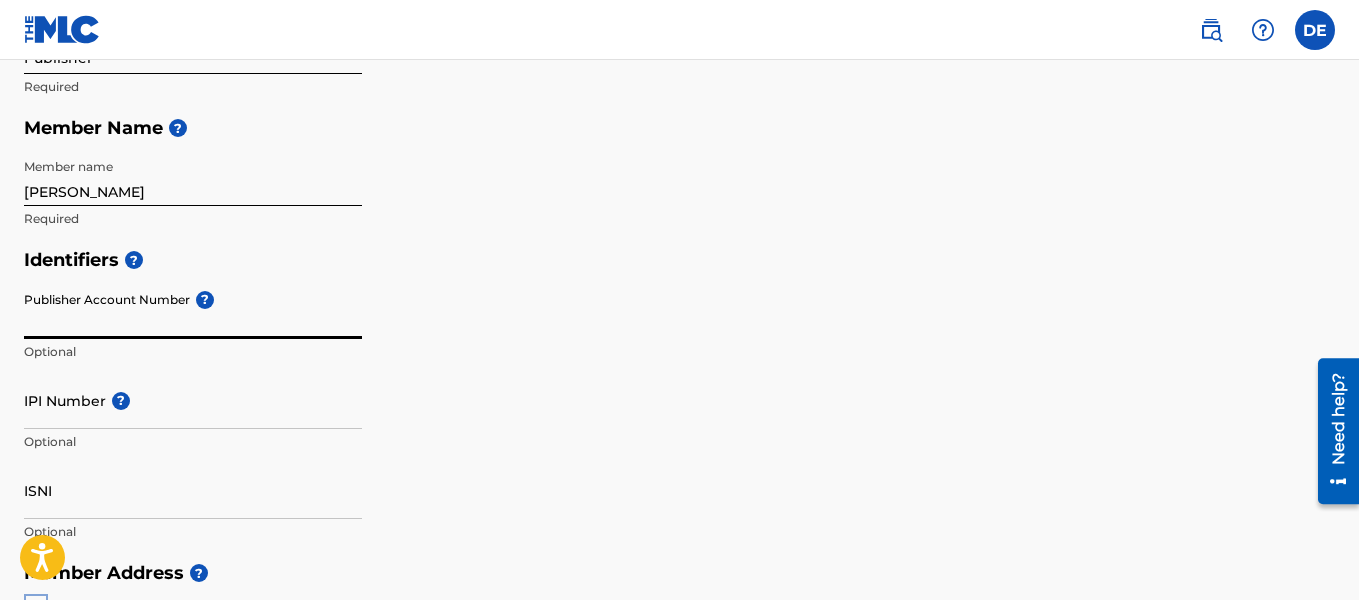 click on "Publisher Account Number ?" at bounding box center (193, 310) 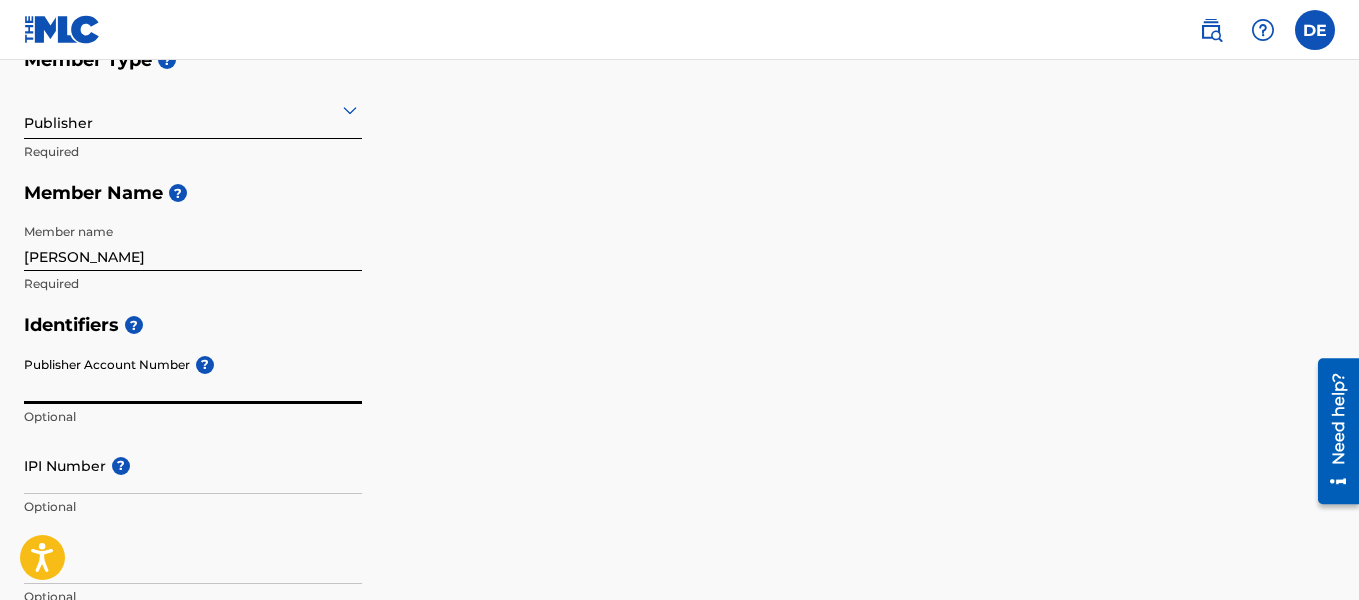 scroll, scrollTop: 212, scrollLeft: 0, axis: vertical 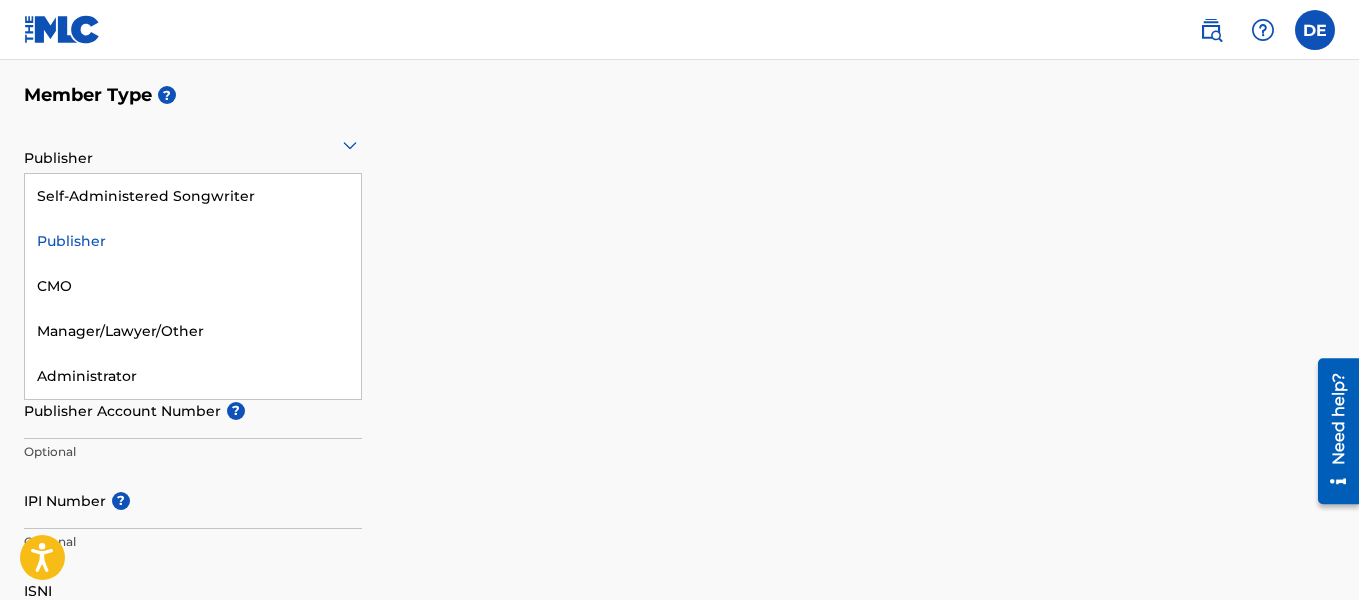 click 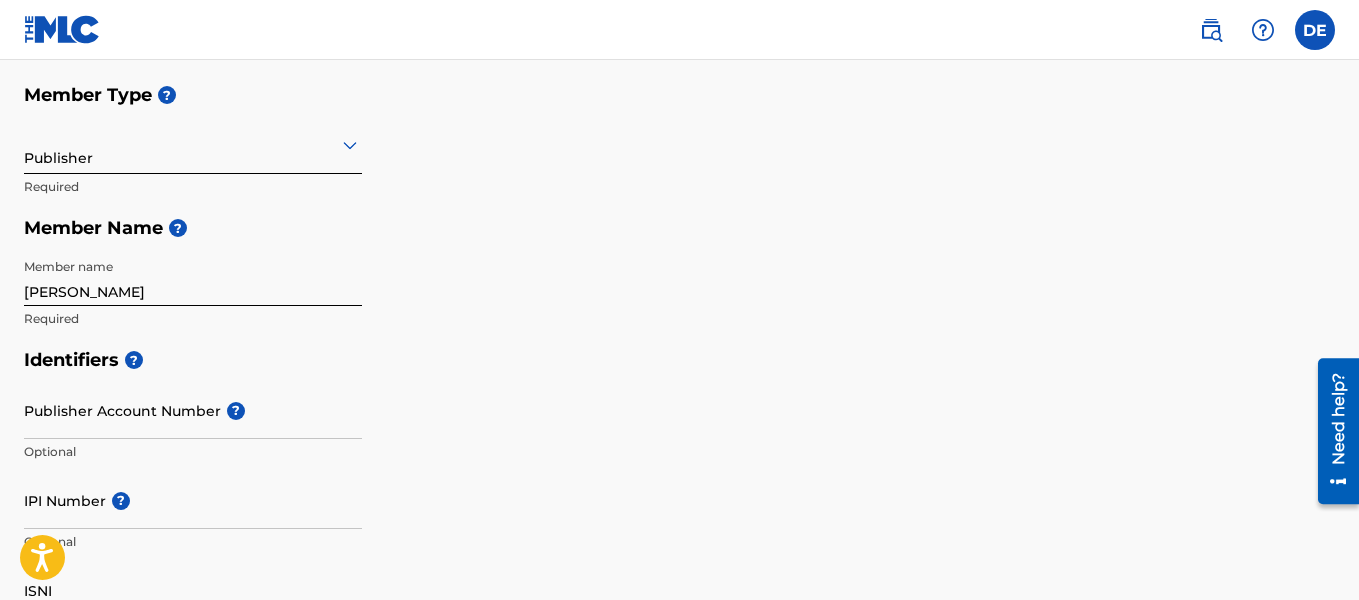 click on "Member Type ? Publisher Required Member Name ? Member name [PERSON_NAME] Required" at bounding box center (679, 206) 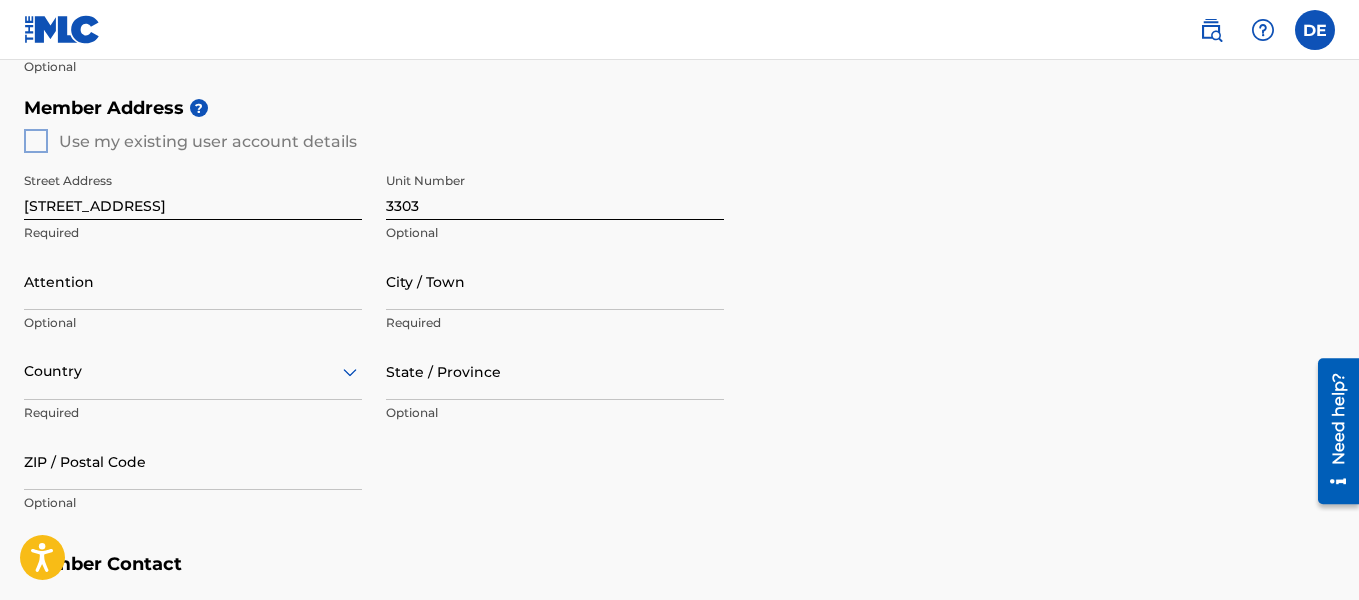 scroll, scrollTop: 812, scrollLeft: 0, axis: vertical 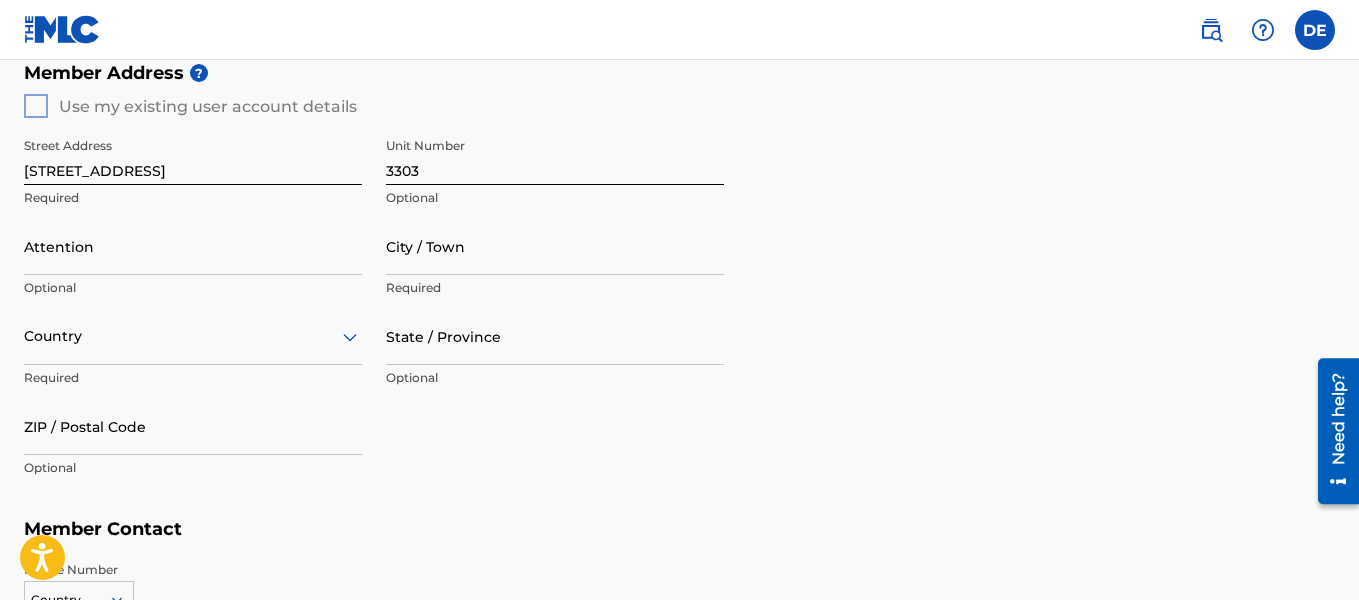click on "State / Province" at bounding box center (555, 336) 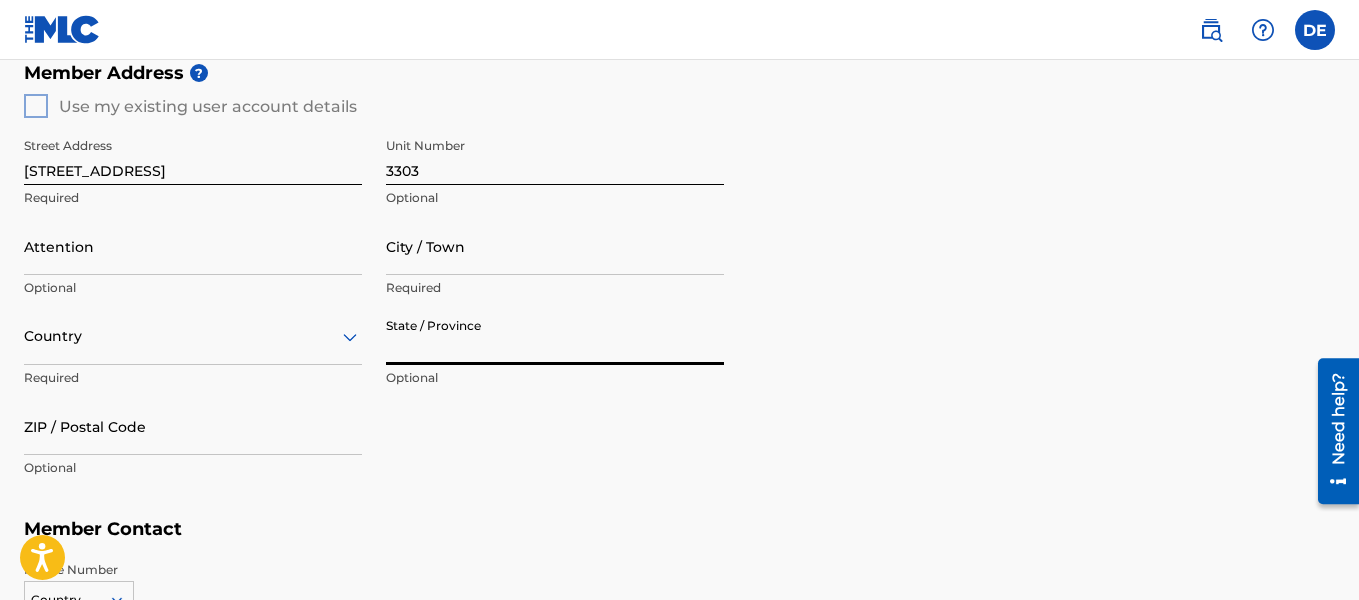 type on "GA" 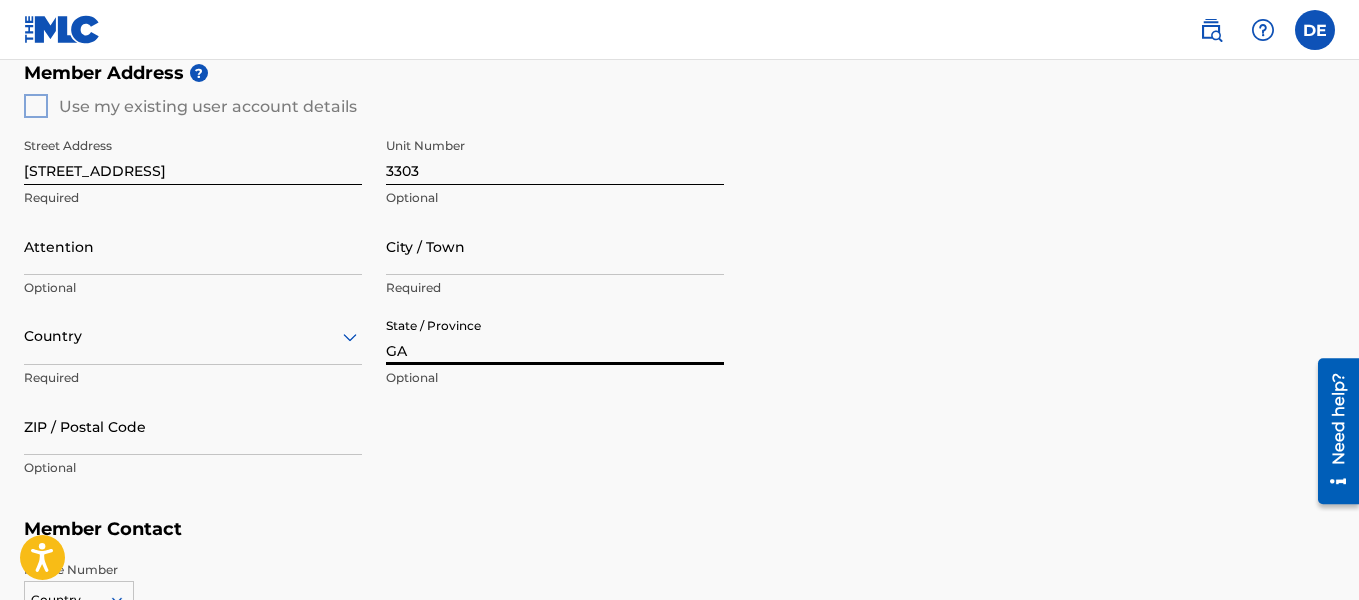 type on "[PERSON_NAME]" 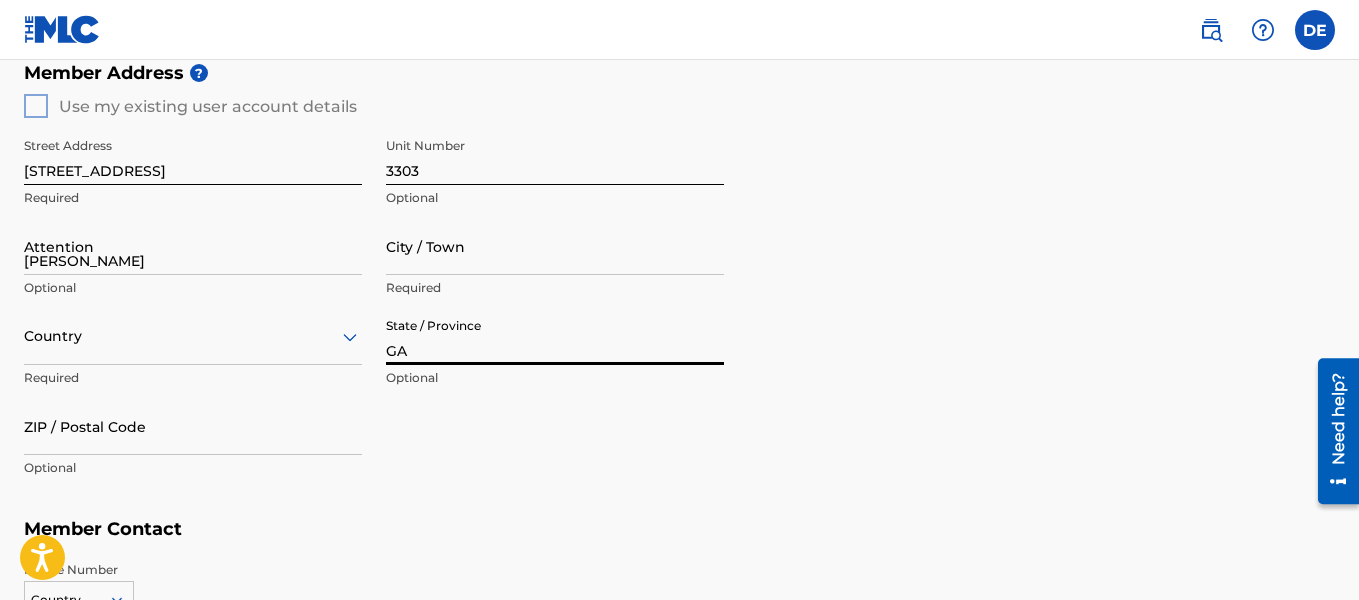 type on "[GEOGRAPHIC_DATA]" 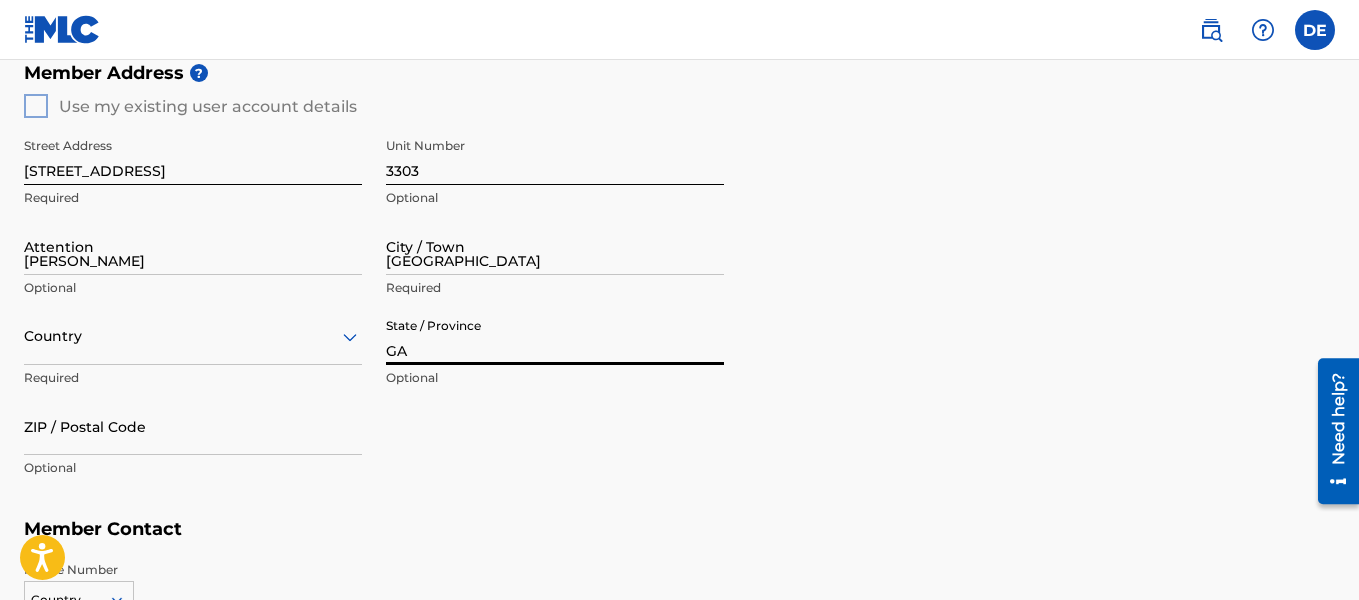 type on "[GEOGRAPHIC_DATA]" 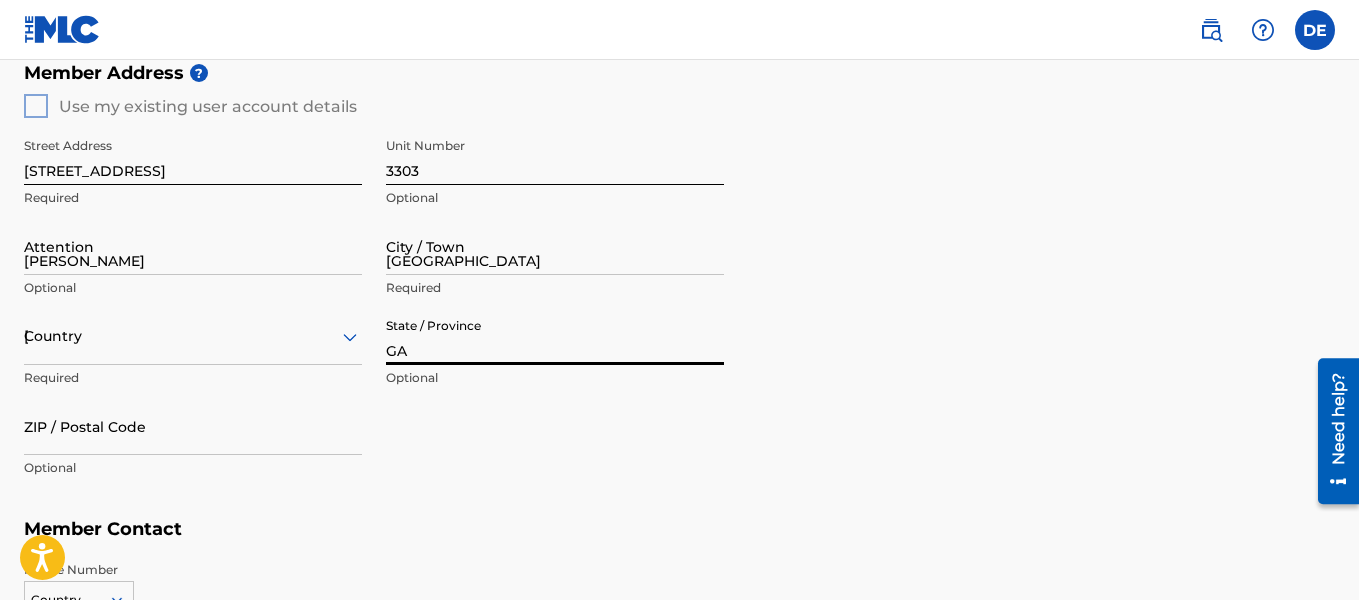 type on "30043" 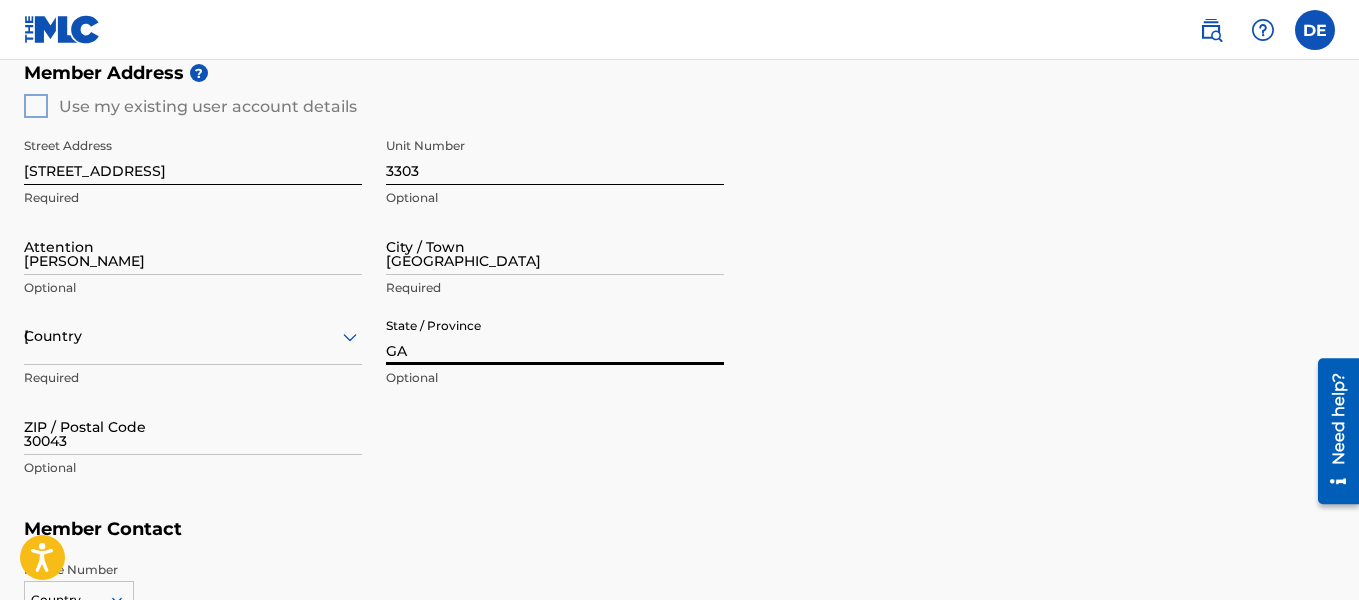 type on "904" 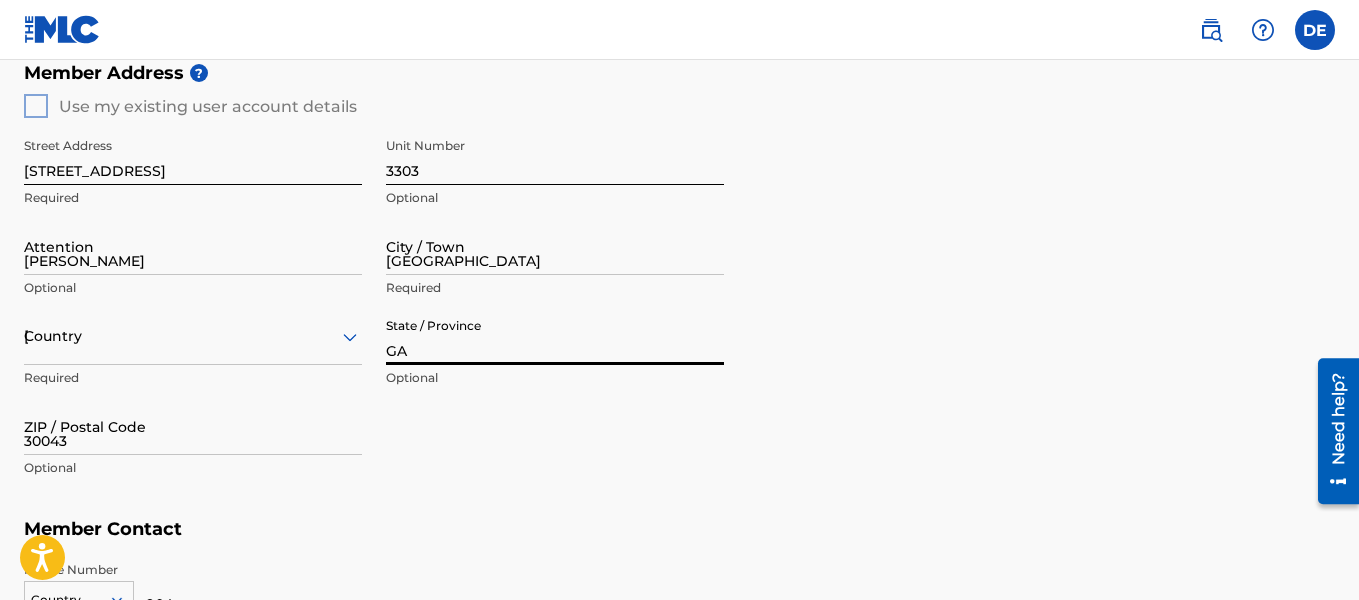 type on "8854028" 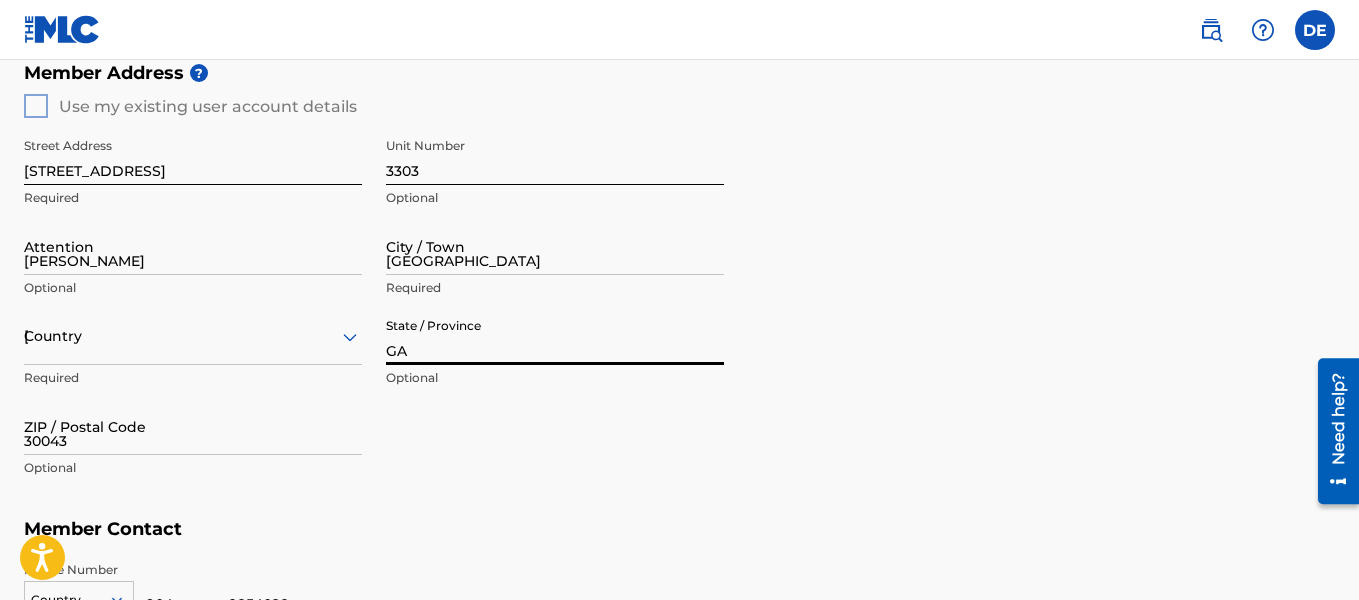 type on "[EMAIL_ADDRESS][DOMAIN_NAME]" 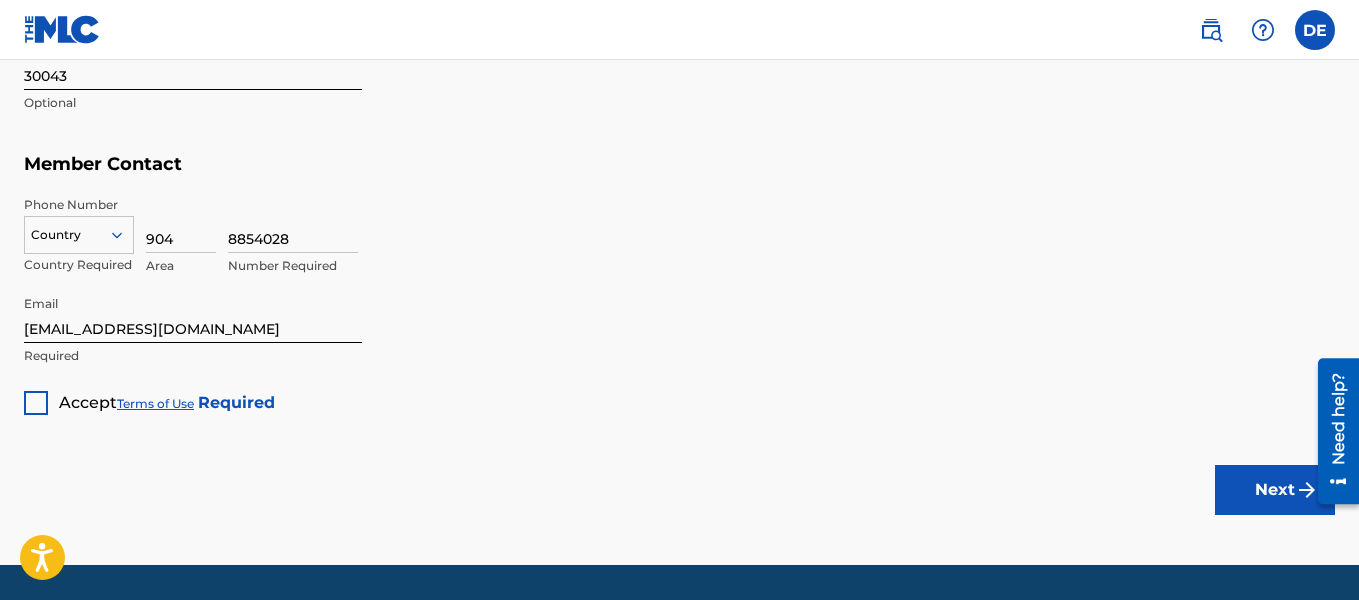 scroll, scrollTop: 1212, scrollLeft: 0, axis: vertical 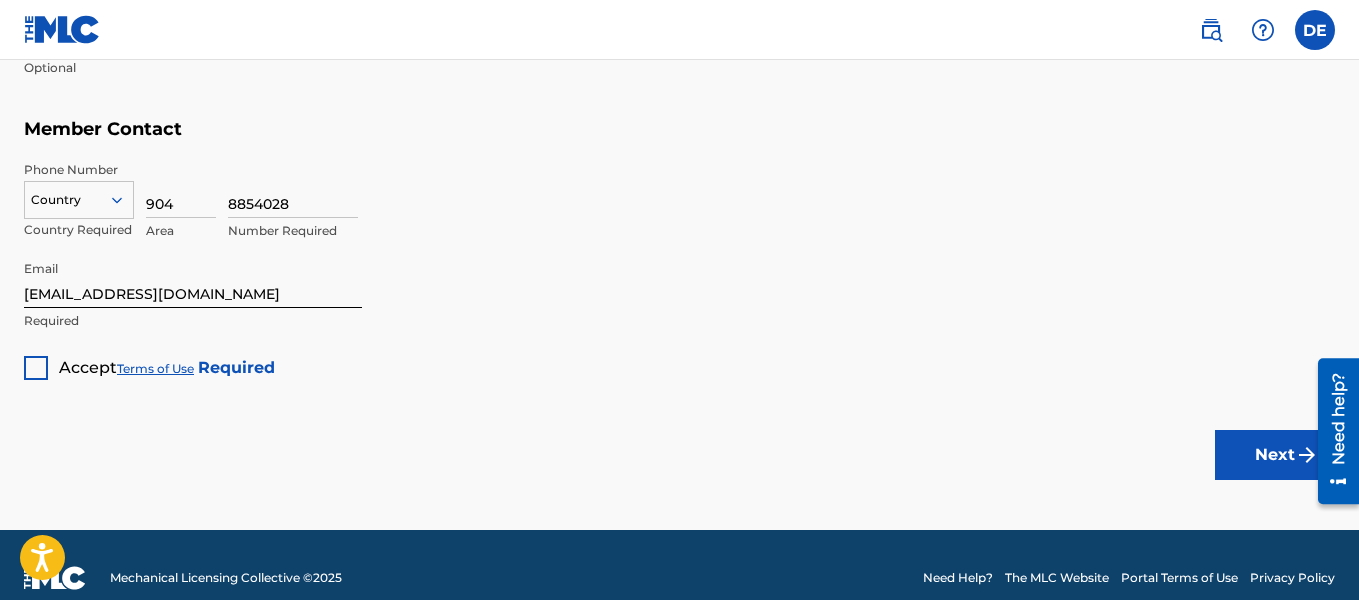 click on "Accept  Terms of Use   Required" at bounding box center (149, 360) 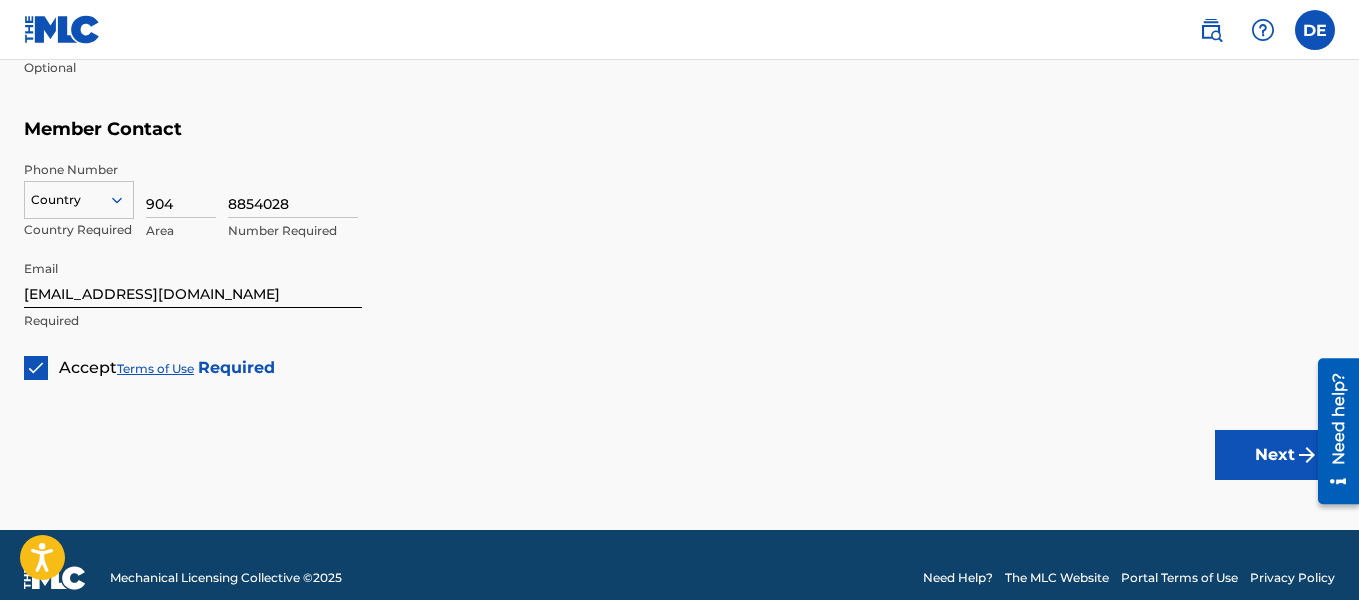 drag, startPoint x: 1289, startPoint y: 448, endPoint x: 834, endPoint y: 421, distance: 455.80038 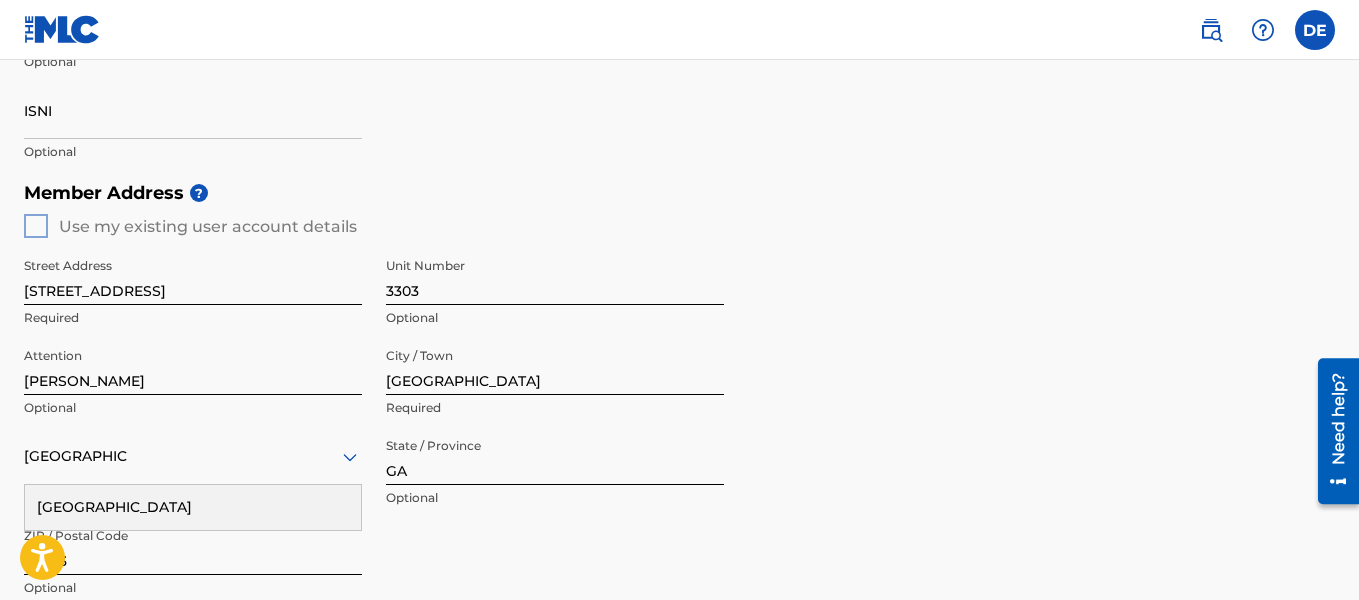 scroll, scrollTop: 648, scrollLeft: 0, axis: vertical 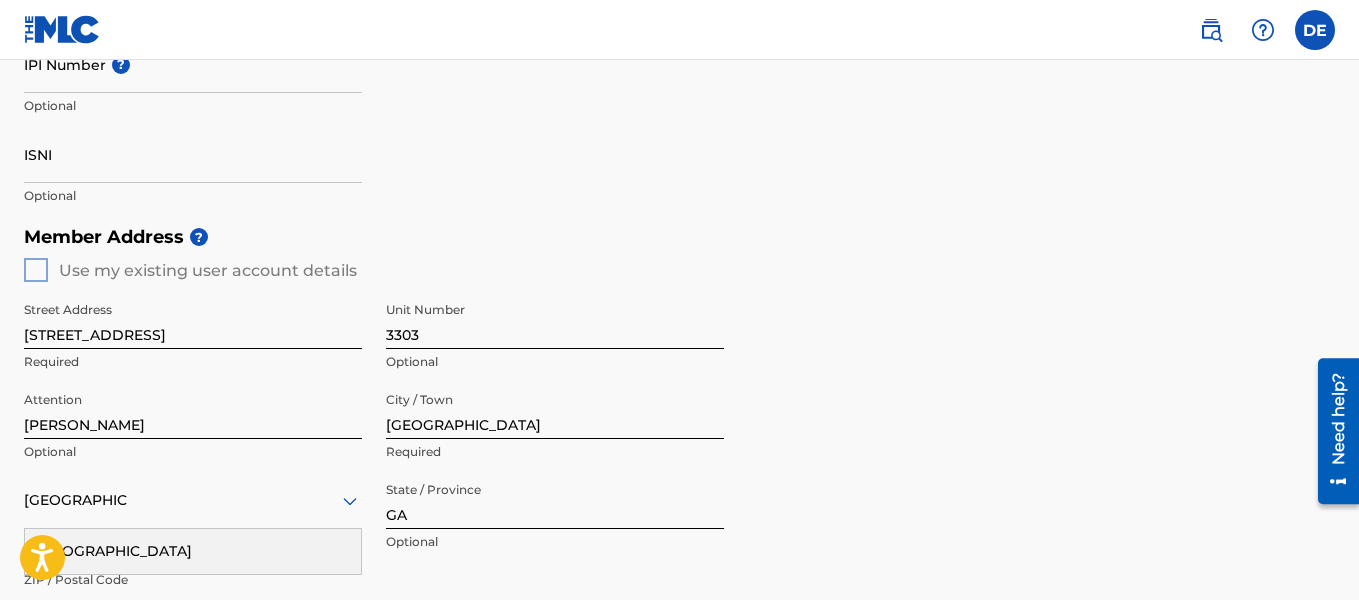 type 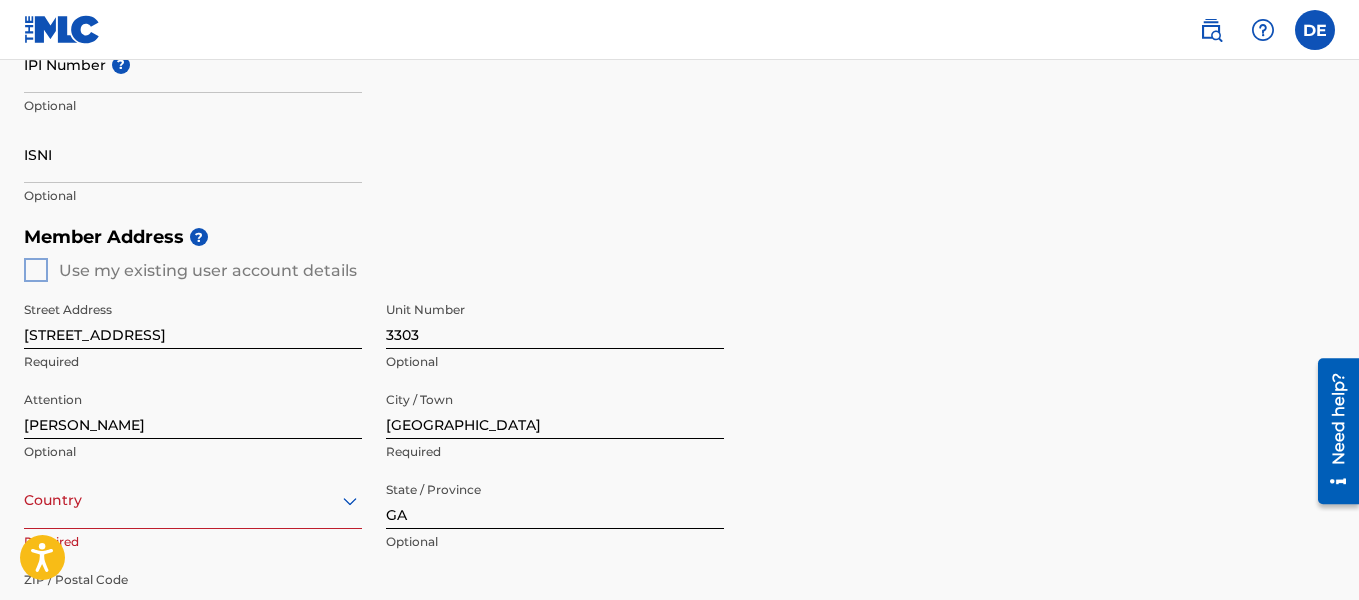 click on "Member Address ? Use my existing user account details Street Address [STREET_ADDRESS] Optional Attention [PERSON_NAME] Optional City / [GEOGRAPHIC_DATA] Required Country Required State / Province [GEOGRAPHIC_DATA] Optional ZIP / Postal Code 30043 Optional" at bounding box center [679, 444] 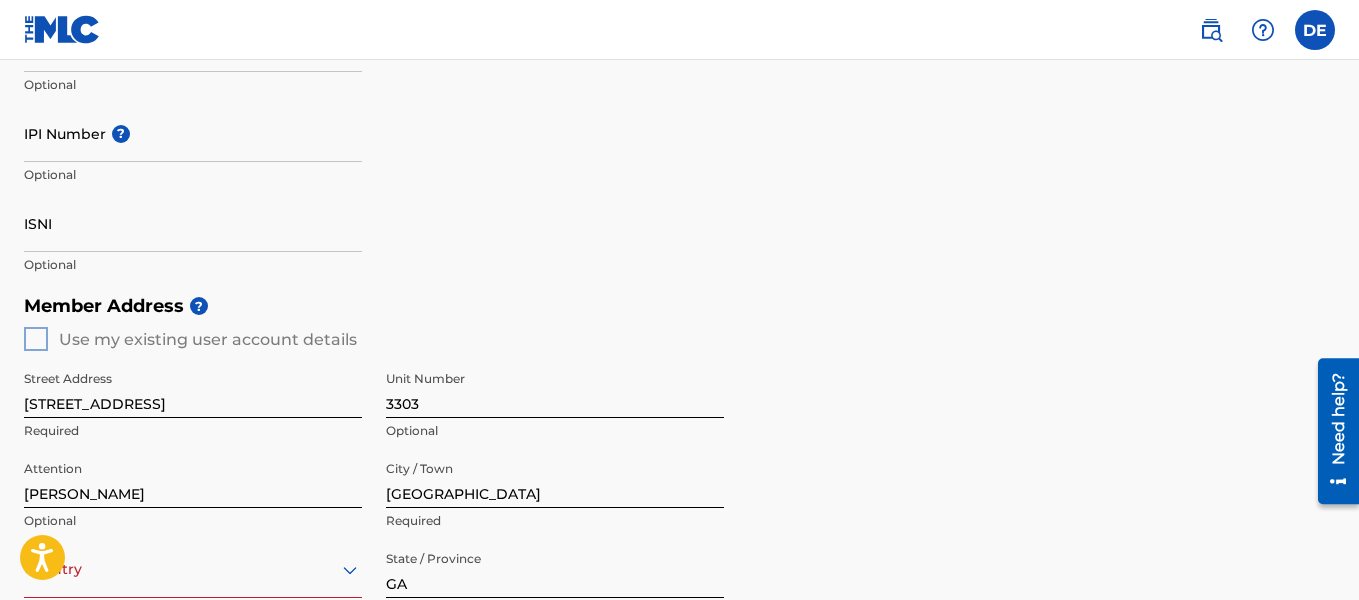 scroll, scrollTop: 448, scrollLeft: 0, axis: vertical 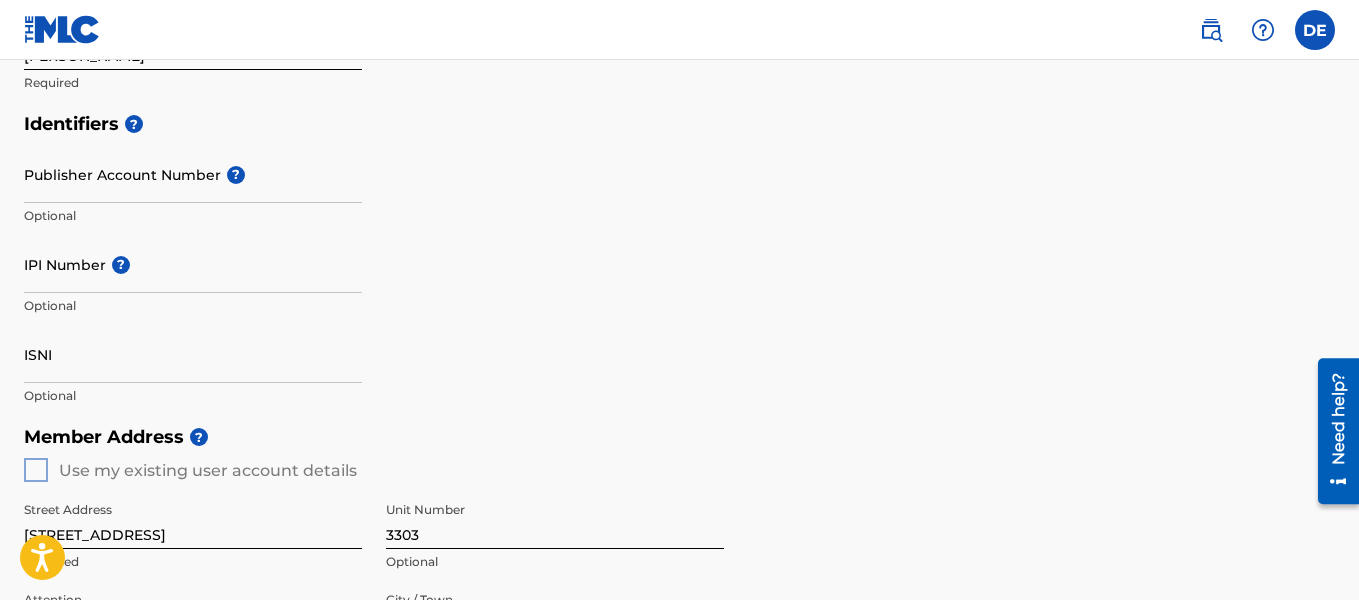 click on "Member Address ? Use my existing user account details Street Address [STREET_ADDRESS] Optional Attention [PERSON_NAME] Optional City / [GEOGRAPHIC_DATA] Required Country Required State / Province [GEOGRAPHIC_DATA] Optional ZIP / Postal Code 30043 Optional" at bounding box center (679, 644) 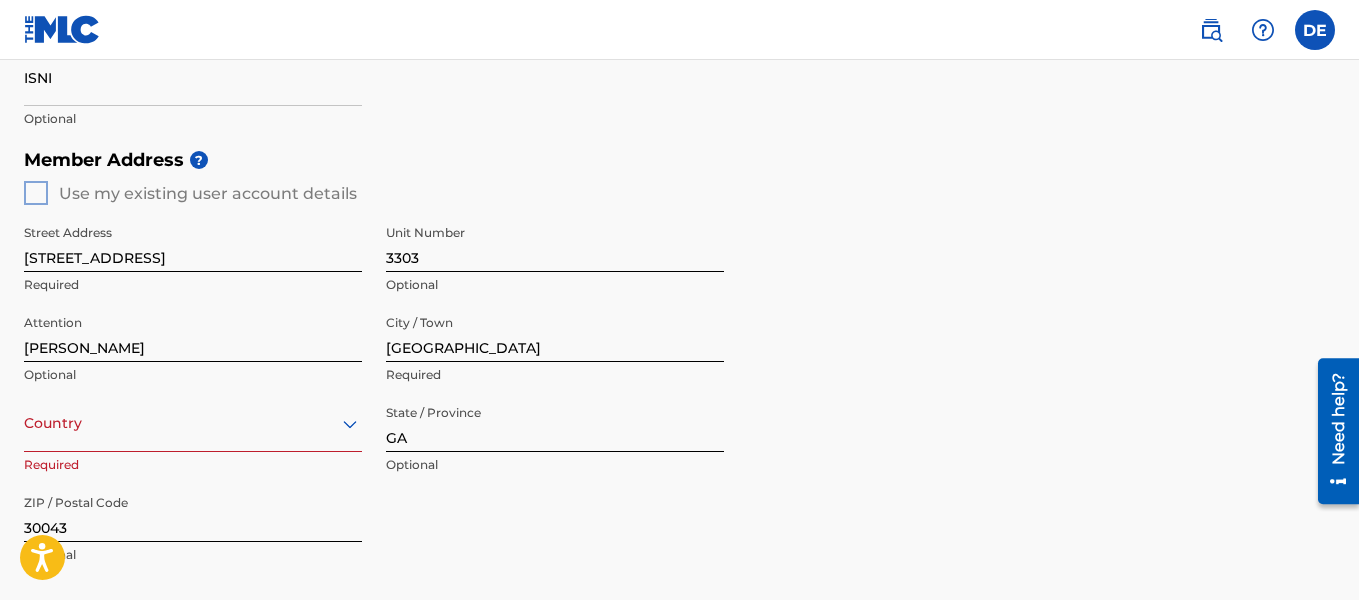 scroll, scrollTop: 748, scrollLeft: 0, axis: vertical 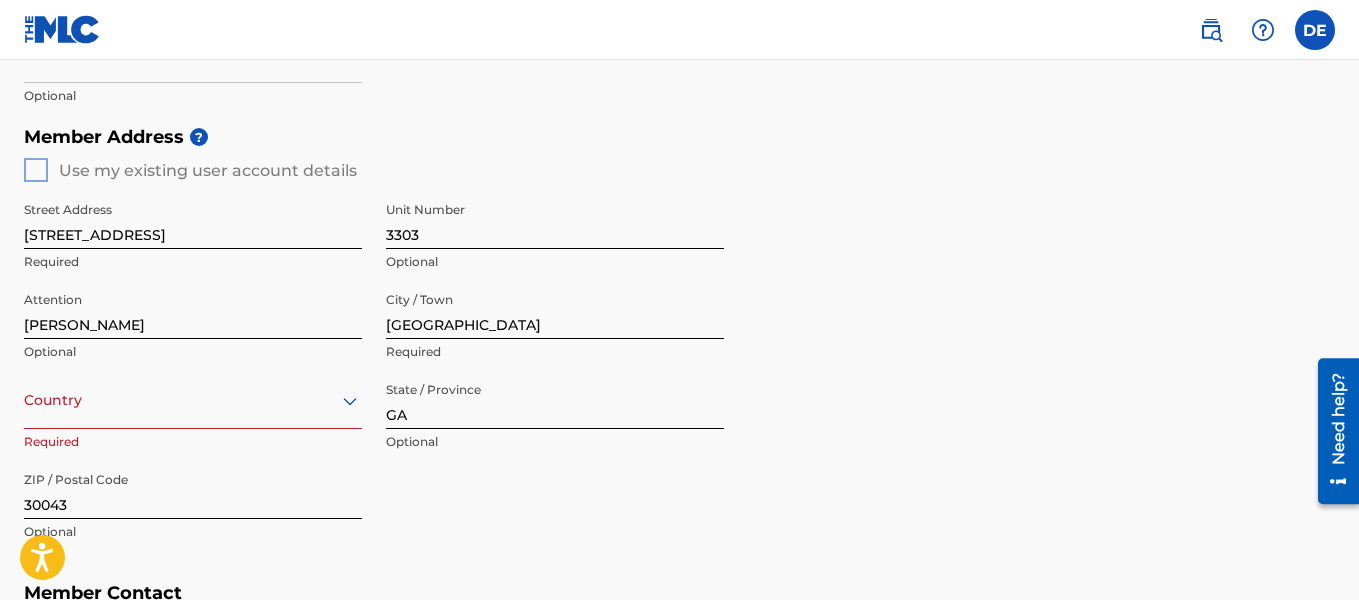 click on "Country" at bounding box center (193, 400) 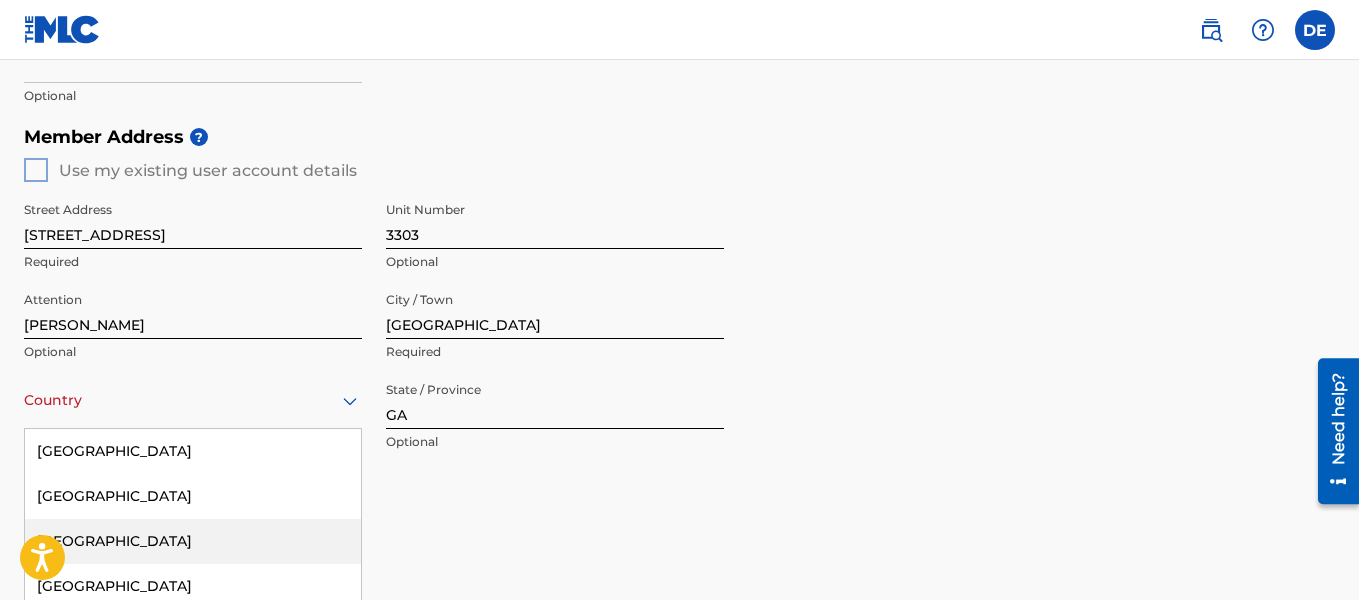 scroll, scrollTop: 878, scrollLeft: 0, axis: vertical 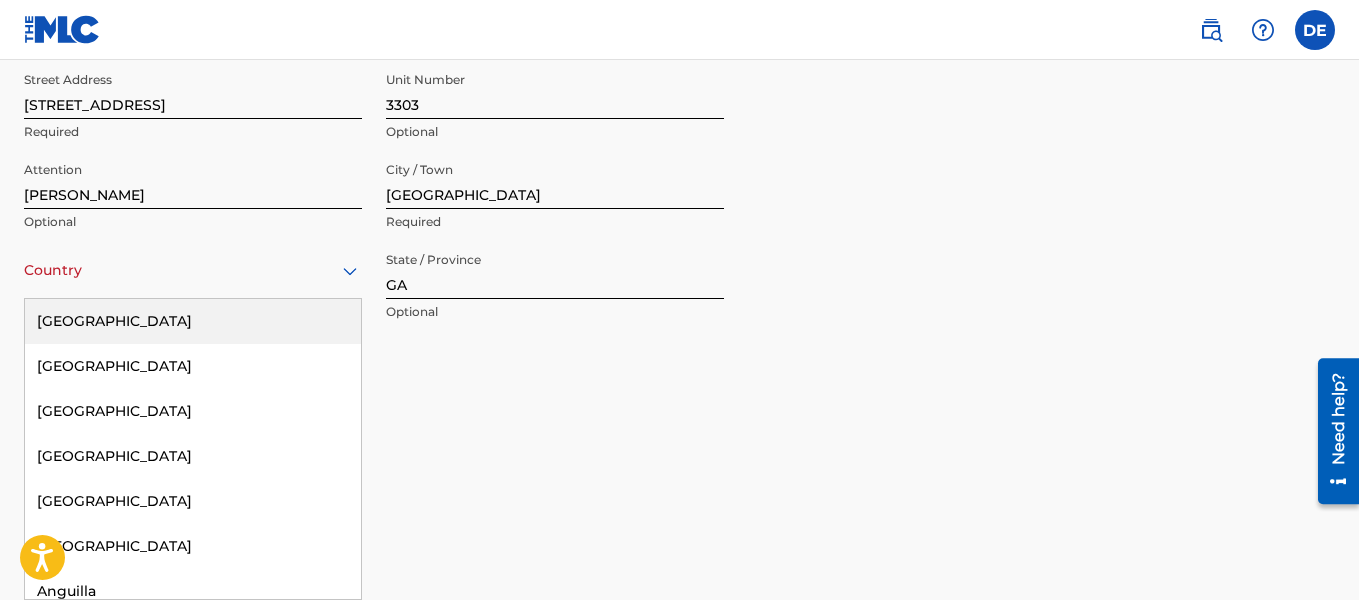 click on "[GEOGRAPHIC_DATA]" at bounding box center [193, 321] 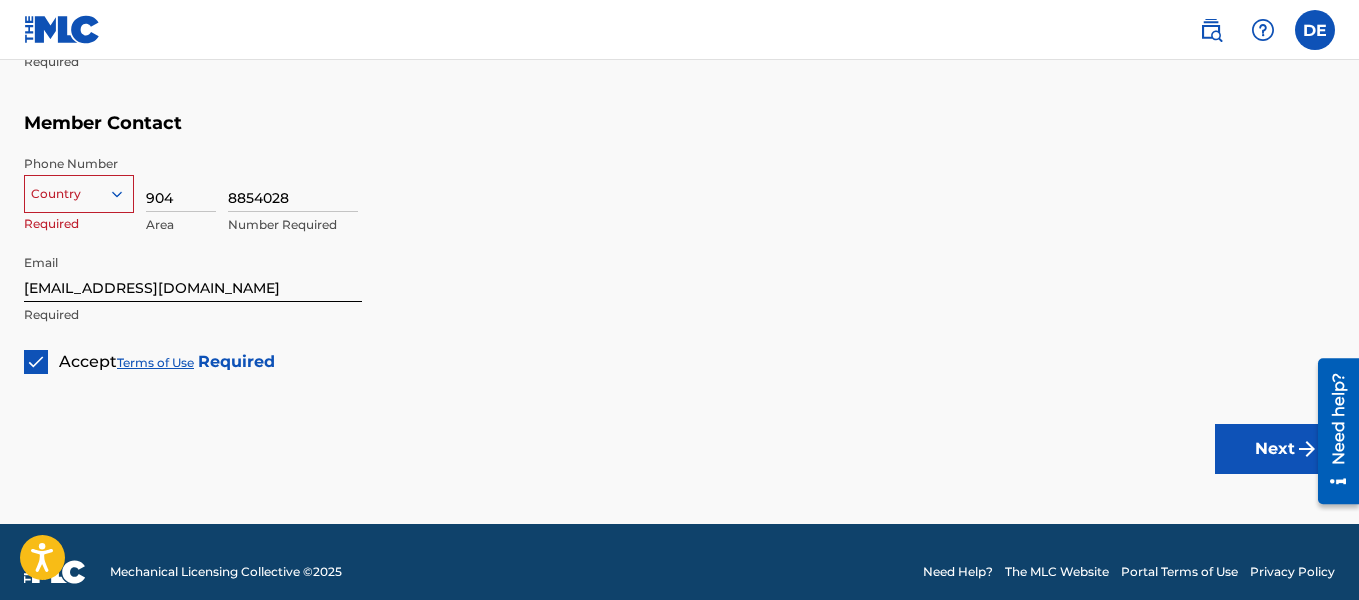 scroll, scrollTop: 1238, scrollLeft: 0, axis: vertical 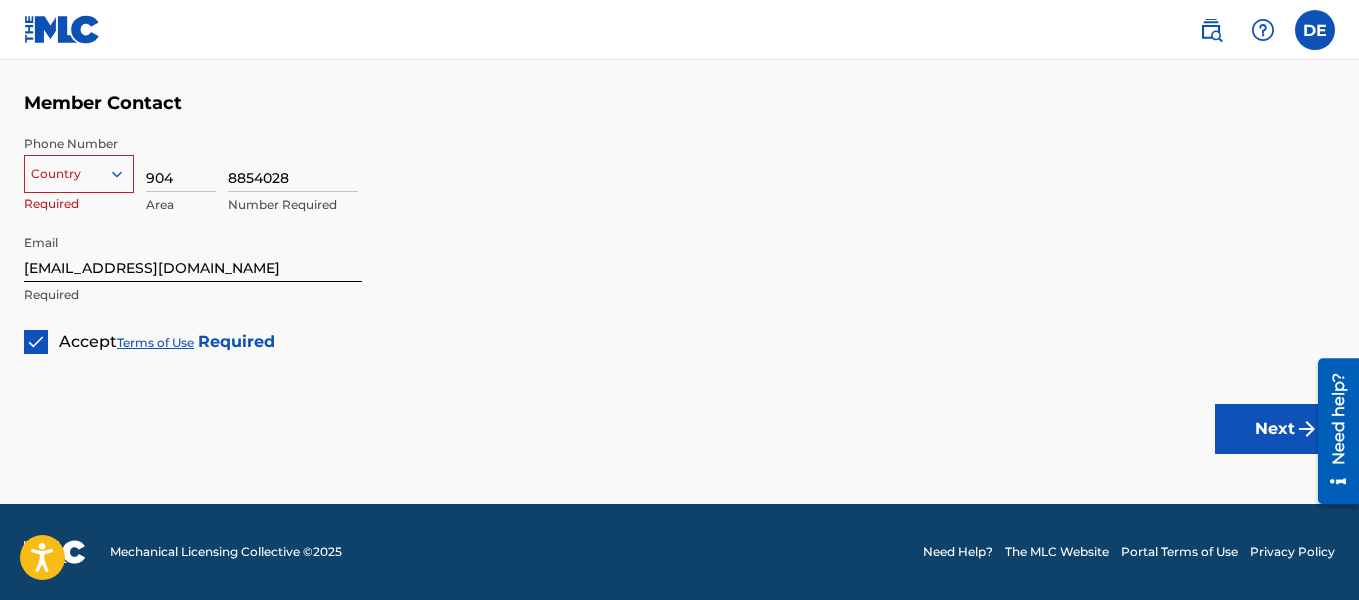 drag, startPoint x: 1245, startPoint y: 443, endPoint x: 1077, endPoint y: 423, distance: 169.1863 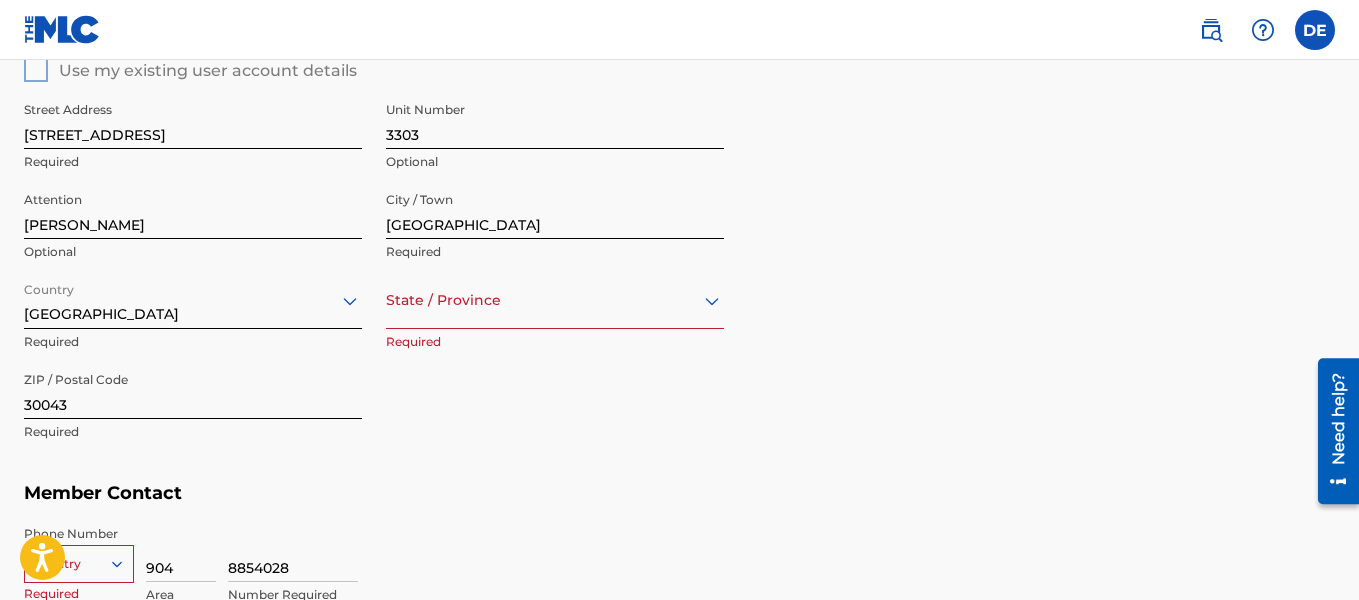 scroll, scrollTop: 878, scrollLeft: 0, axis: vertical 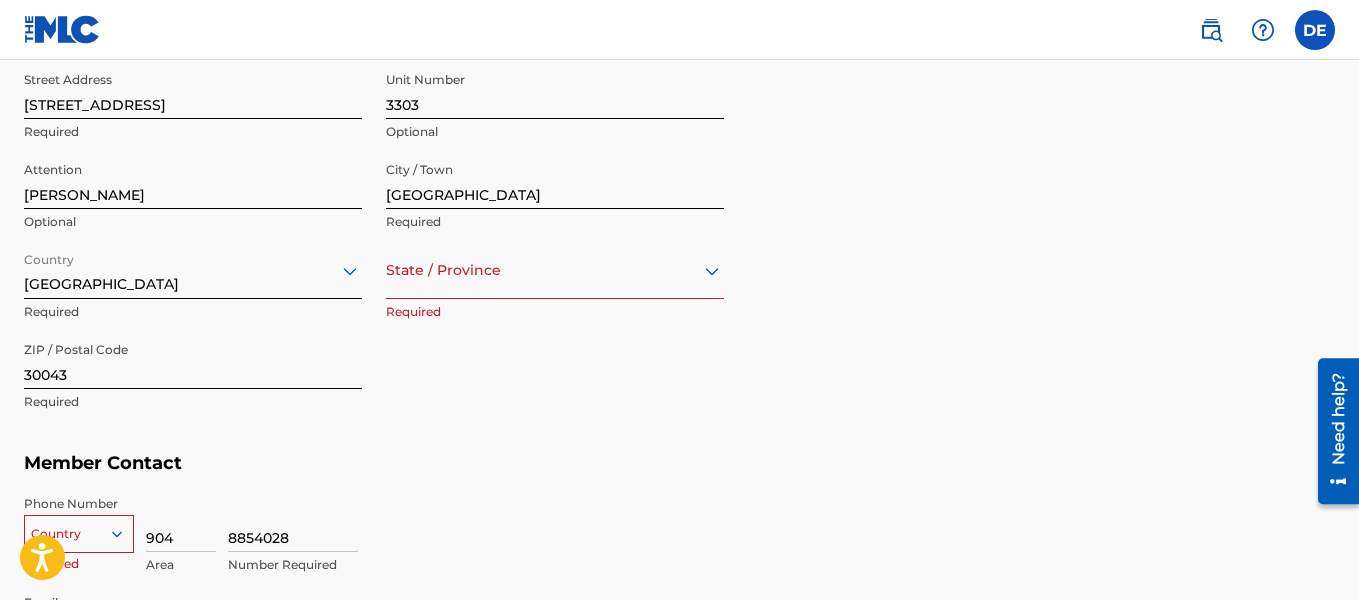 click on "option , selected. Select is focused ,type to refine list, press Down to open the menu,  State / Province" at bounding box center (555, 270) 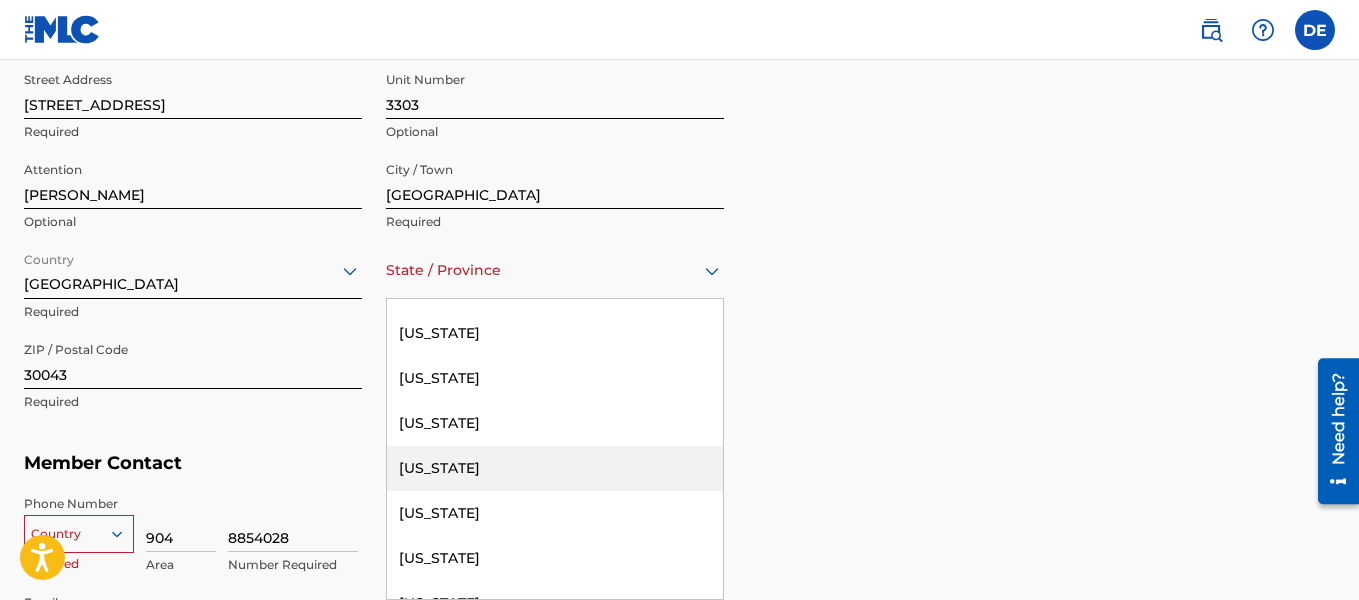 scroll, scrollTop: 300, scrollLeft: 0, axis: vertical 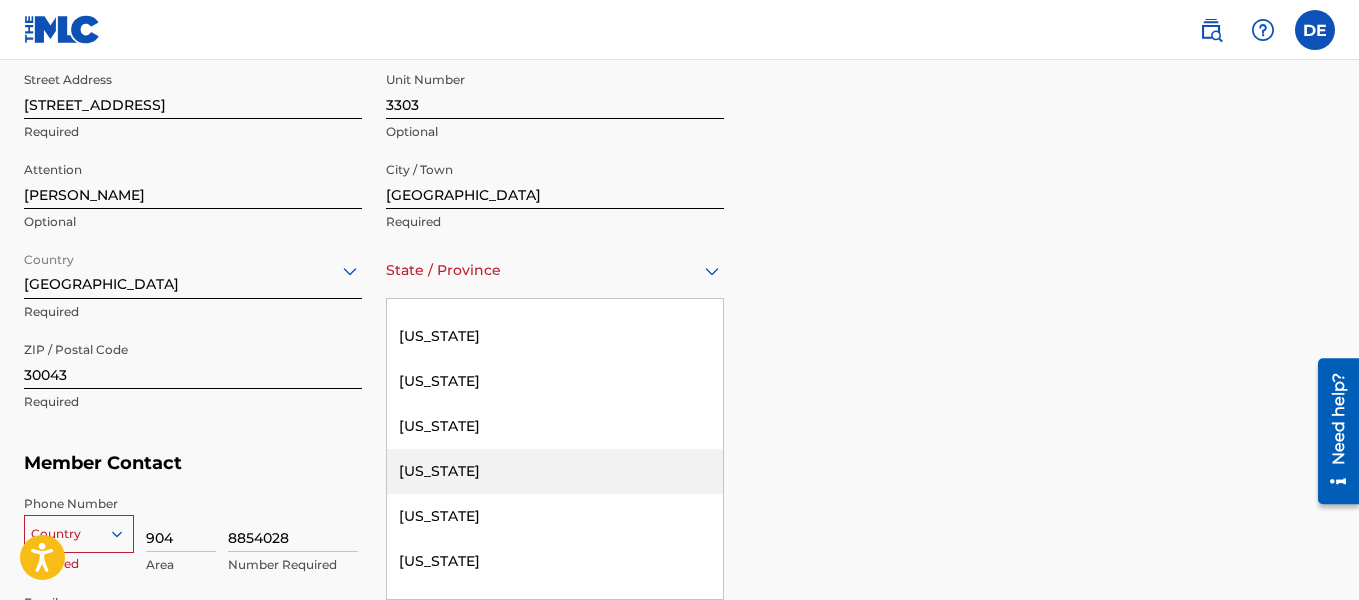 click on "[US_STATE]" at bounding box center (555, 471) 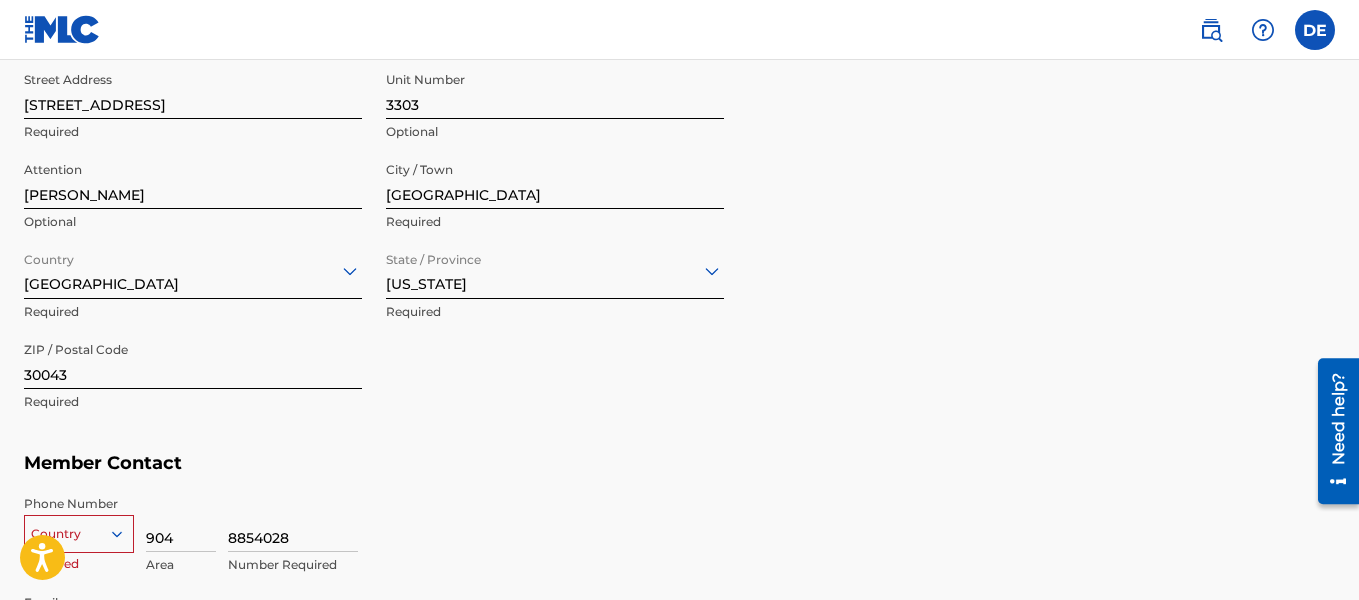 click on "[US_STATE]" at bounding box center [555, 270] 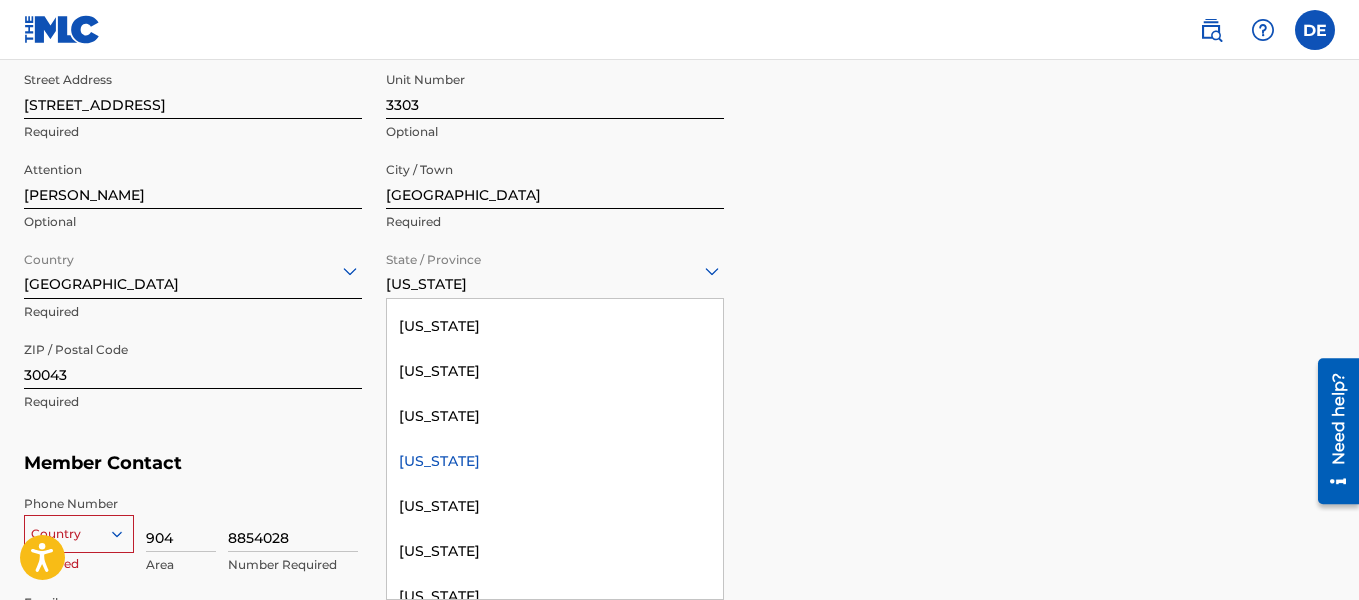 scroll, scrollTop: 410, scrollLeft: 0, axis: vertical 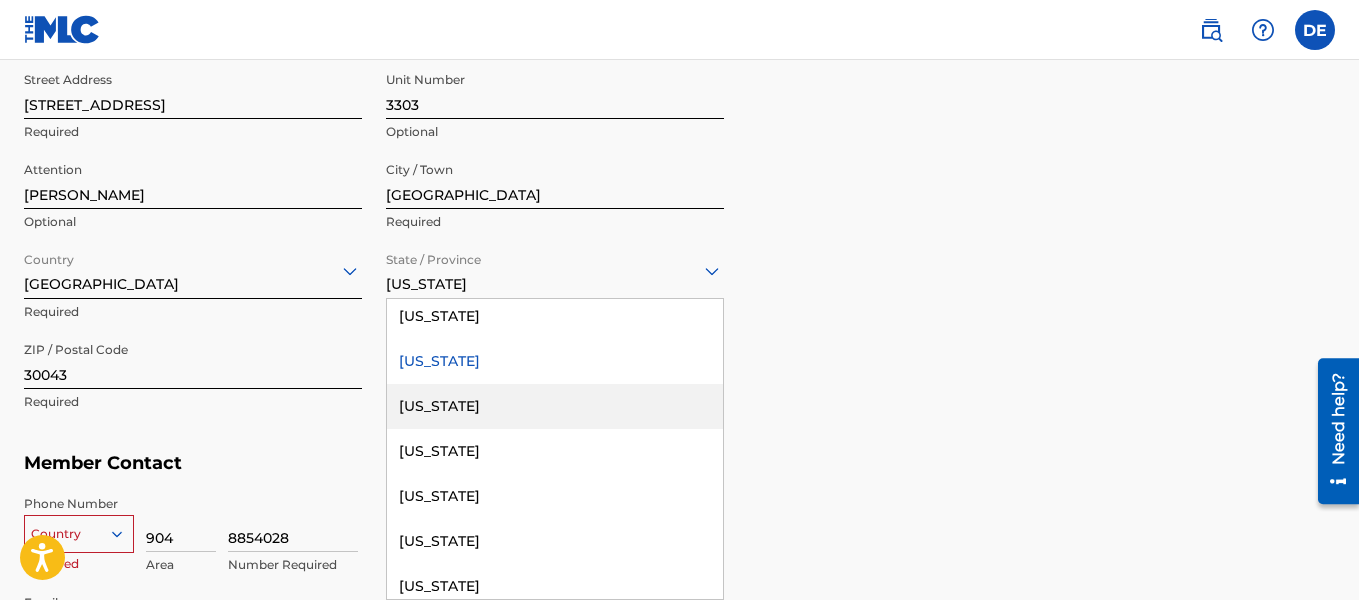 click on "[US_STATE]" at bounding box center (555, 406) 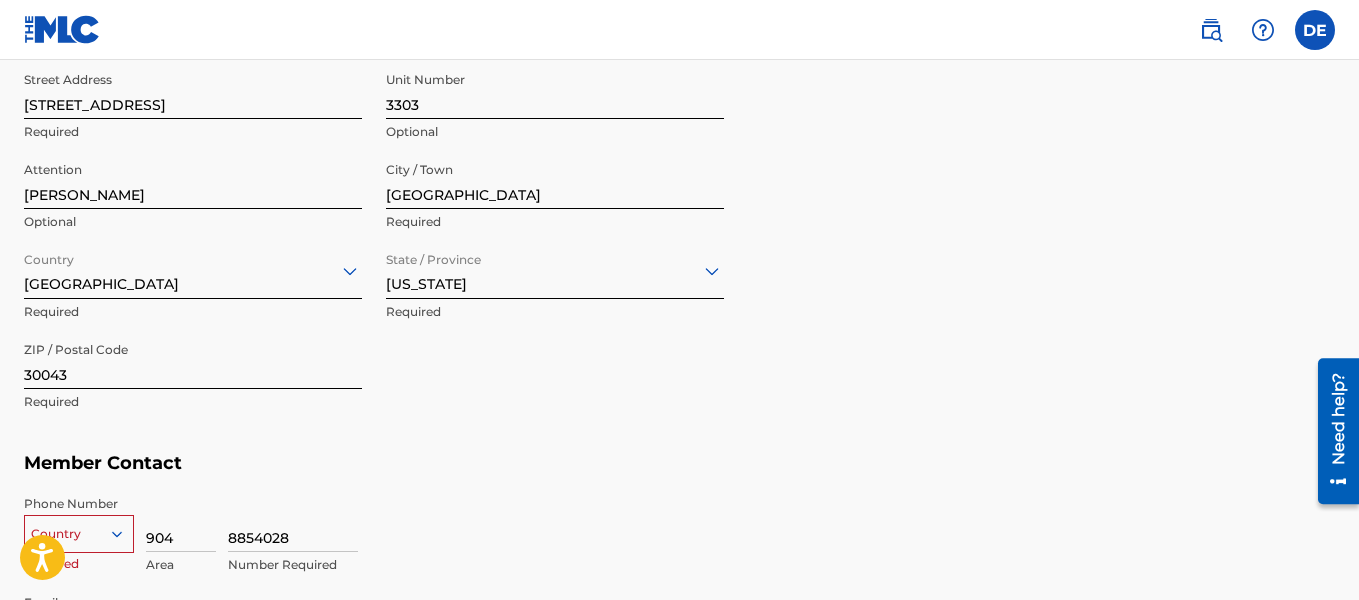 click on "Street Address [STREET_ADDRESS] Optional Attention [PERSON_NAME] Optional City / Town [GEOGRAPHIC_DATA] Required Country [GEOGRAPHIC_DATA] Required State / Province [US_STATE] Required ZIP / Postal Code 30043 Required" at bounding box center [374, 242] 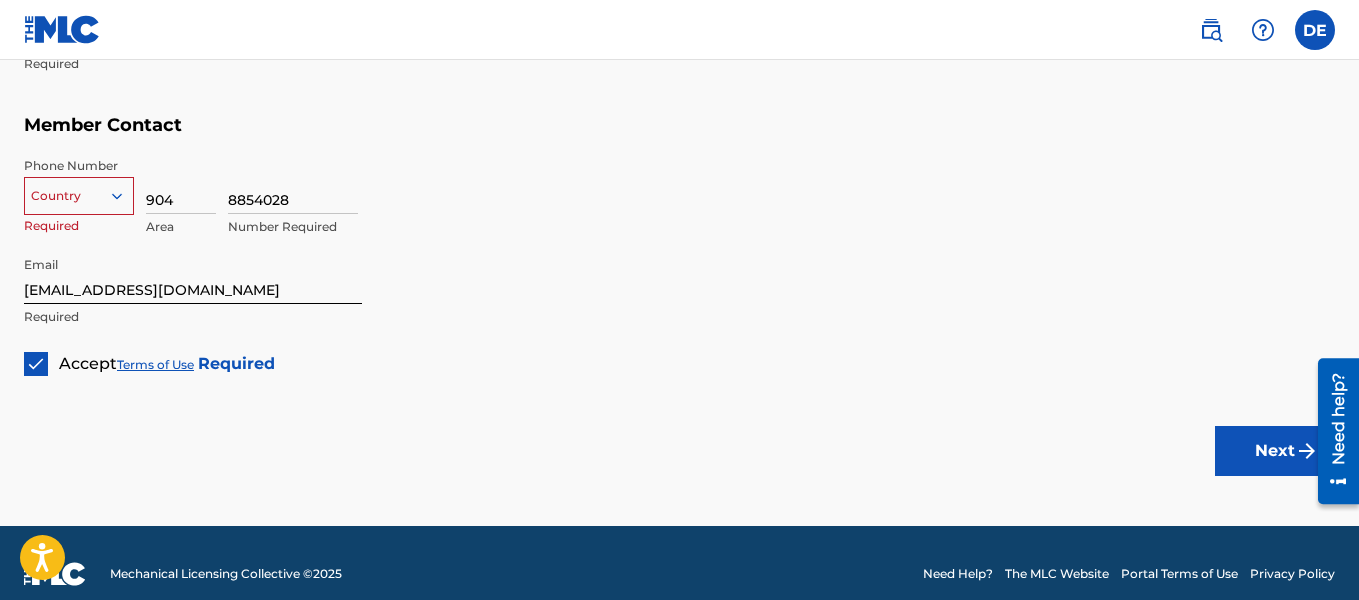 scroll, scrollTop: 1238, scrollLeft: 0, axis: vertical 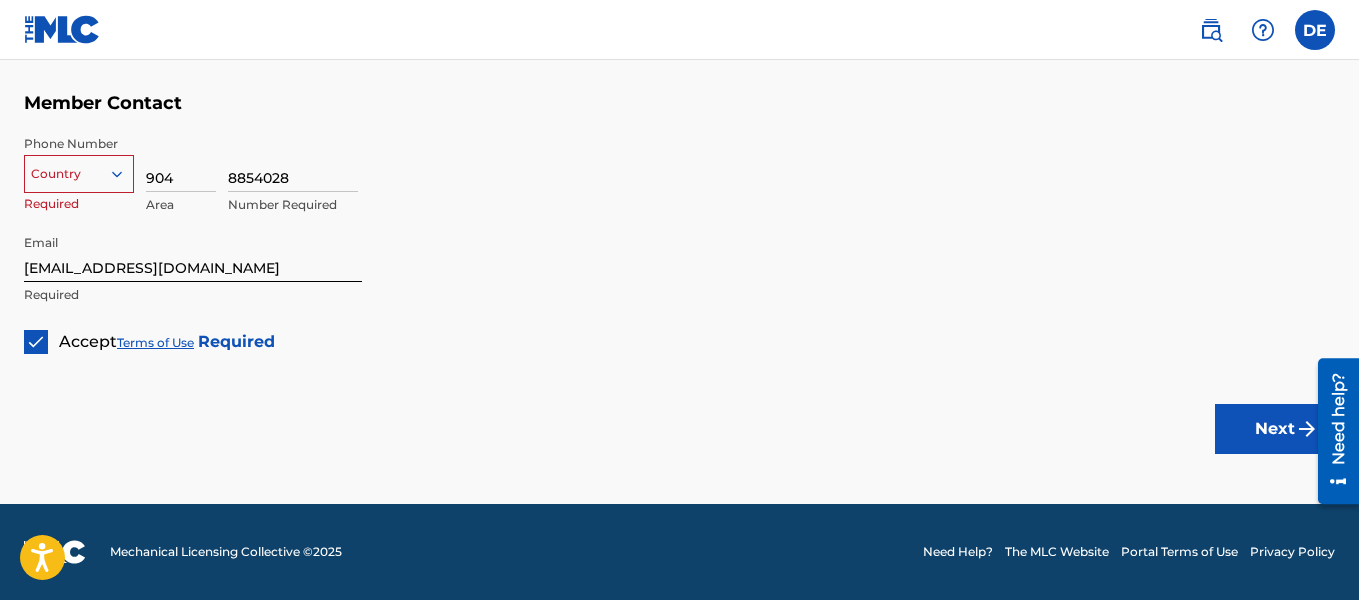 click on "Next" at bounding box center [1275, 429] 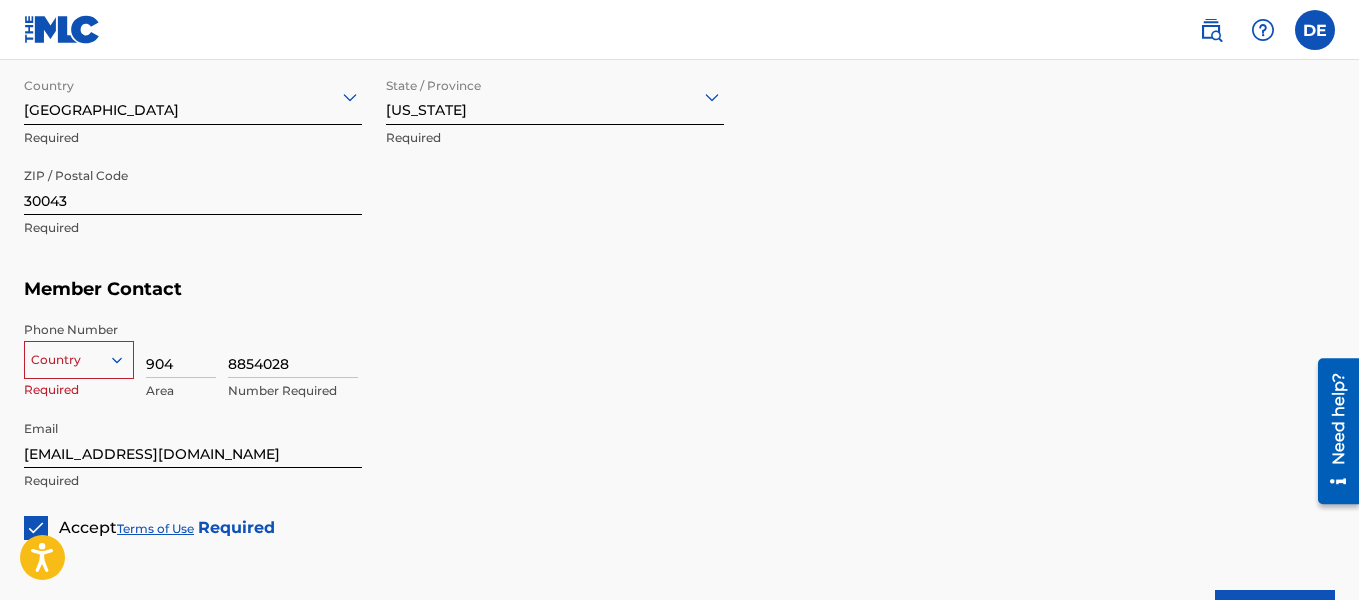 scroll, scrollTop: 1038, scrollLeft: 0, axis: vertical 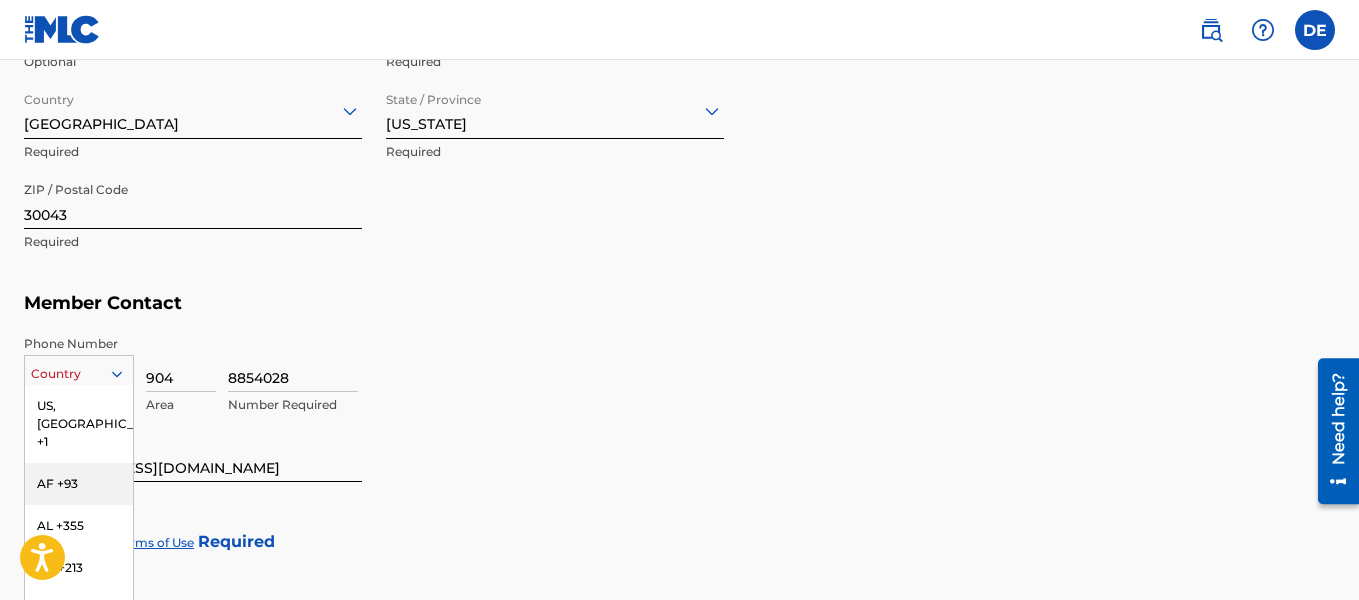 click on "216 results available. Use Up and Down to choose options, press Enter to select the currently focused option, press Escape to exit the menu, press Tab to select the option and exit the menu. Country [GEOGRAPHIC_DATA], [GEOGRAPHIC_DATA] +1 AF +93 AL +355 DZ +213 AD +376 AO +244 AI +1264 AG +1268 AR +54 AM +374 AW +297 AU +61 AT +43 AZ +994 BS +1242 BH +973 BD +880 BB +1246 BY +375 BE +32 BZ +501 BJ +229 BM +1441 BT +975 BO +591 BA +387 BW +267 BR +55 BN +673 BG +359 BF +226 BI +257 KH +855 CM +237 CV +238 KY +1345 CF +236 TD +235 CL +56 CN +86 CO +57 KM +269 CG, CD +242 CK +682 CR +506 CI +225 HR +385 CU +53 CY +357 CZ +420 DK +45 DJ +253 DM +1767 DO +1809 EC +593 EG +20 SV +503 GQ +240 ER +291 EE +372 ET +251 FK +500 FO +298 FJ +679 FI +358 FR +33 GF +594 PF +689 GA +241 GM +220 GE +995 DE +49 GH +233 GI +350 GR +30 GL +299 GD +1473 GP +590 GT +502 GN +224 GW +245 GY +592 HT +509 VA, IT +39 HN +504 HK +852 HU +36 IS +354 IN +91 ID +62 IR +98 IQ +964 IE +353 IL +972 JM +1876 JP +81 JO +962 KZ +7 KE +254 KI +686 KP +850 KR +82 KW +965" at bounding box center [79, 370] 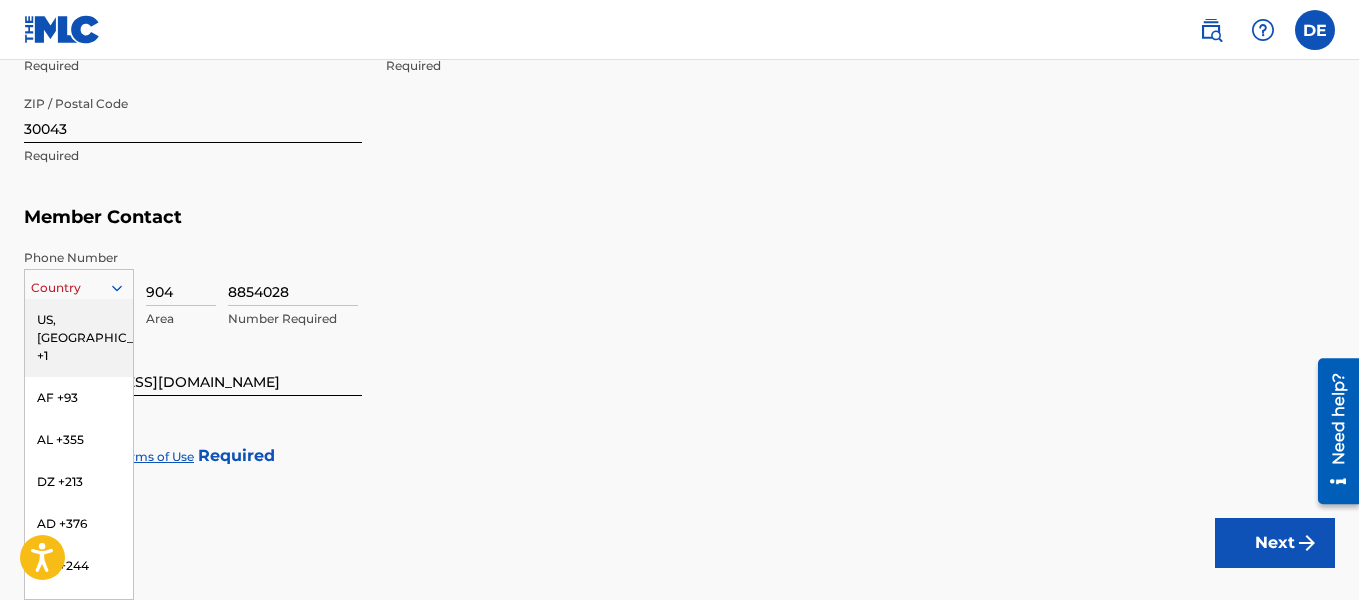 click on "US, [GEOGRAPHIC_DATA] +1" at bounding box center (79, 338) 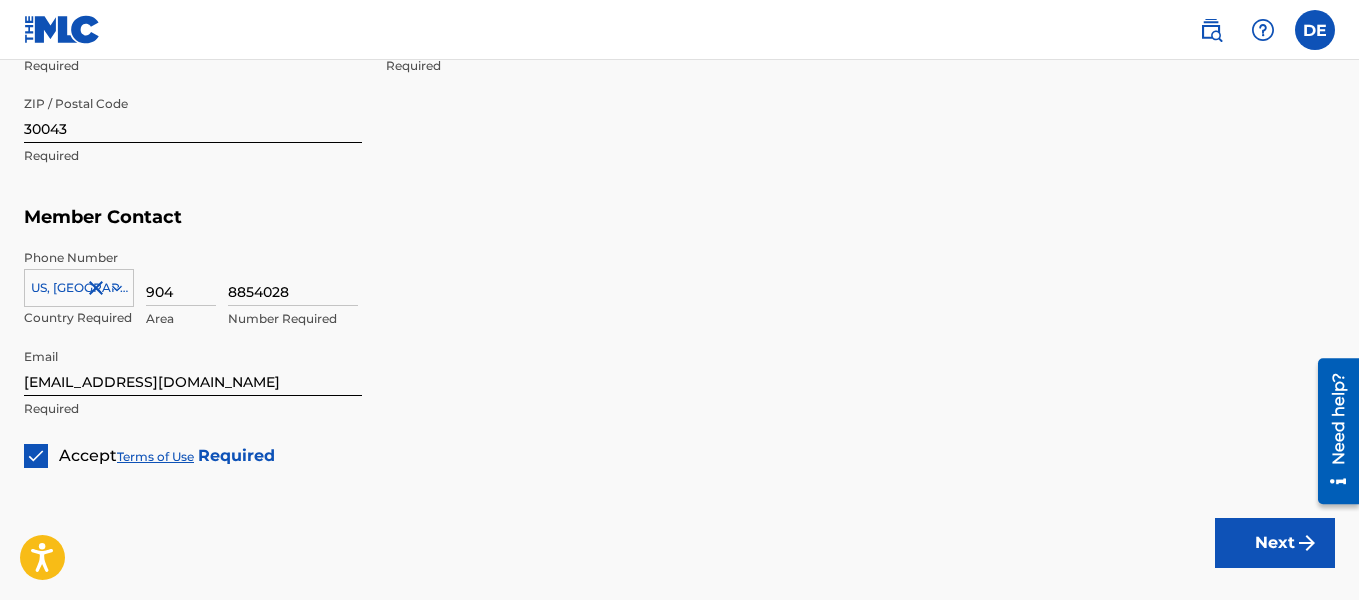 click on "Next" at bounding box center (1275, 543) 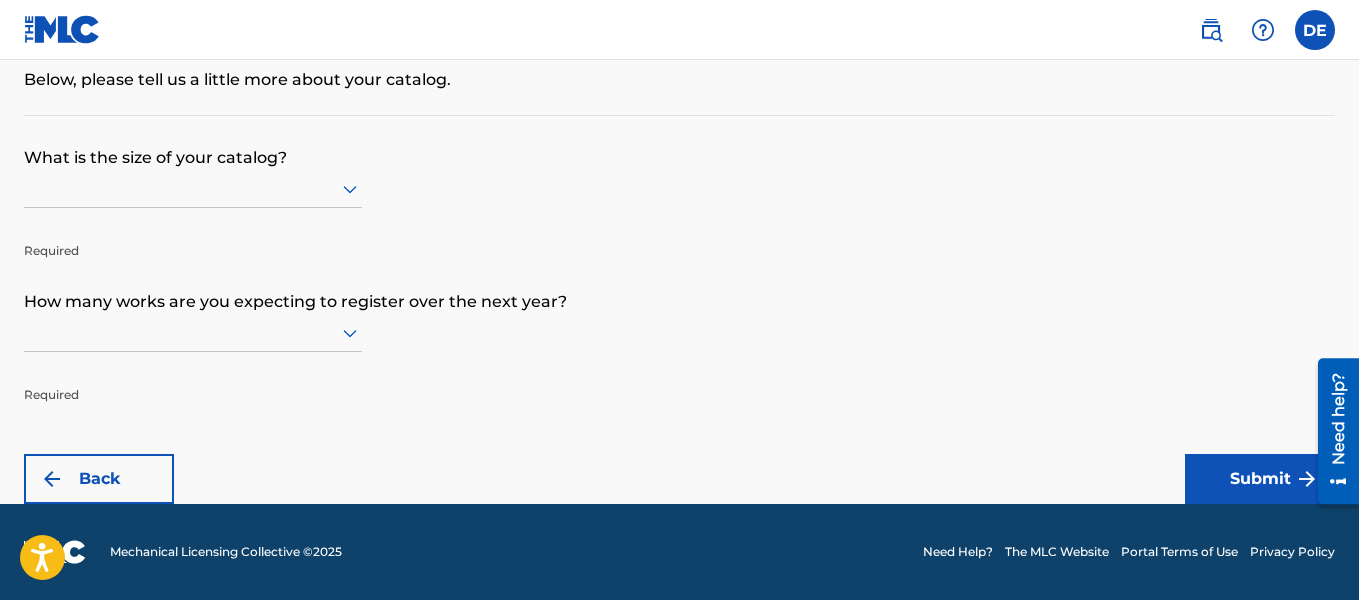scroll, scrollTop: 0, scrollLeft: 0, axis: both 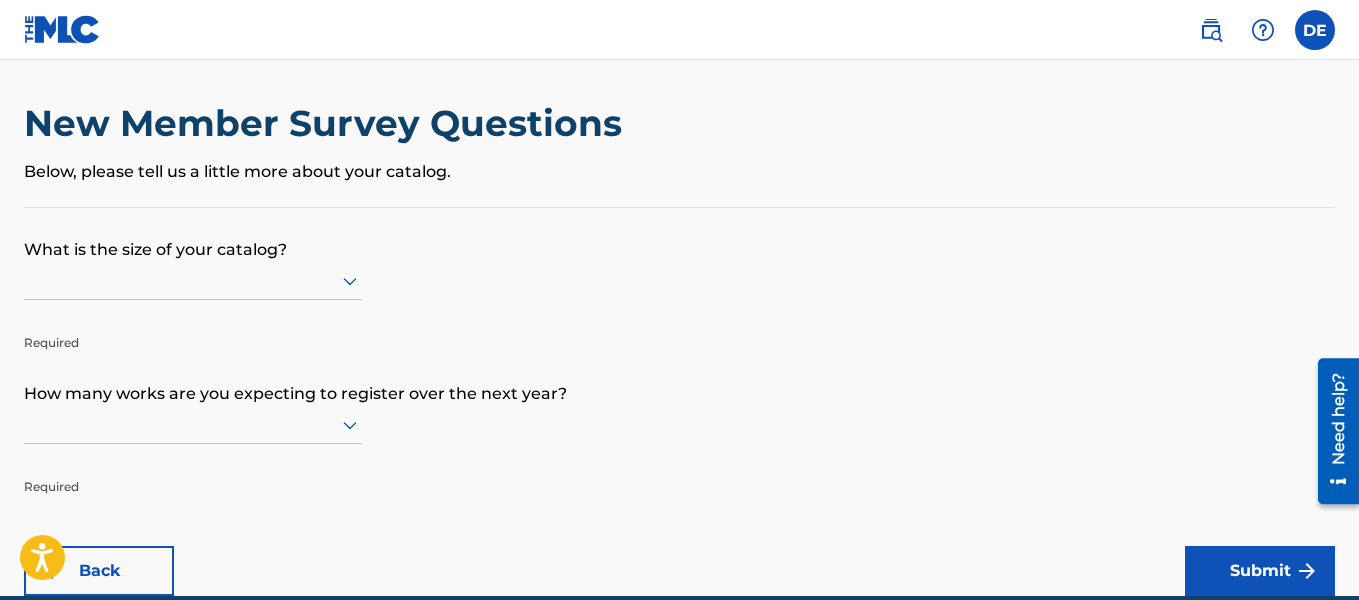 click at bounding box center (193, 281) 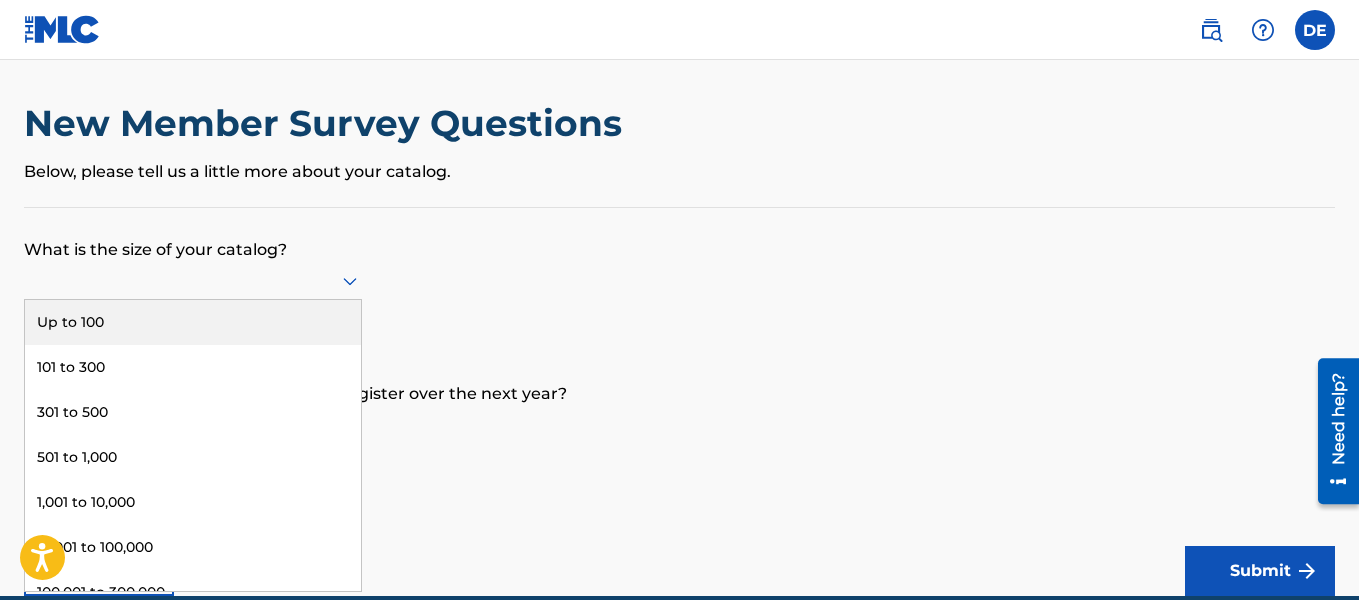 scroll, scrollTop: 10, scrollLeft: 0, axis: vertical 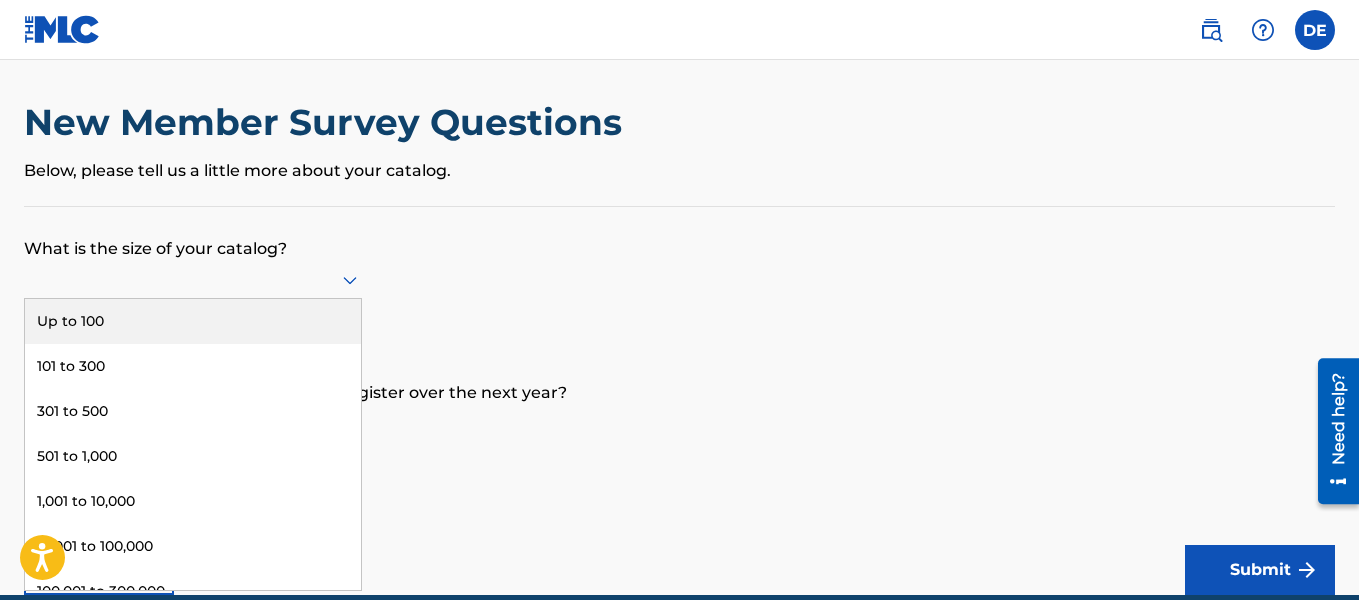 click on "Up to 100" at bounding box center (193, 321) 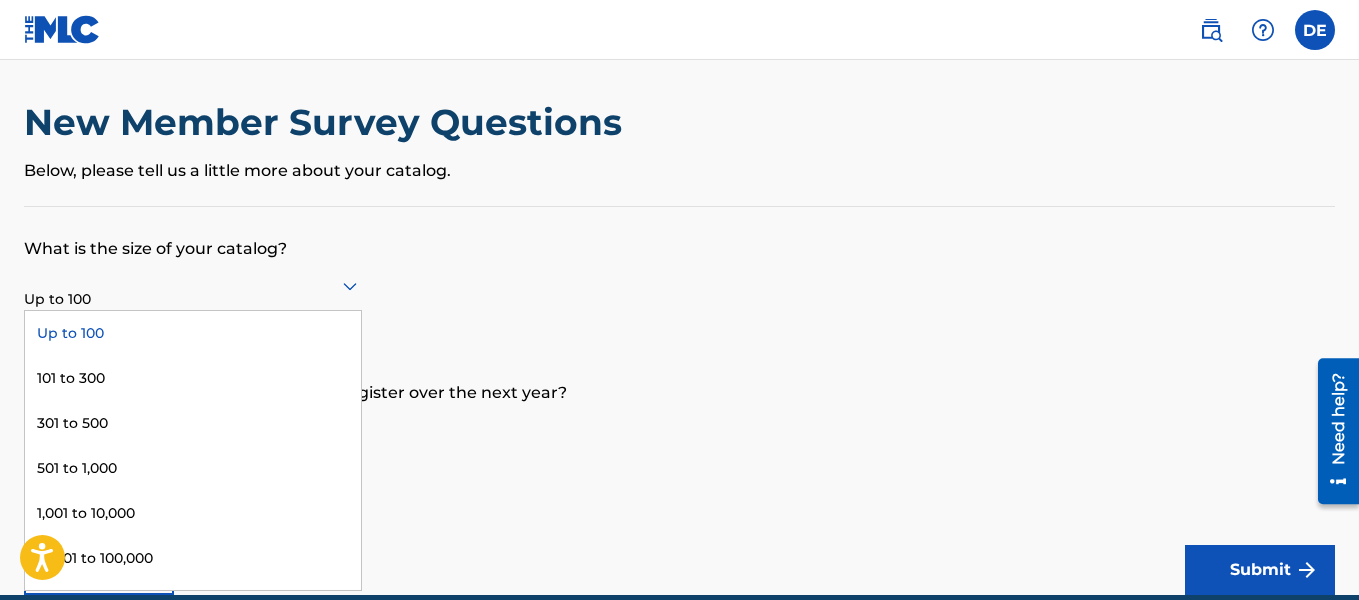 scroll, scrollTop: 22, scrollLeft: 0, axis: vertical 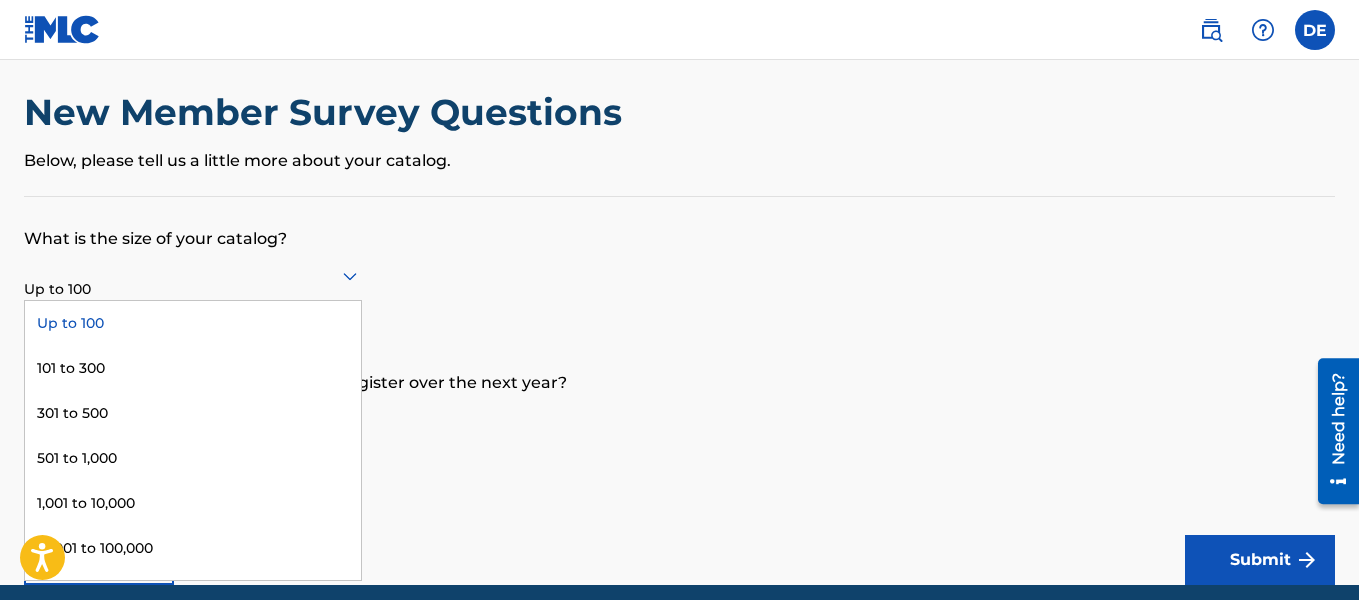 click on "9 results available. Use Up and Down to choose options, press Enter to select the currently focused option, press Escape to exit the menu, press Tab to select the option and exit the menu. Up to 100 Up to 100 101 to 300 301 to 500 501 to 1,000 1,001 to 10,000 10,001 to 100,000 100,001 to 300,000 301,000 to 500,000 Over 500,000" at bounding box center (193, 276) 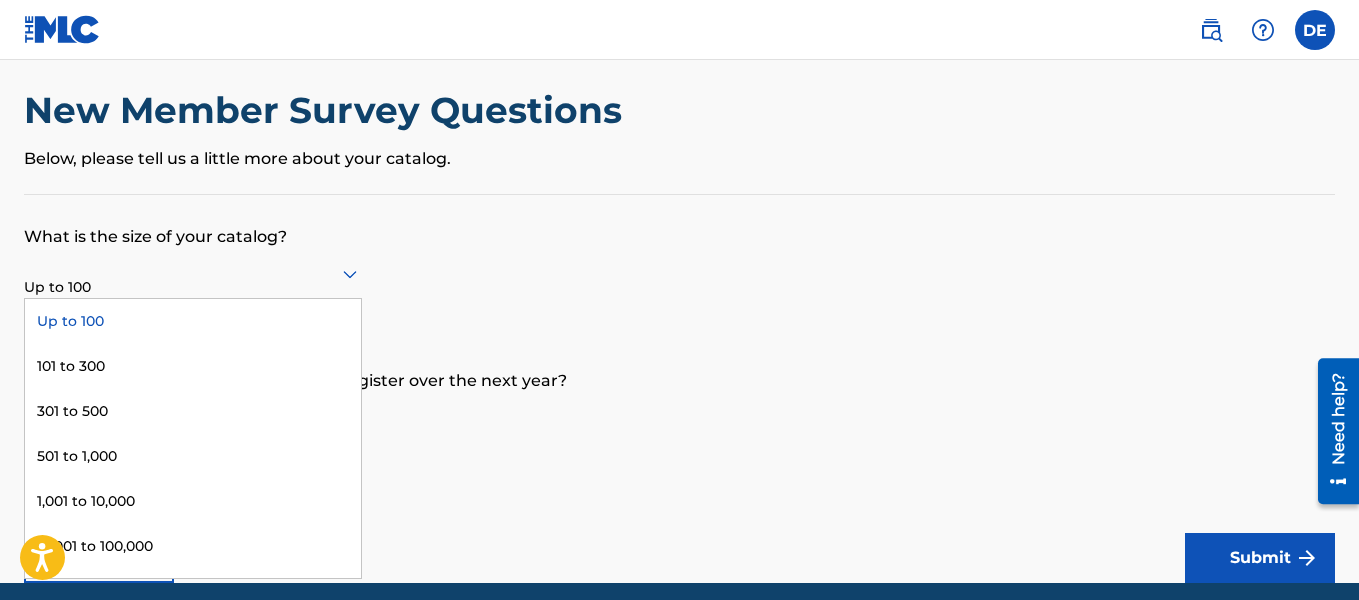 click on "Up to 100" at bounding box center [193, 321] 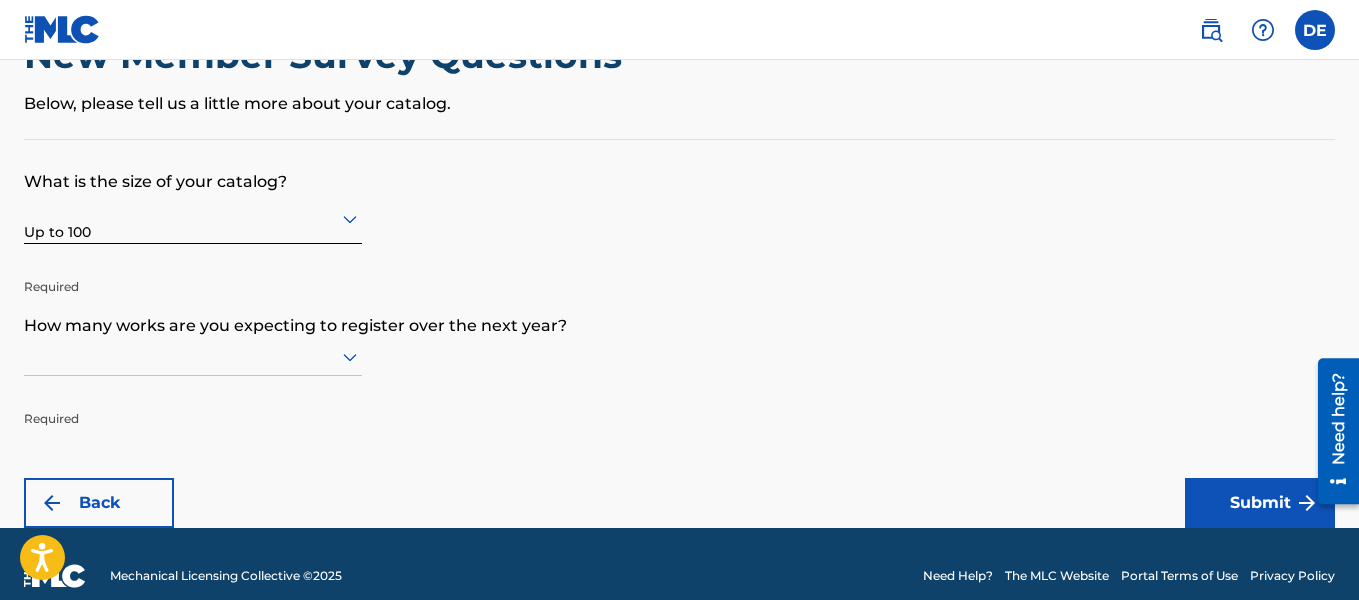 scroll, scrollTop: 101, scrollLeft: 0, axis: vertical 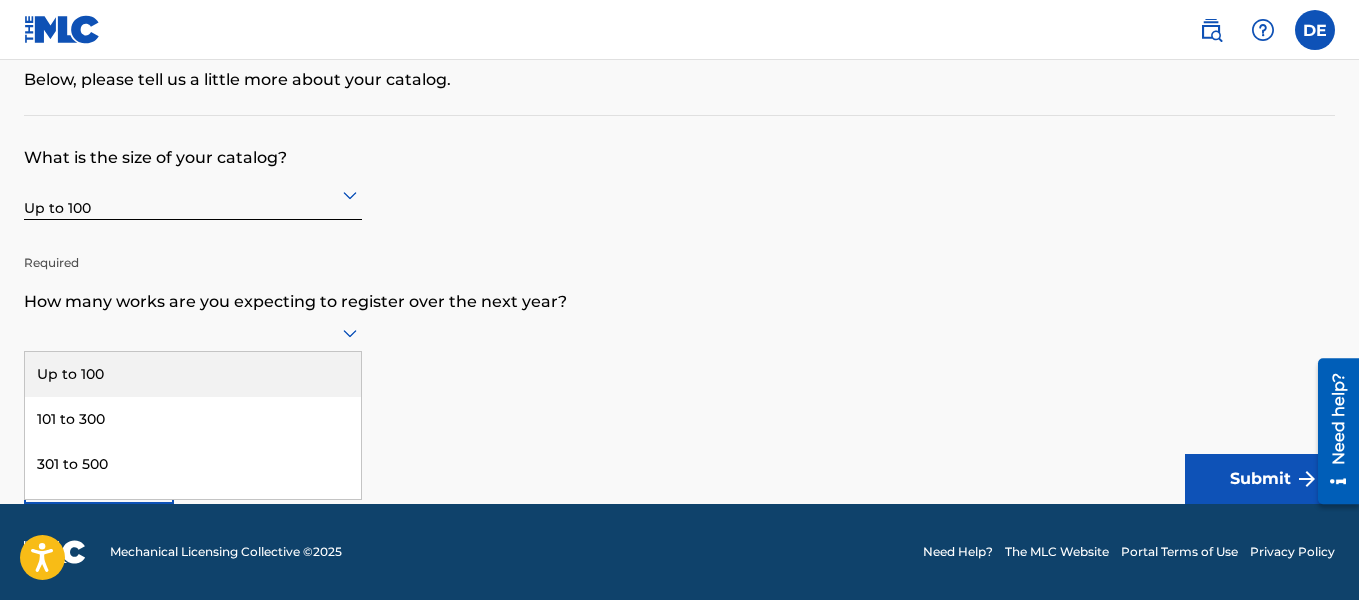 click 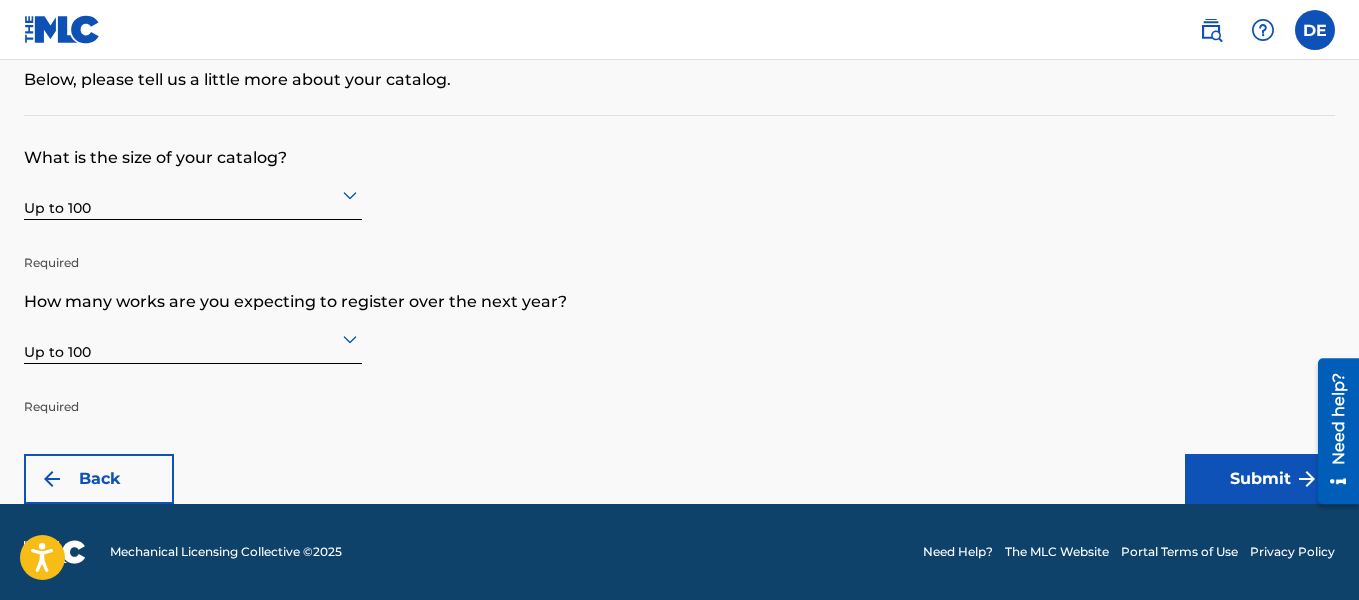 click on "Submit" at bounding box center [1260, 479] 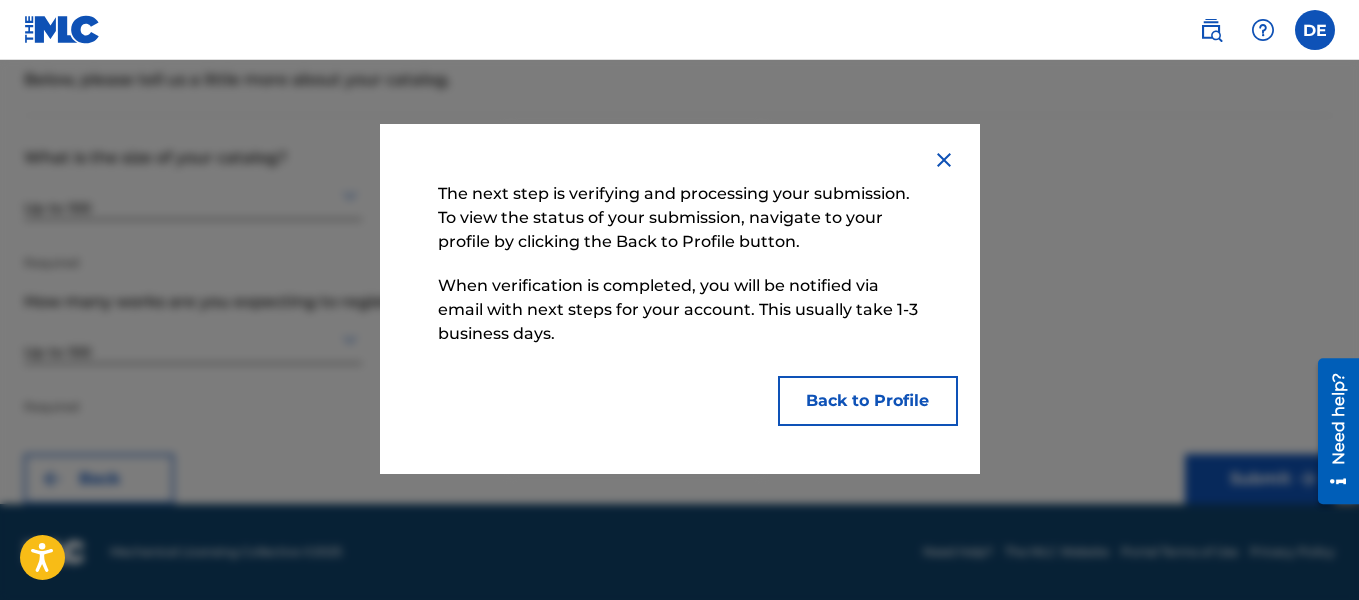 click on "Back to Profile" at bounding box center (868, 401) 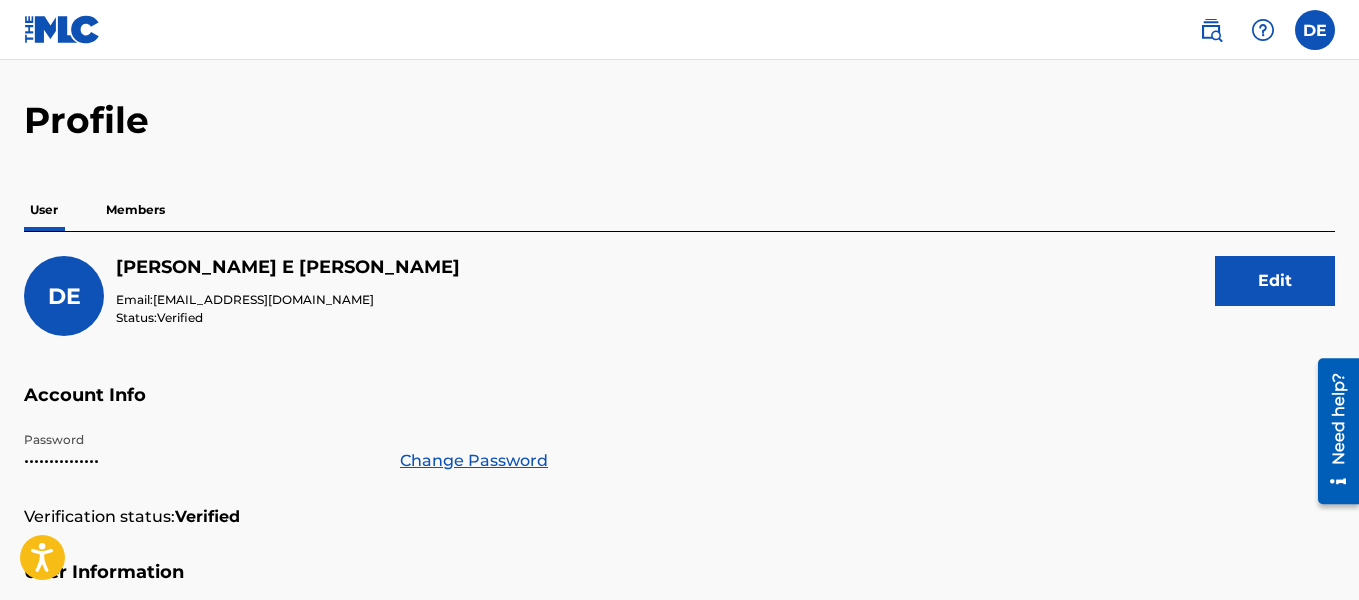 scroll, scrollTop: 46, scrollLeft: 0, axis: vertical 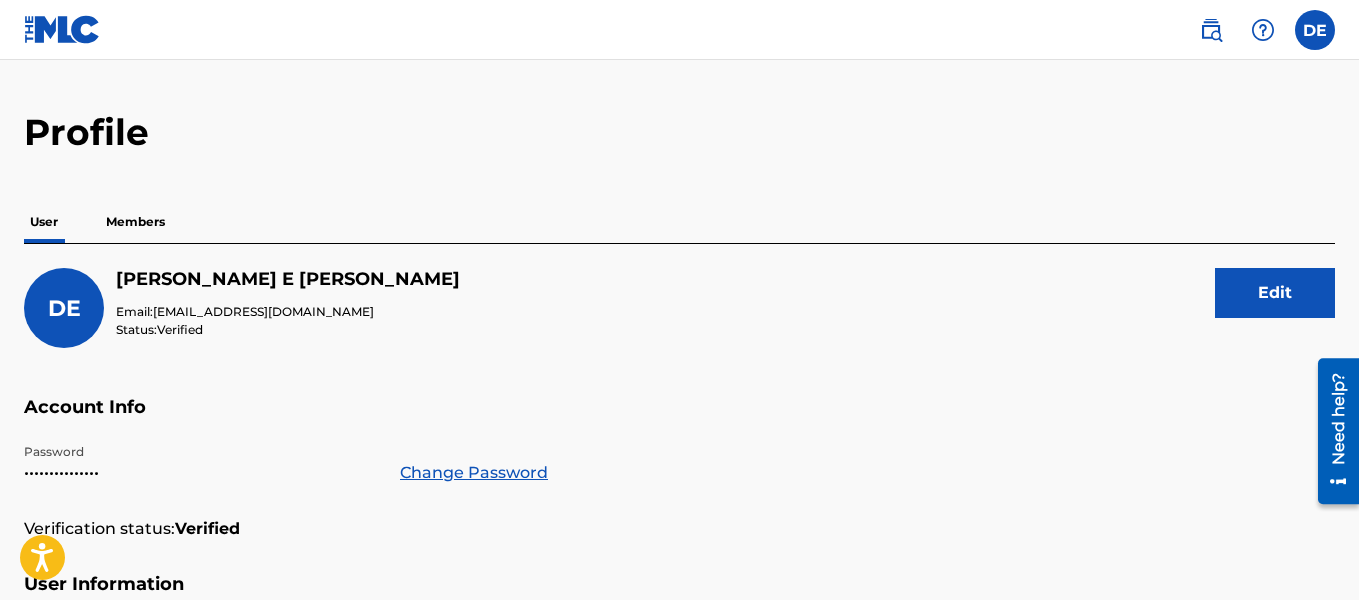 click on "Members" at bounding box center [135, 222] 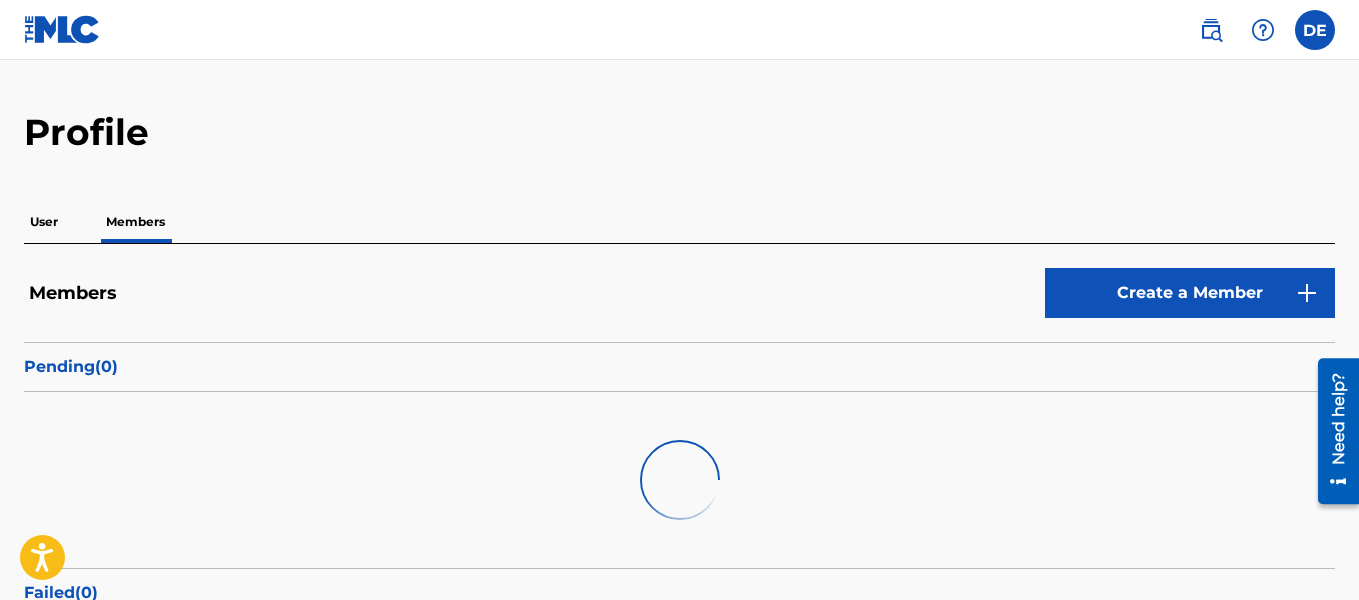scroll, scrollTop: 0, scrollLeft: 0, axis: both 